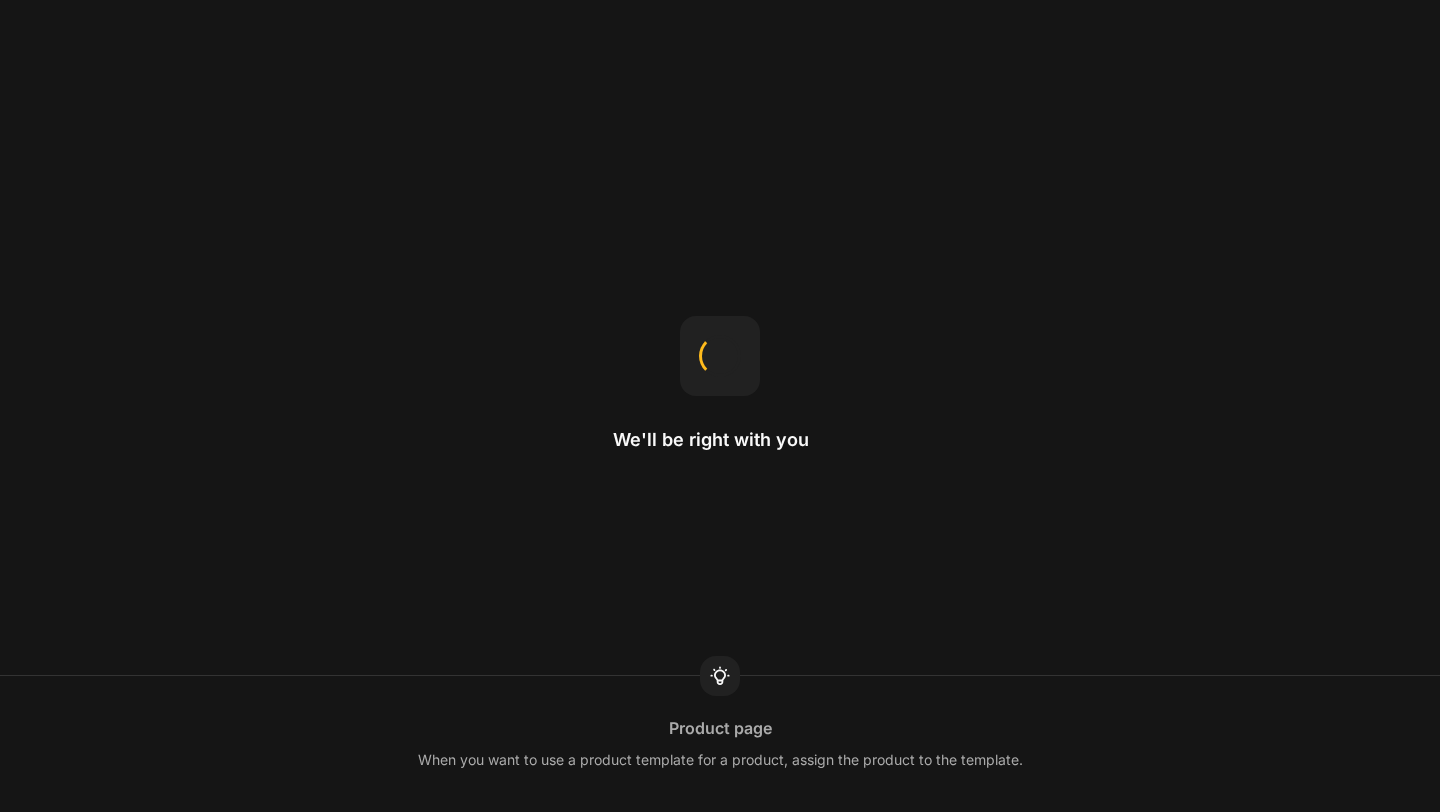 scroll, scrollTop: 0, scrollLeft: 0, axis: both 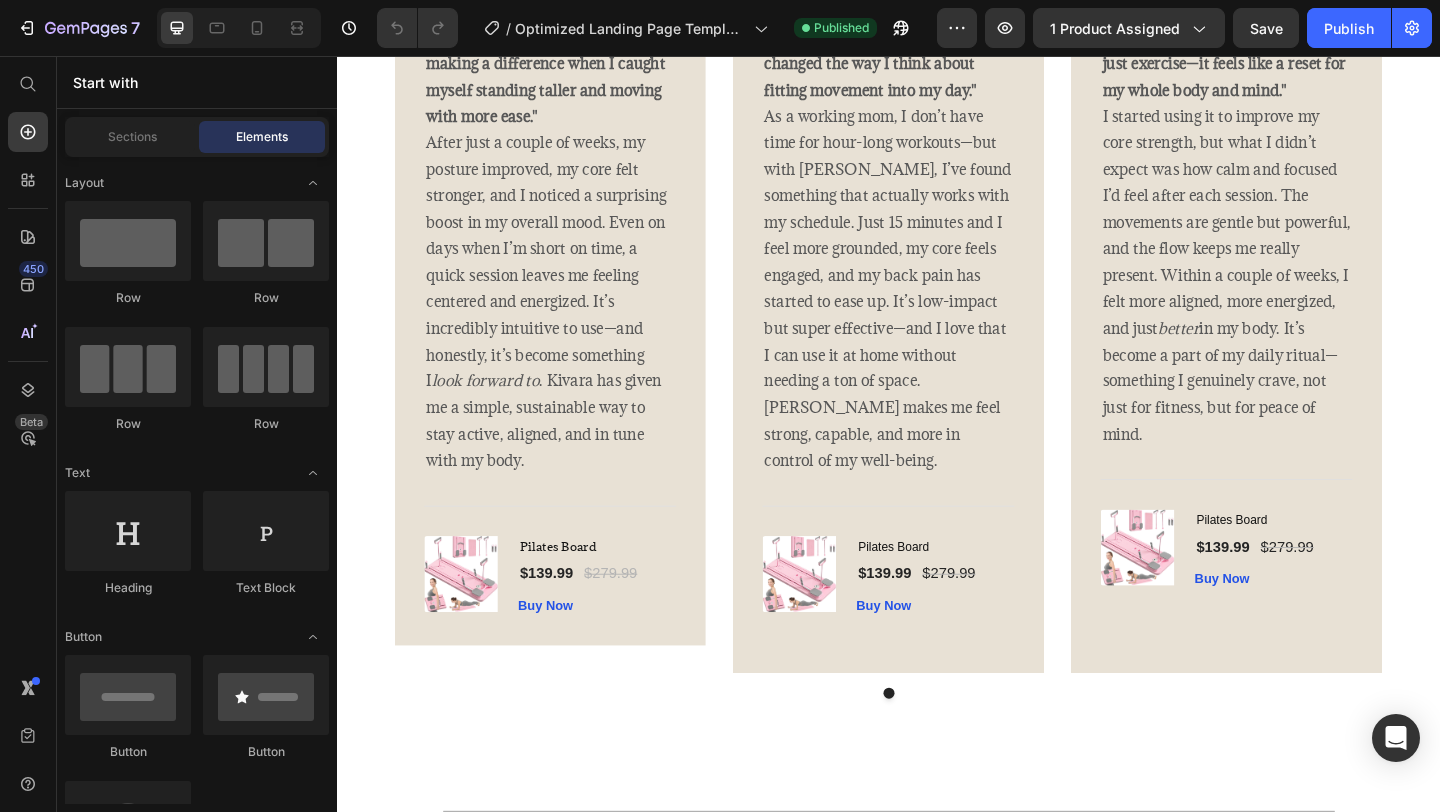 click at bounding box center (1198, -47) 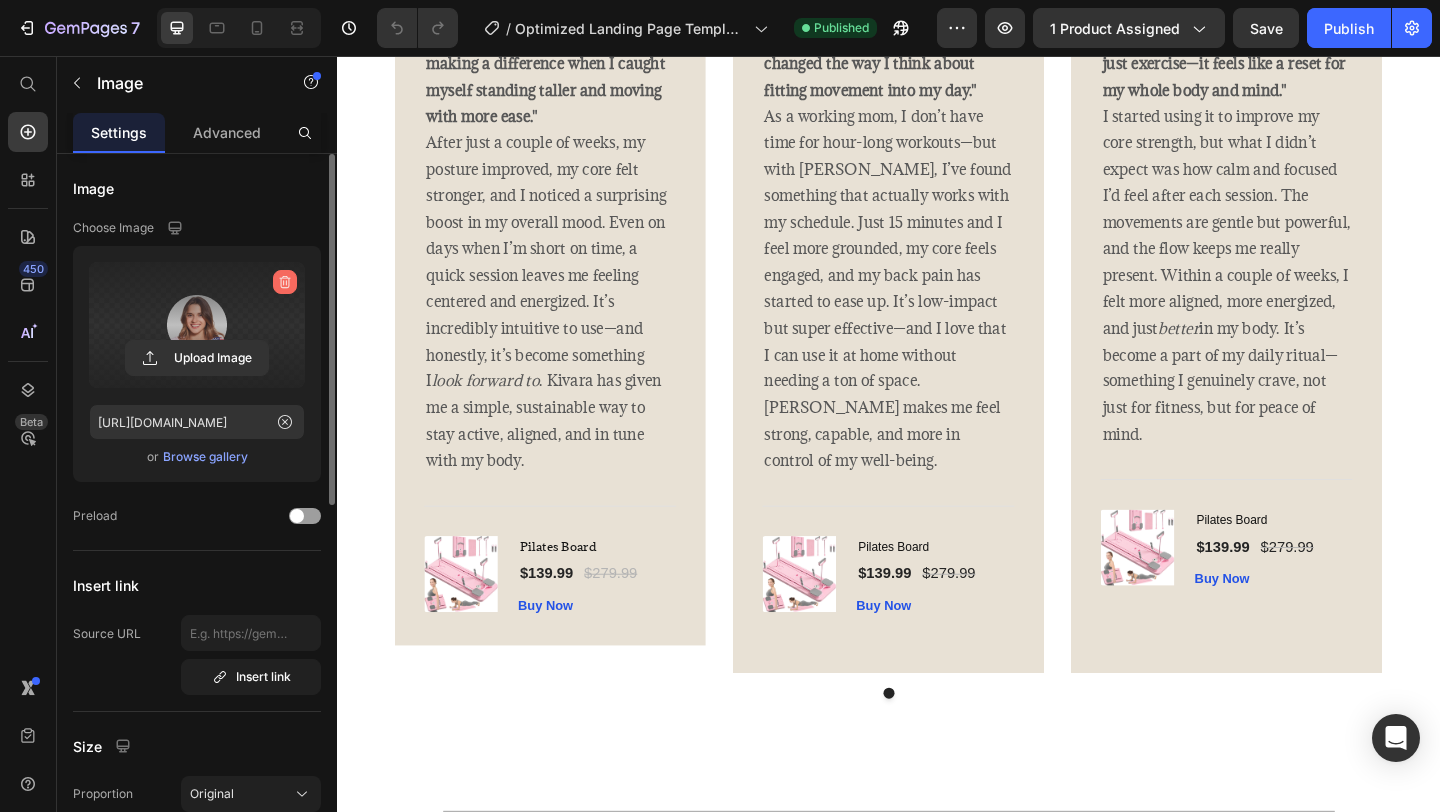 click 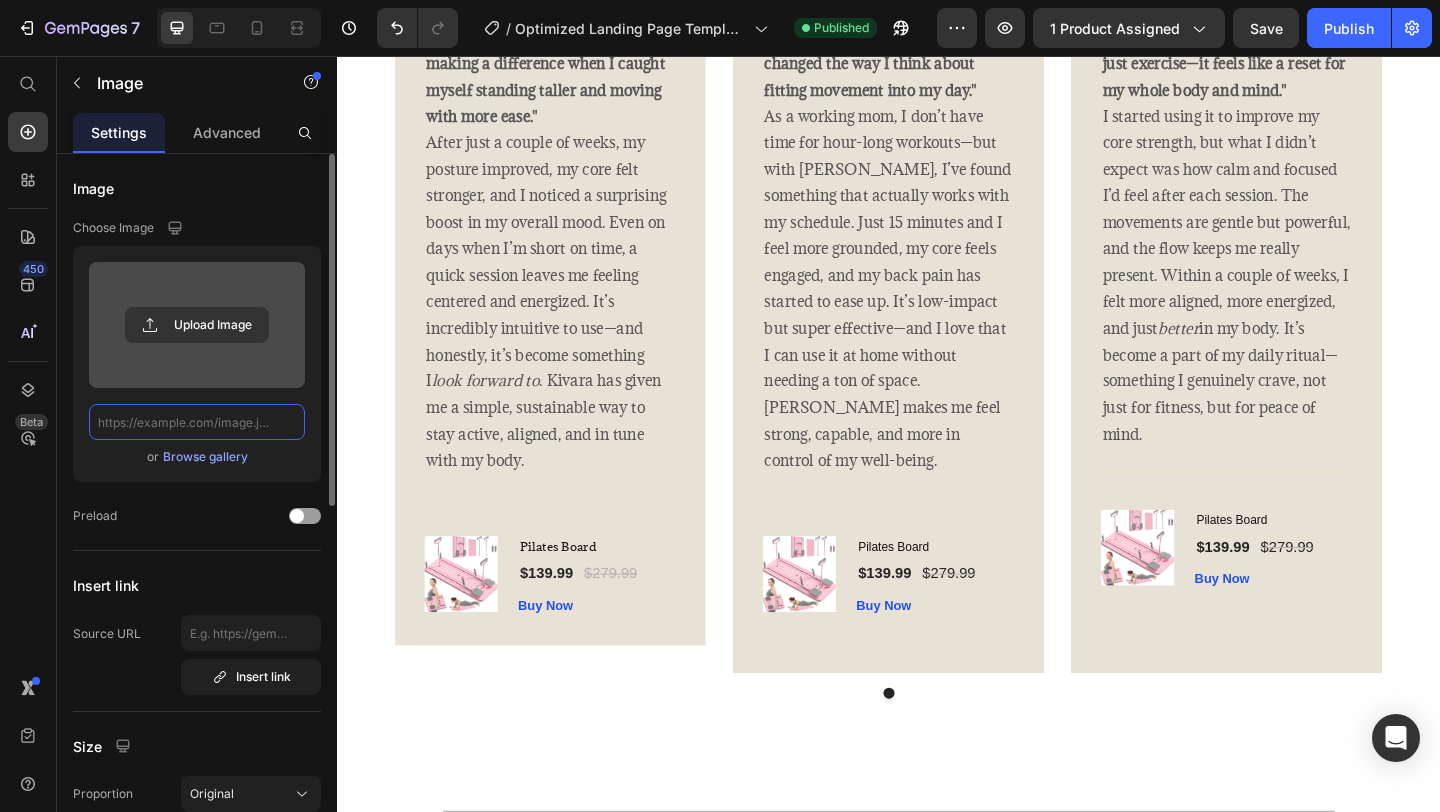 scroll, scrollTop: 0, scrollLeft: 0, axis: both 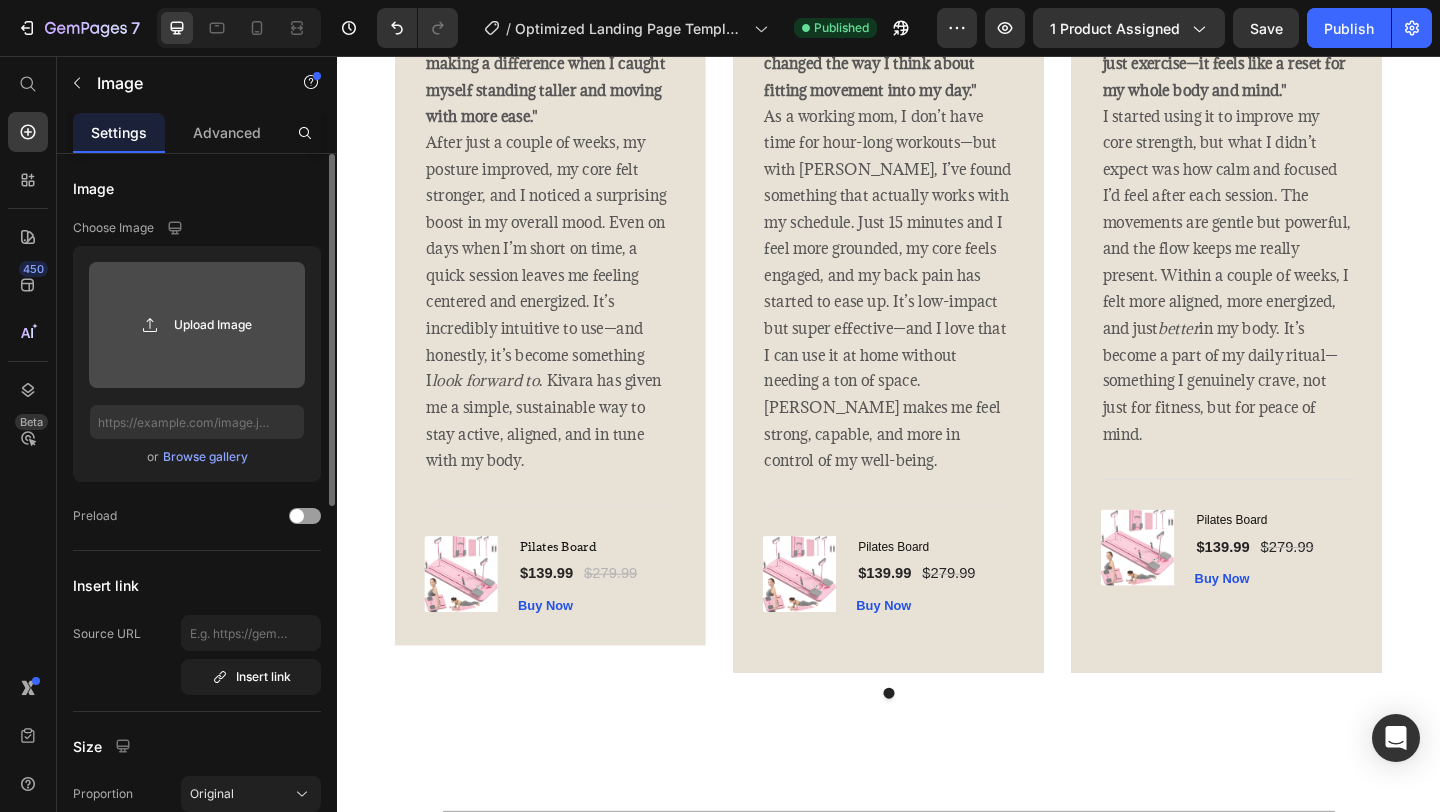 click 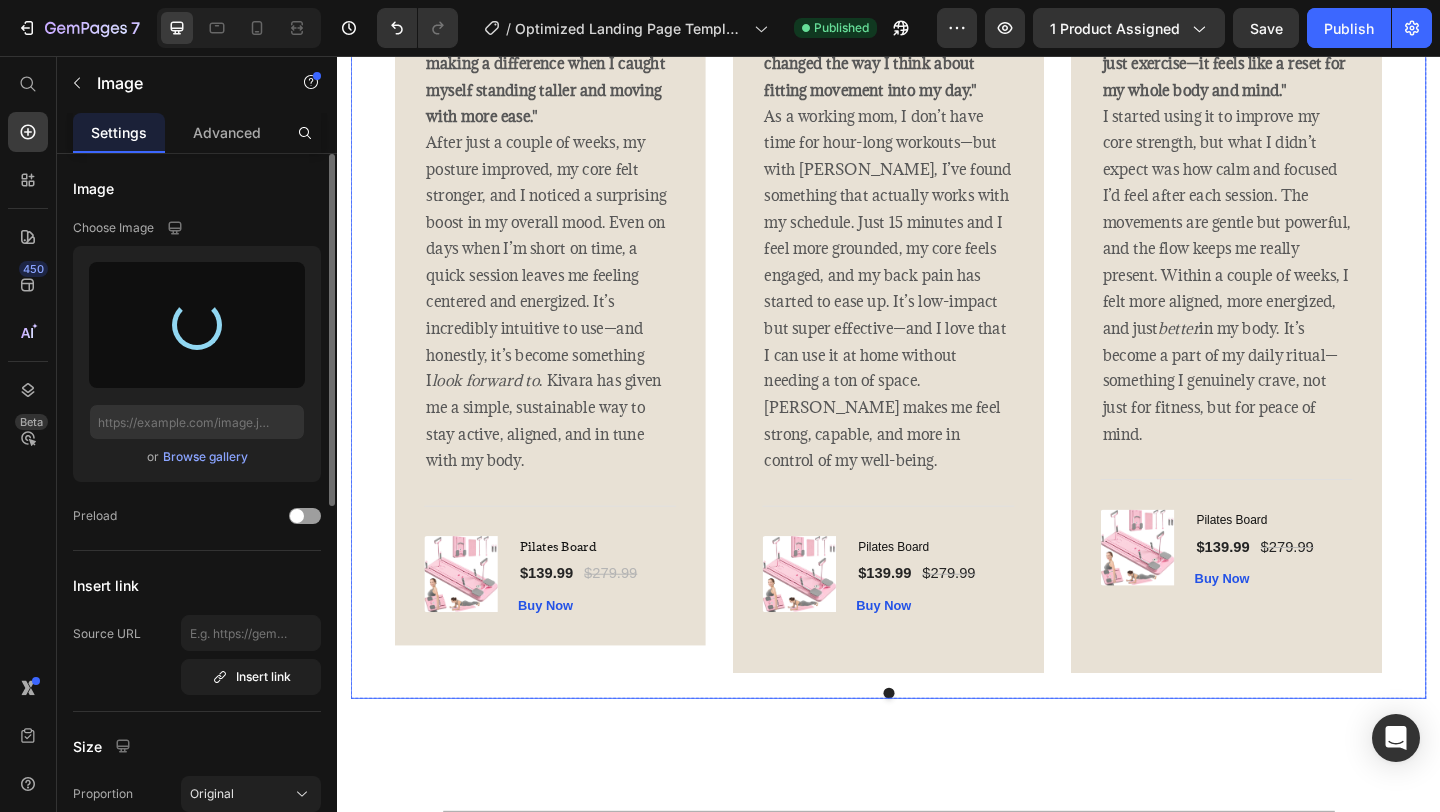 type on "[URL][DOMAIN_NAME]" 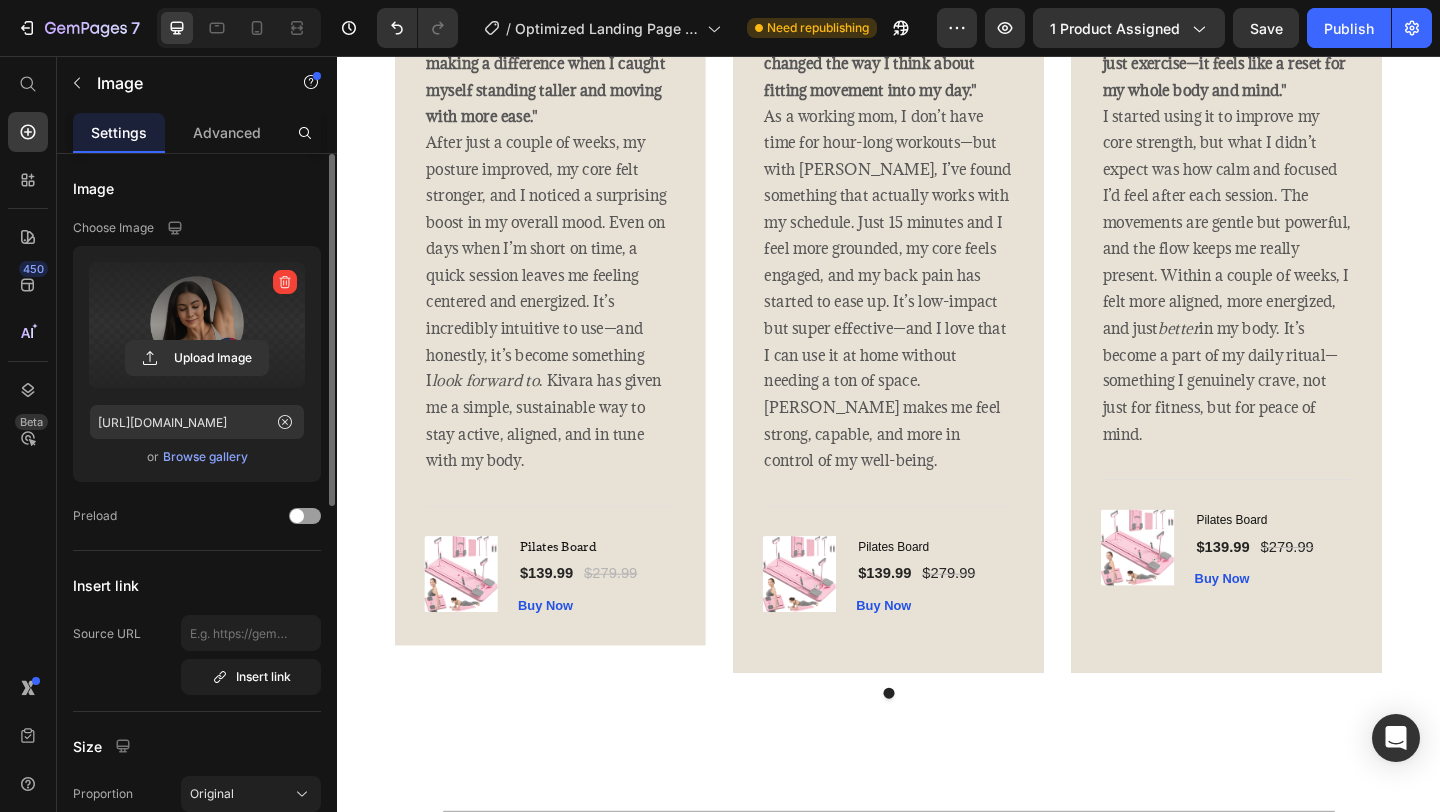 click at bounding box center (1198, -47) 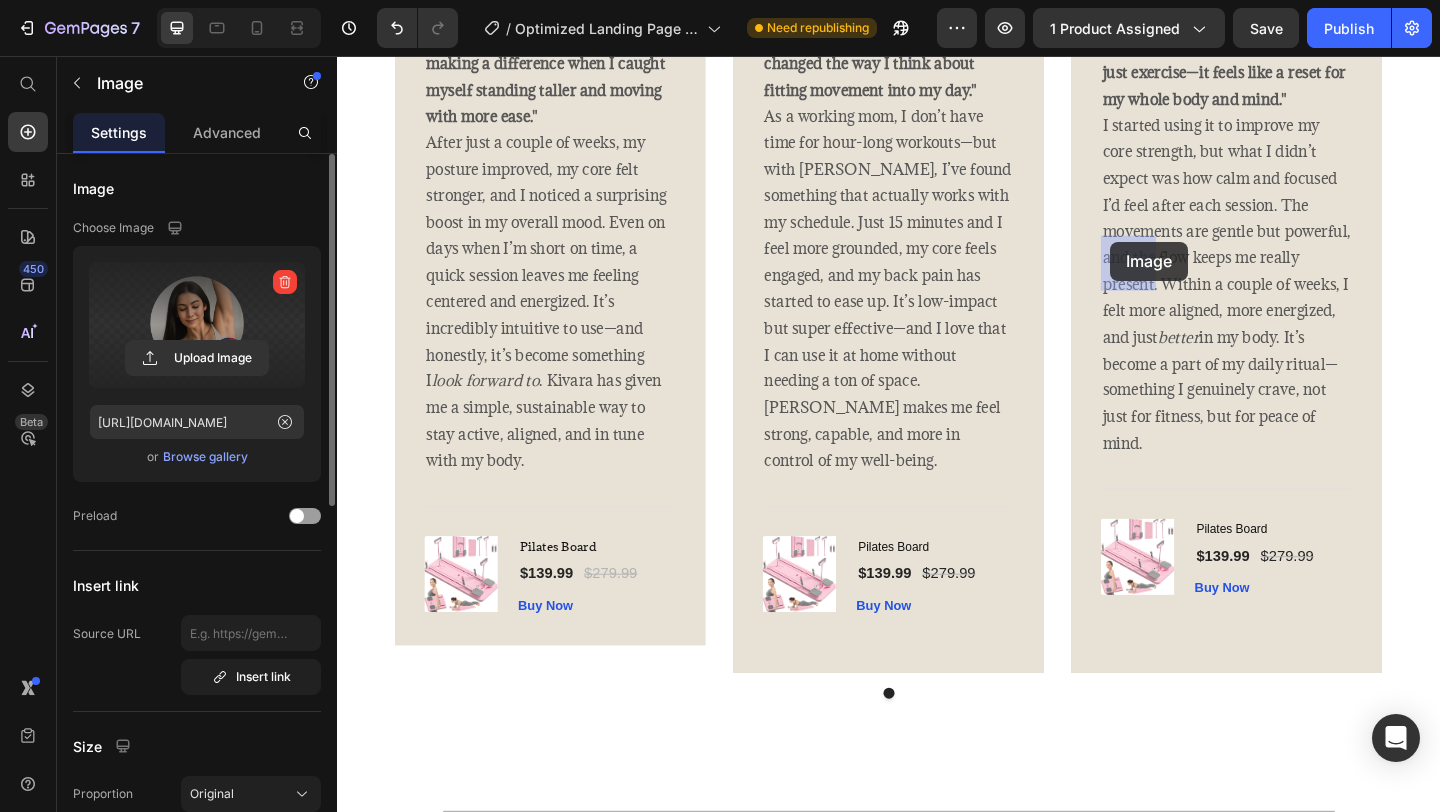 drag, startPoint x: 1168, startPoint y: 251, endPoint x: 1178, endPoint y: 258, distance: 12.206555 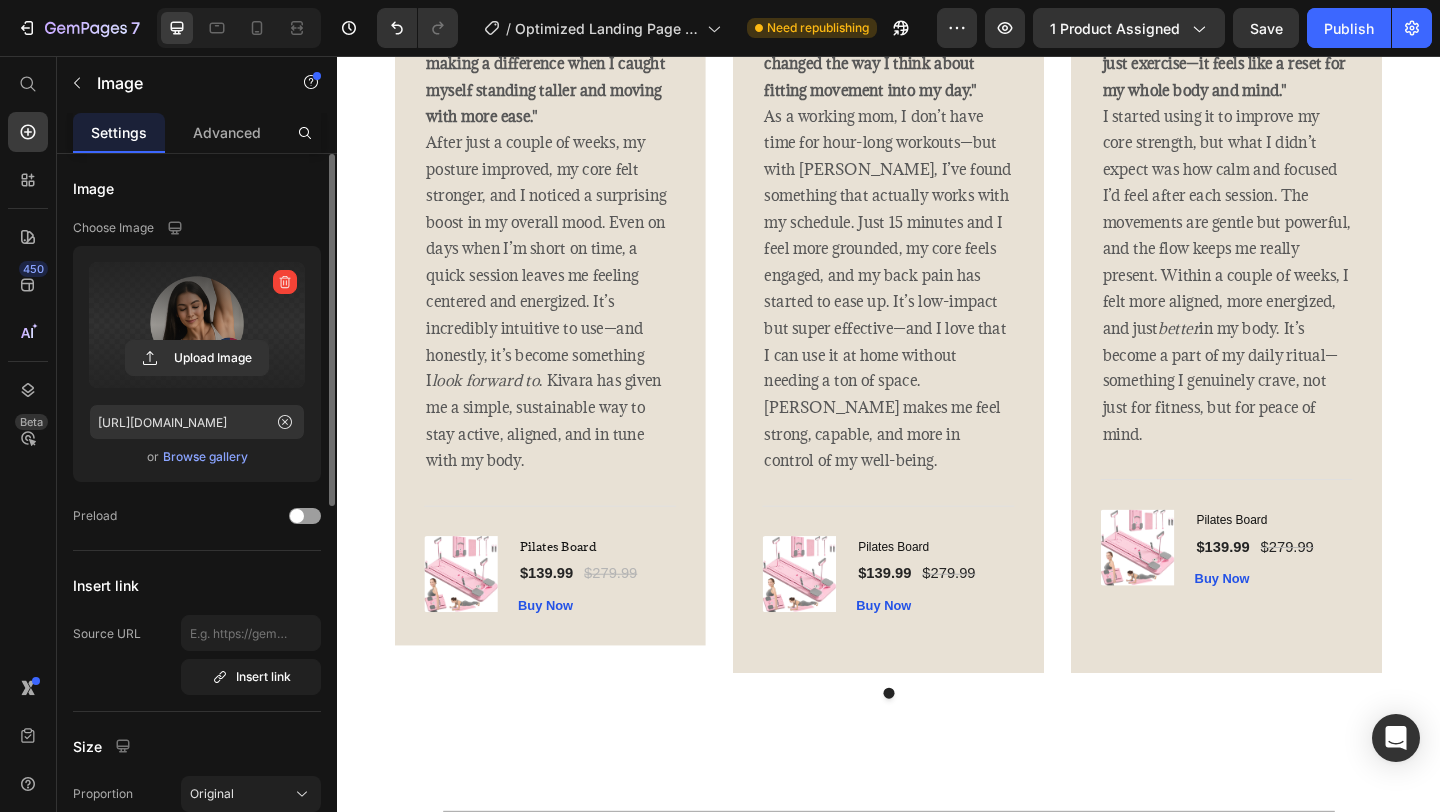 click at bounding box center (1198, -47) 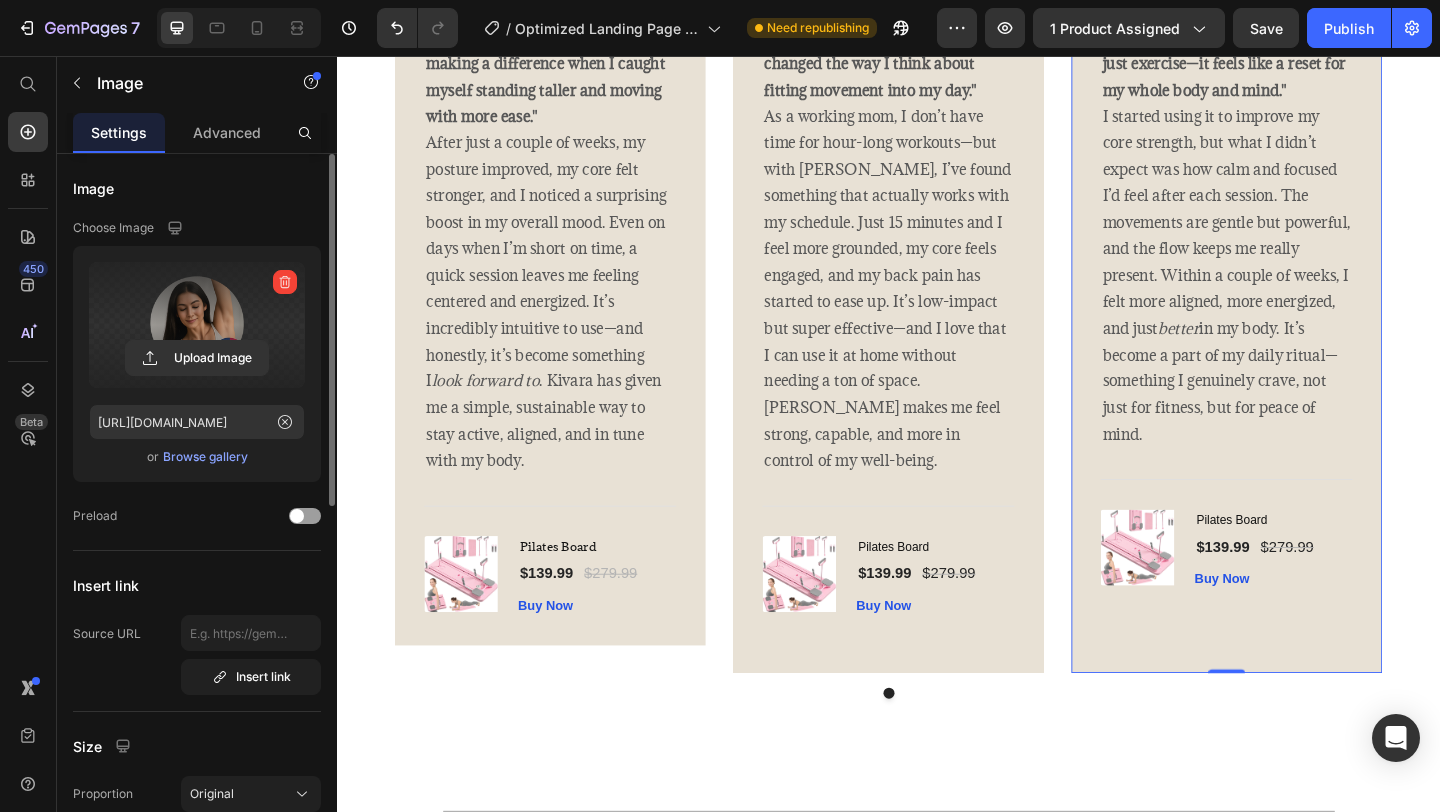 click on "Image
Icon
Icon
Icon
Icon
Icon Row [PERSON_NAME] Text block Row "With Kivara, it’s not just exercise—it feels like a reset for my whole body and mind." I started using it to improve my core strength, but what I didn’t expect was how calm and focused I’d feel after each session. The movements are gentle but powerful, and the flow keeps me really present. Within a couple of weeks, I felt more aligned, more energized, and just  better  in my body. It’s become a part of my daily ritual—something I genuinely crave, not just for fitness, but for peace of mind. Text block                Title Line (P) Images & Gallery Pilates Board (P) Title $139.99 (P) Price $279.99 (P) Price Row Buy Now (P) Cart Button Product Row   0" at bounding box center [1305, 324] 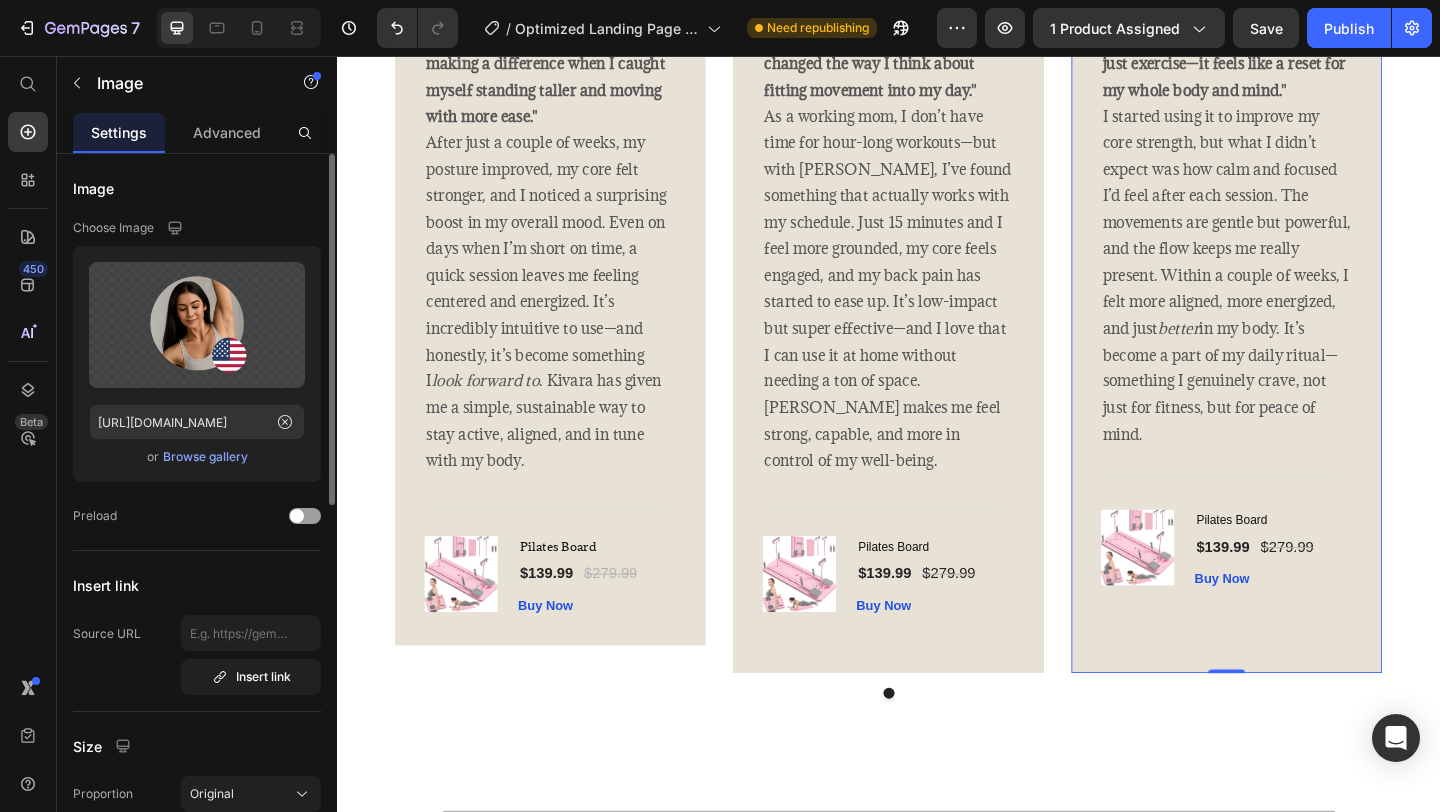 click at bounding box center [1198, -47] 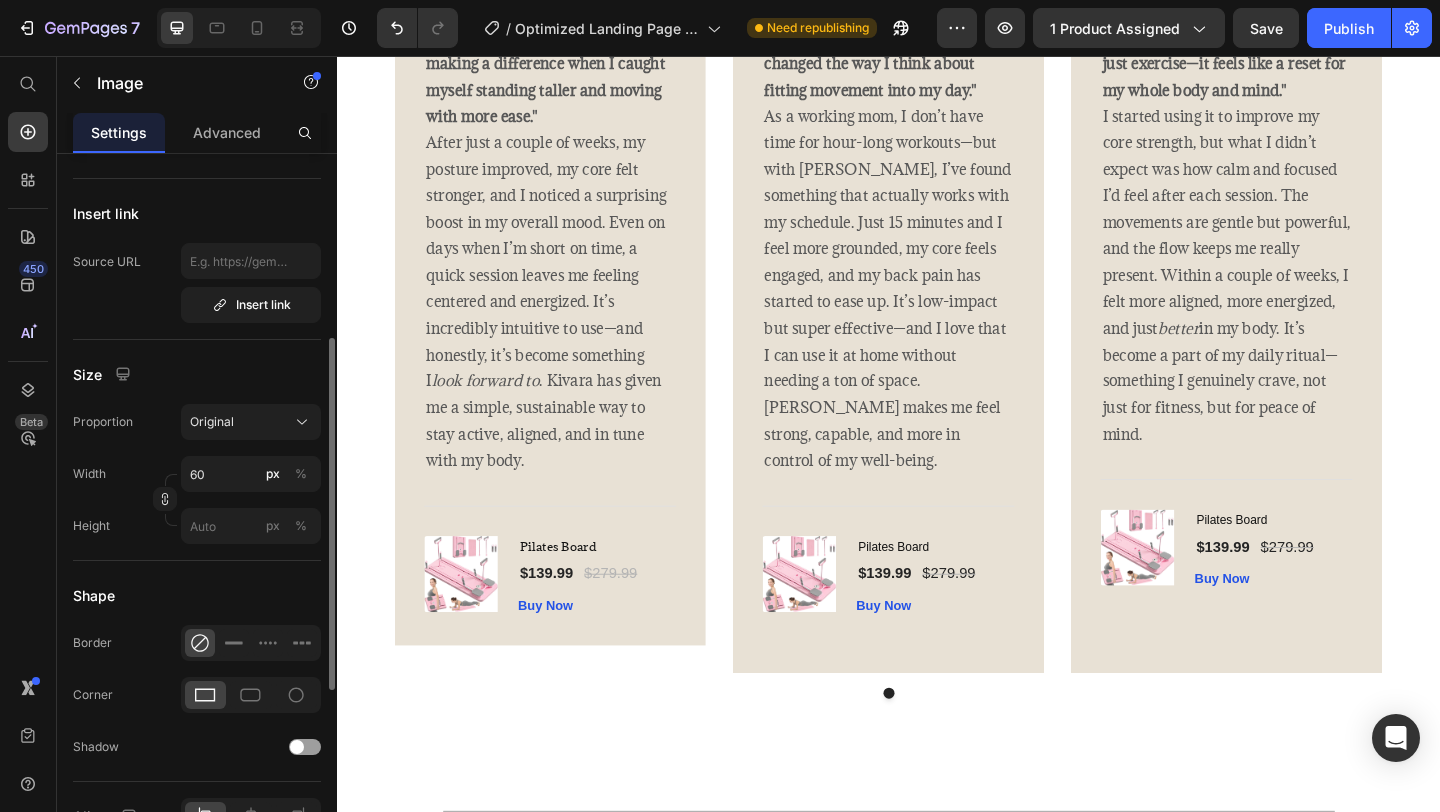 scroll, scrollTop: 373, scrollLeft: 0, axis: vertical 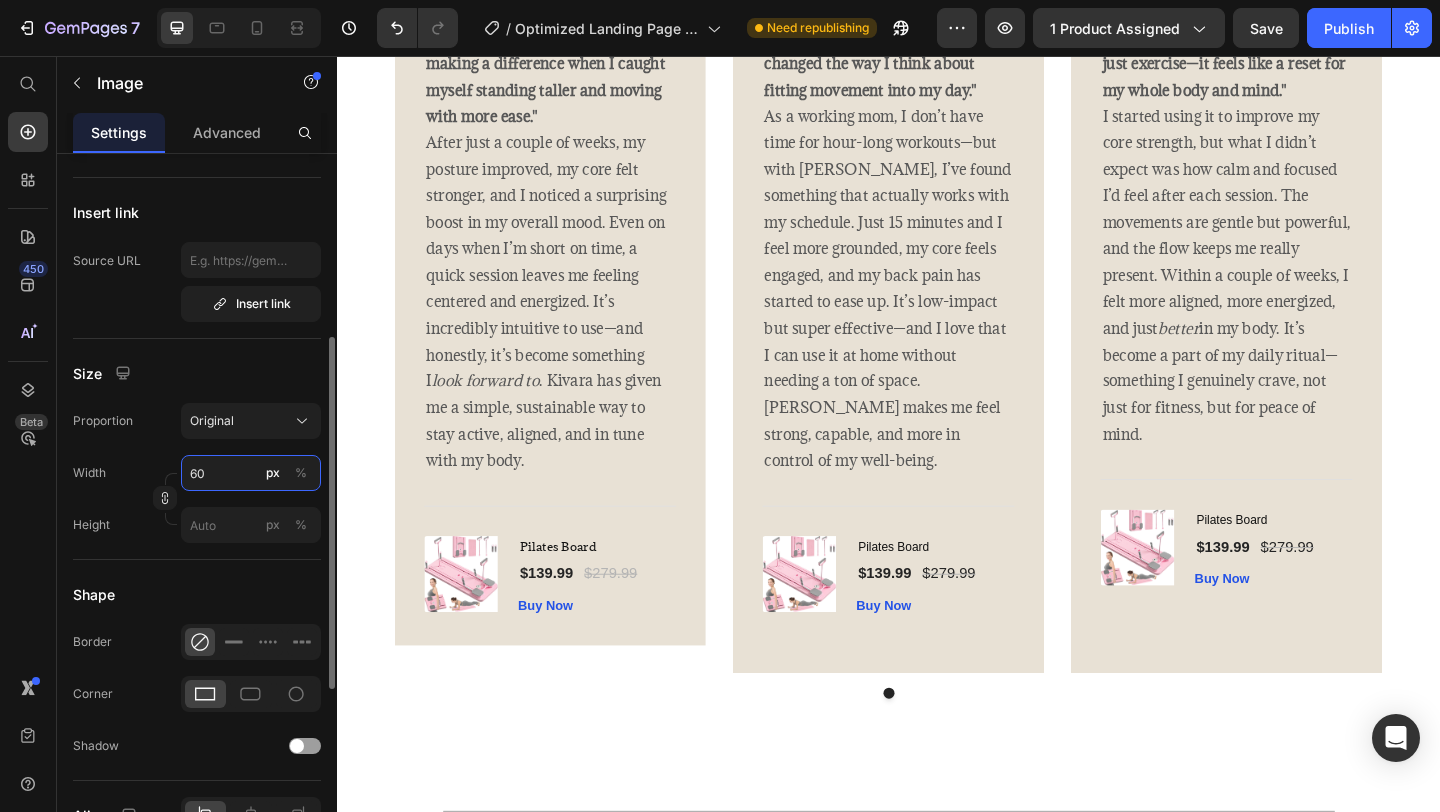 drag, startPoint x: 206, startPoint y: 473, endPoint x: 174, endPoint y: 473, distance: 32 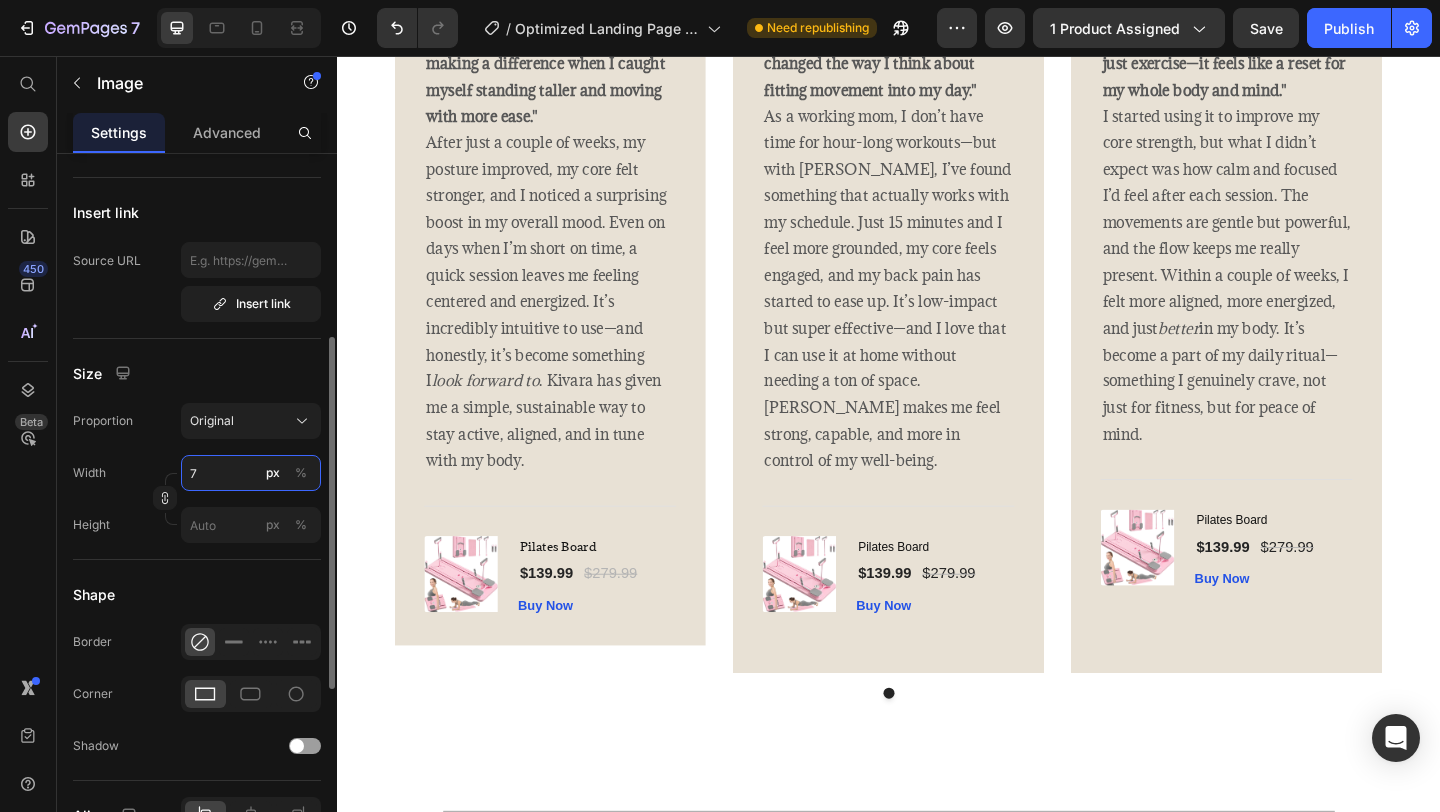 type on "70" 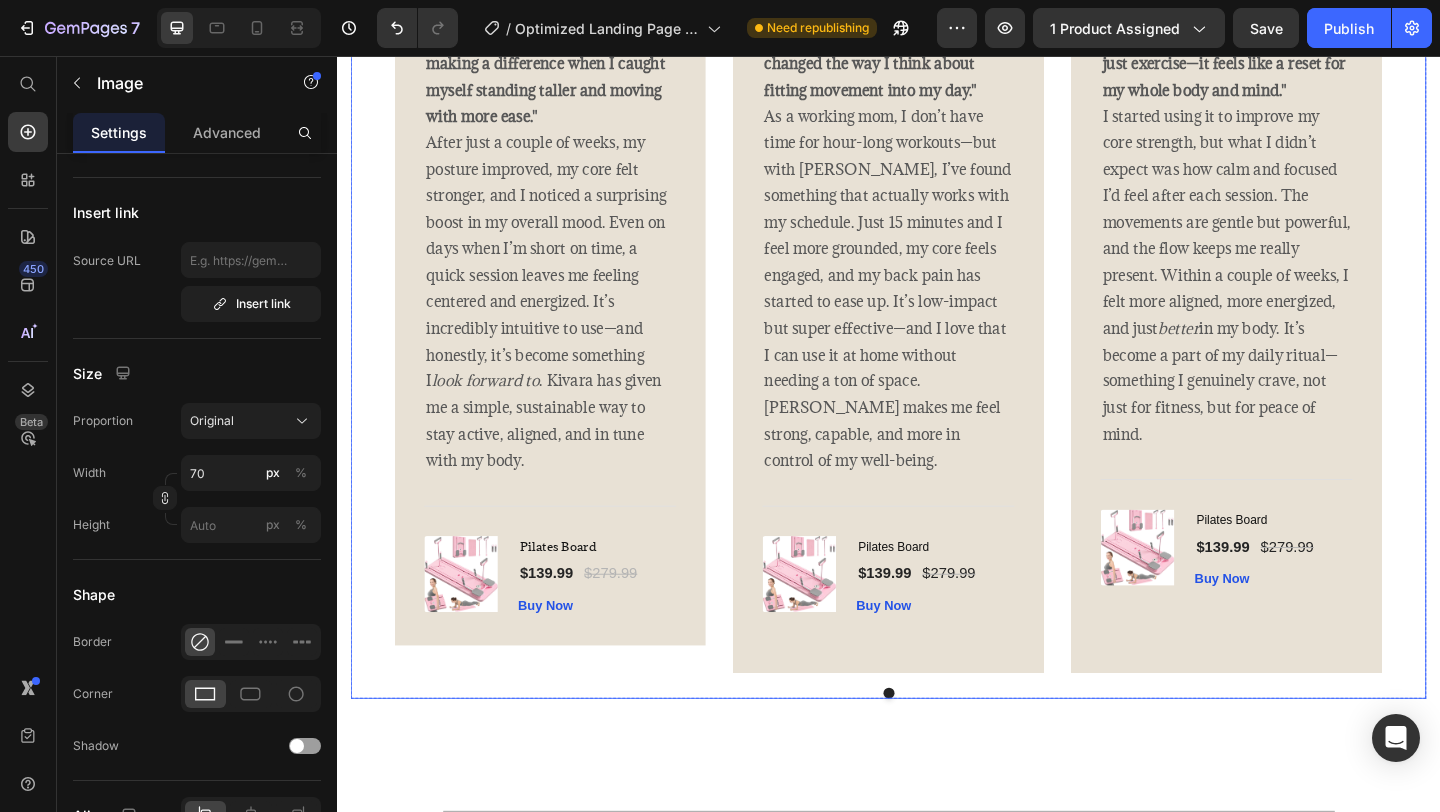 click on "Image
Icon
Icon
Icon
Icon
Icon Row [PERSON_NAME] Text block Row "I knew [PERSON_NAME] was making a difference when I caught myself standing taller and moving with more ease." After just a couple of weeks, my posture improved, my core felt stronger, and I noticed a surprising boost in my overall mood. Even on days when I’m short on time, a quick session leaves me feeling centered and energized. It’s incredibly intuitive to use—and honestly, it’s become something I  look forward to . Kivara has given me a simple, sustainable way to stay active, aligned, and in tune with my body. Text block                Title Line (P) Images & Gallery Pilates Board (P) Title $139.99 (P) Price $279.99 (P) Price Row Buy Now (P) Cart Button Product Row Image
Icon
Icon
Icon
Icon
Icon Row [PERSON_NAME] Text block Row Text block                Title Line Row" at bounding box center [937, 324] 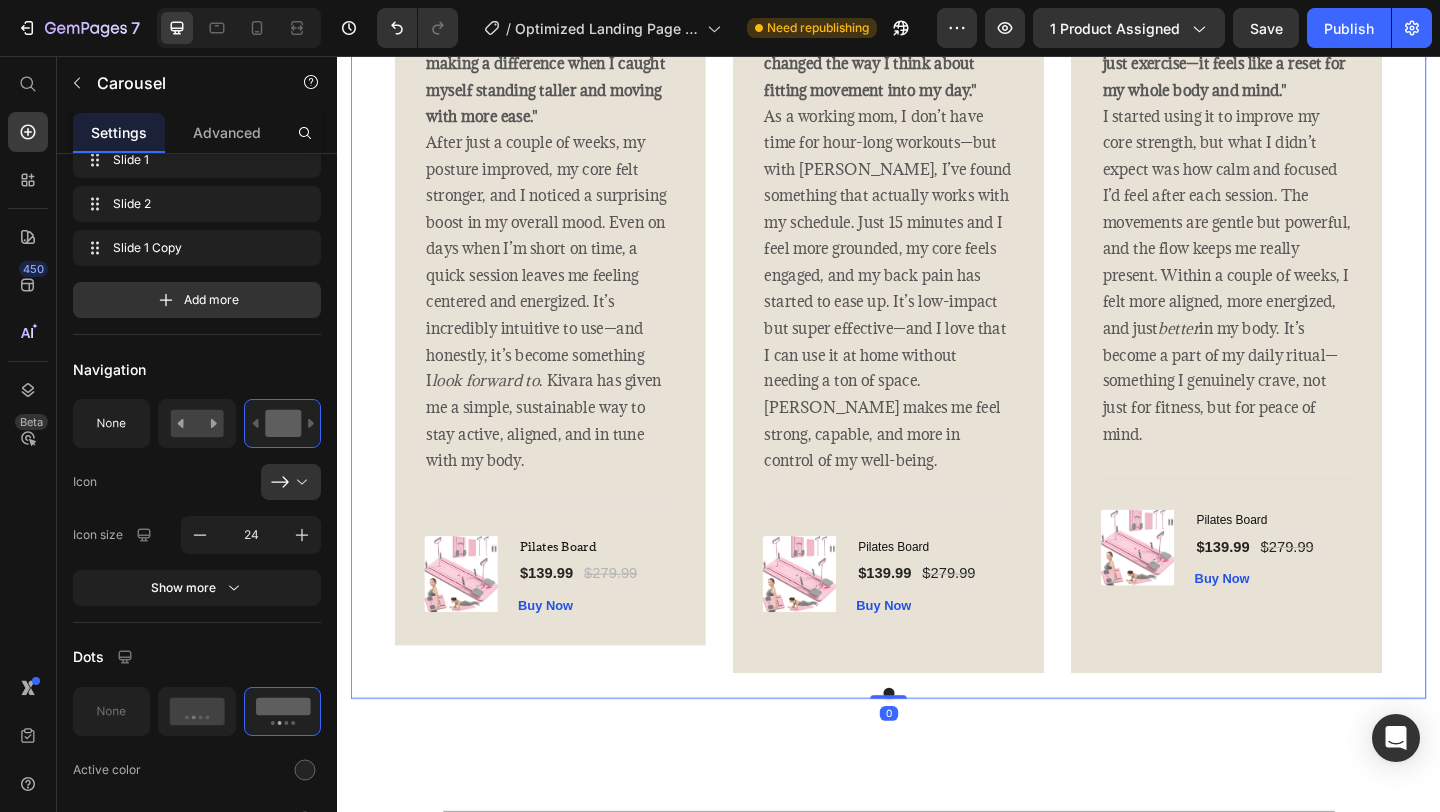 scroll, scrollTop: 0, scrollLeft: 0, axis: both 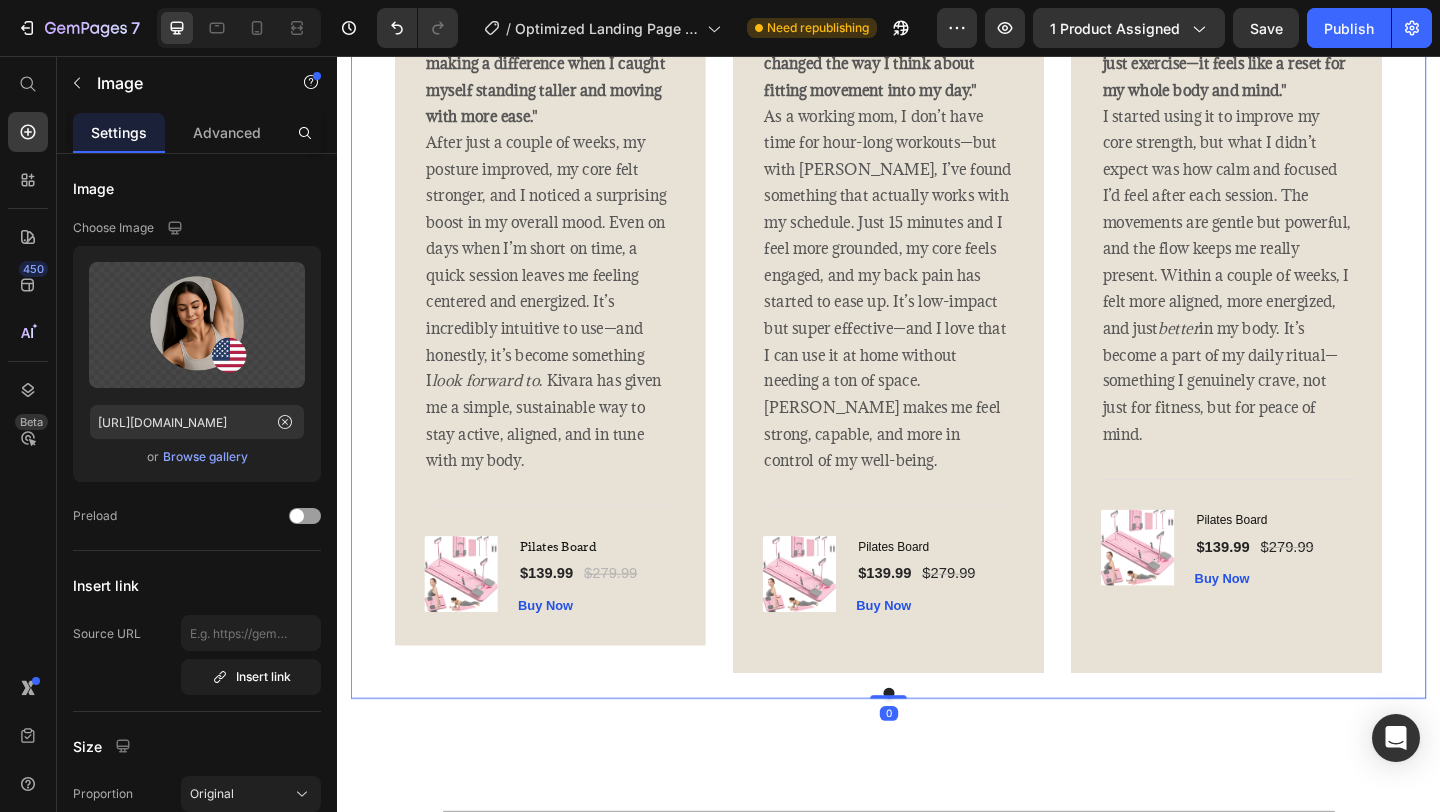 click on "Image" at bounding box center (1203, -47) 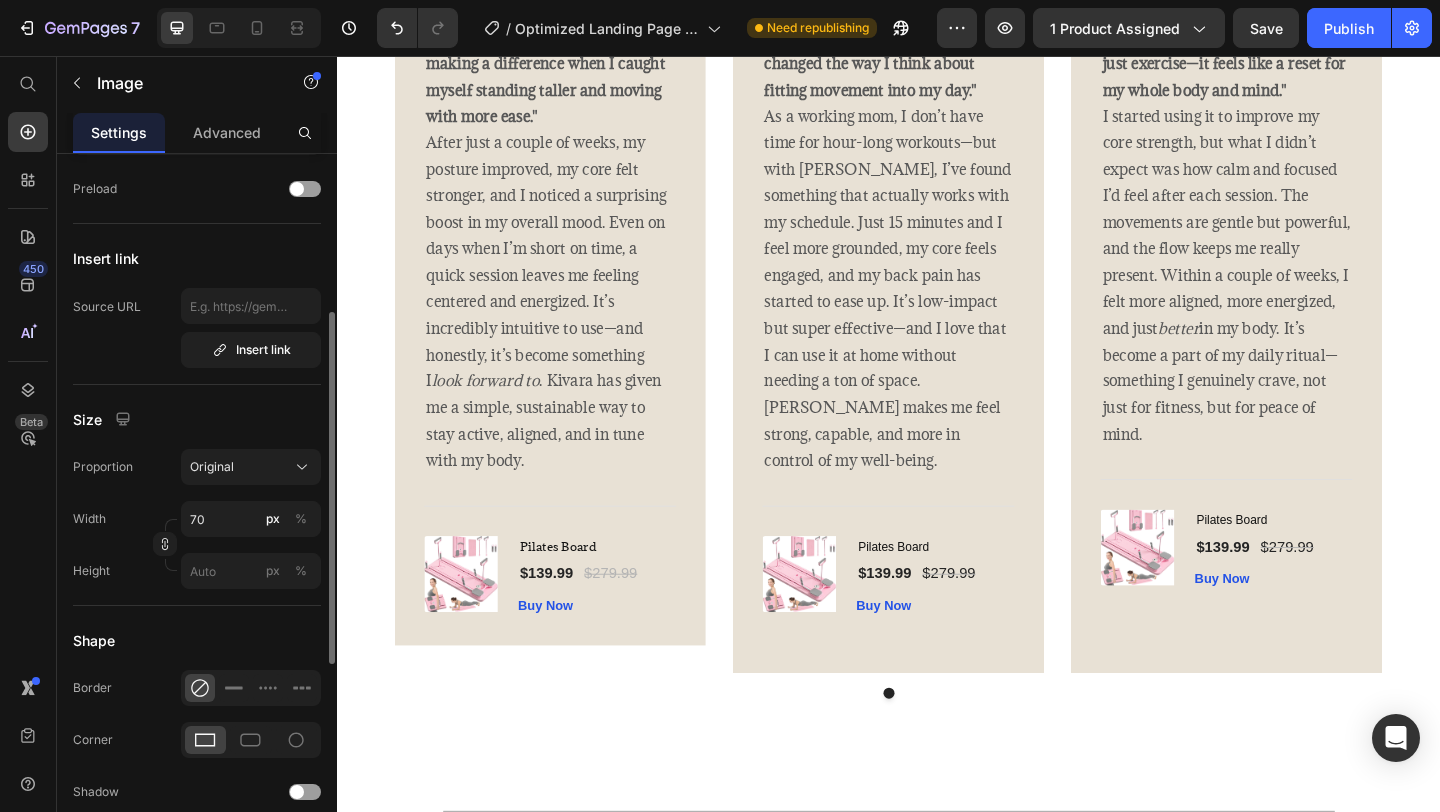 scroll, scrollTop: 325, scrollLeft: 0, axis: vertical 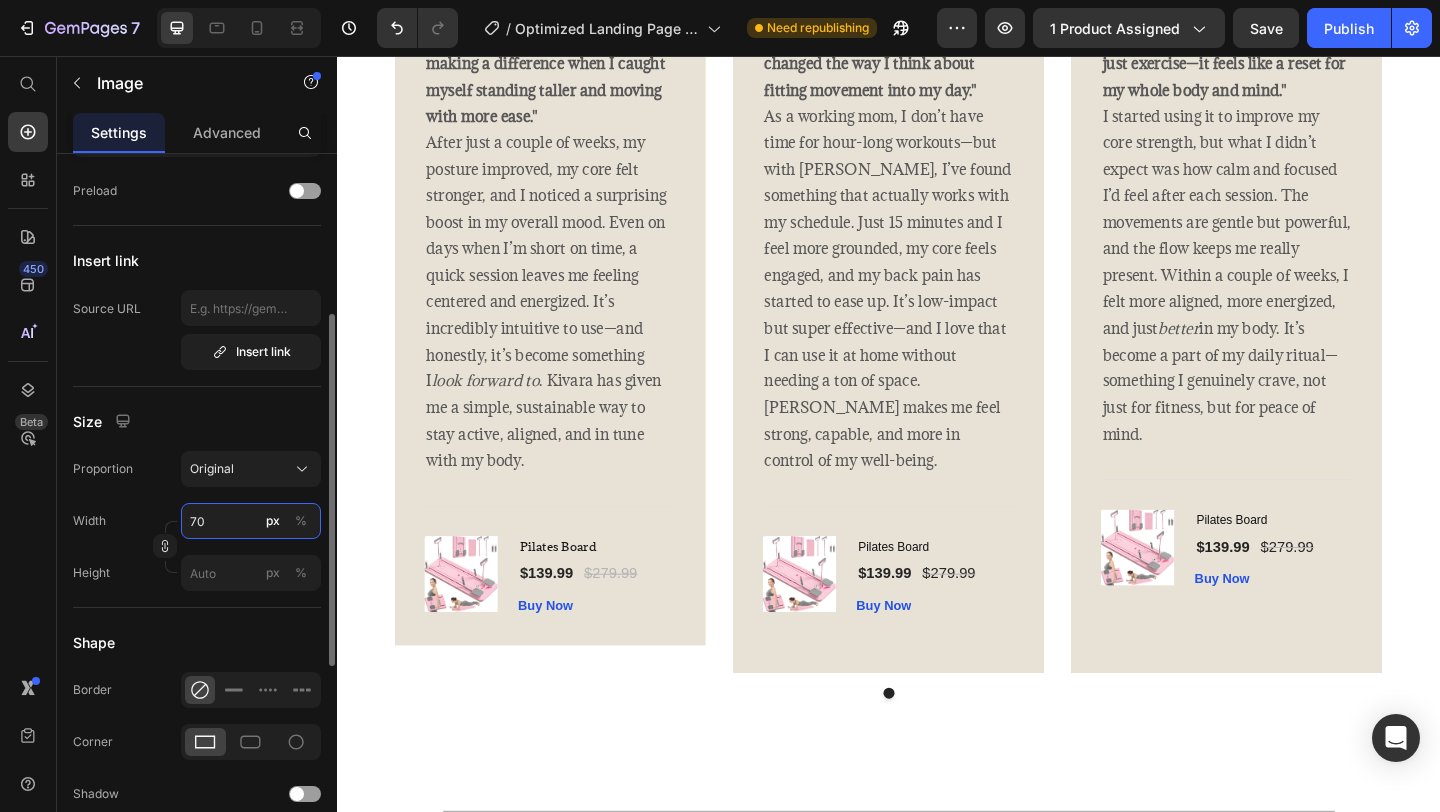 click on "70" at bounding box center [251, 521] 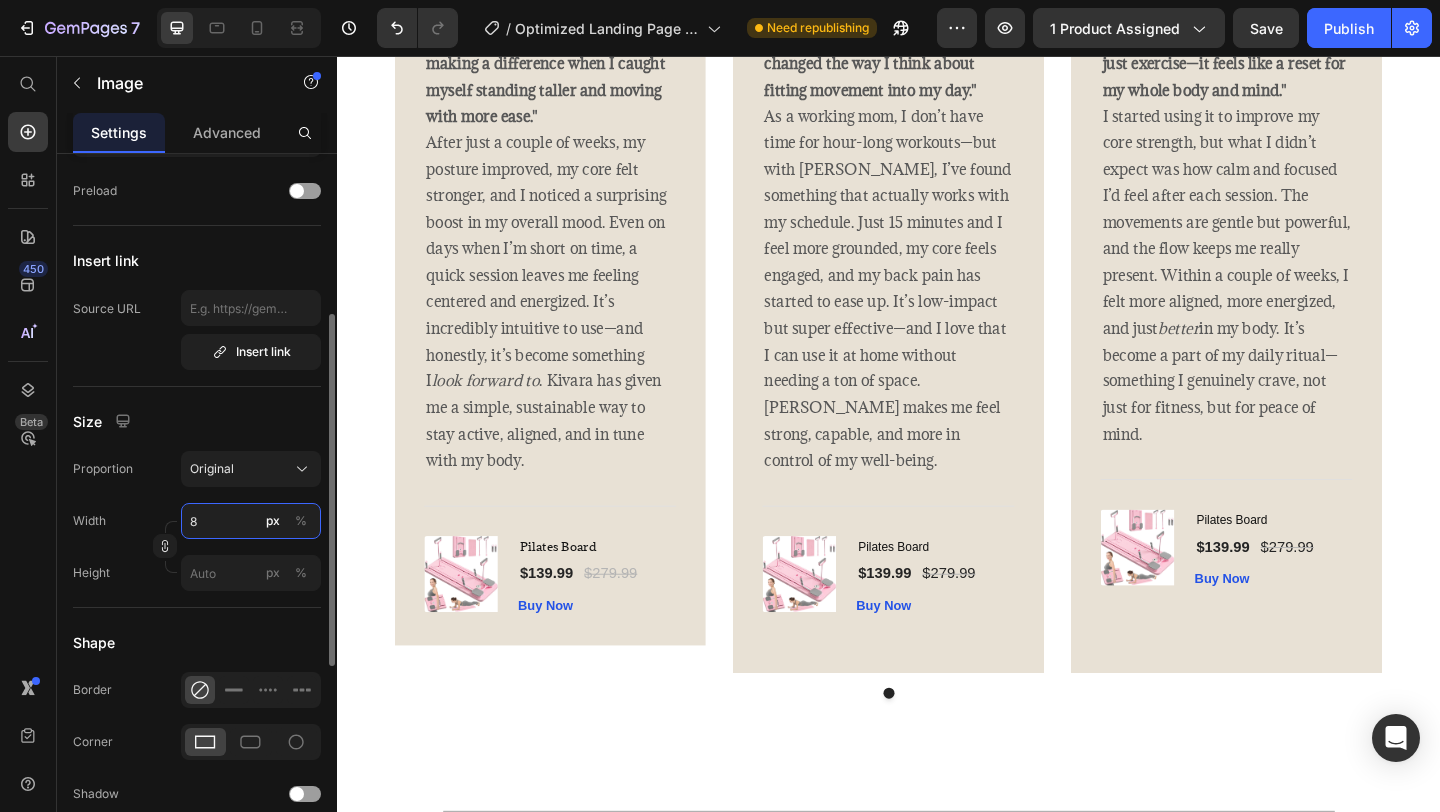 type on "80" 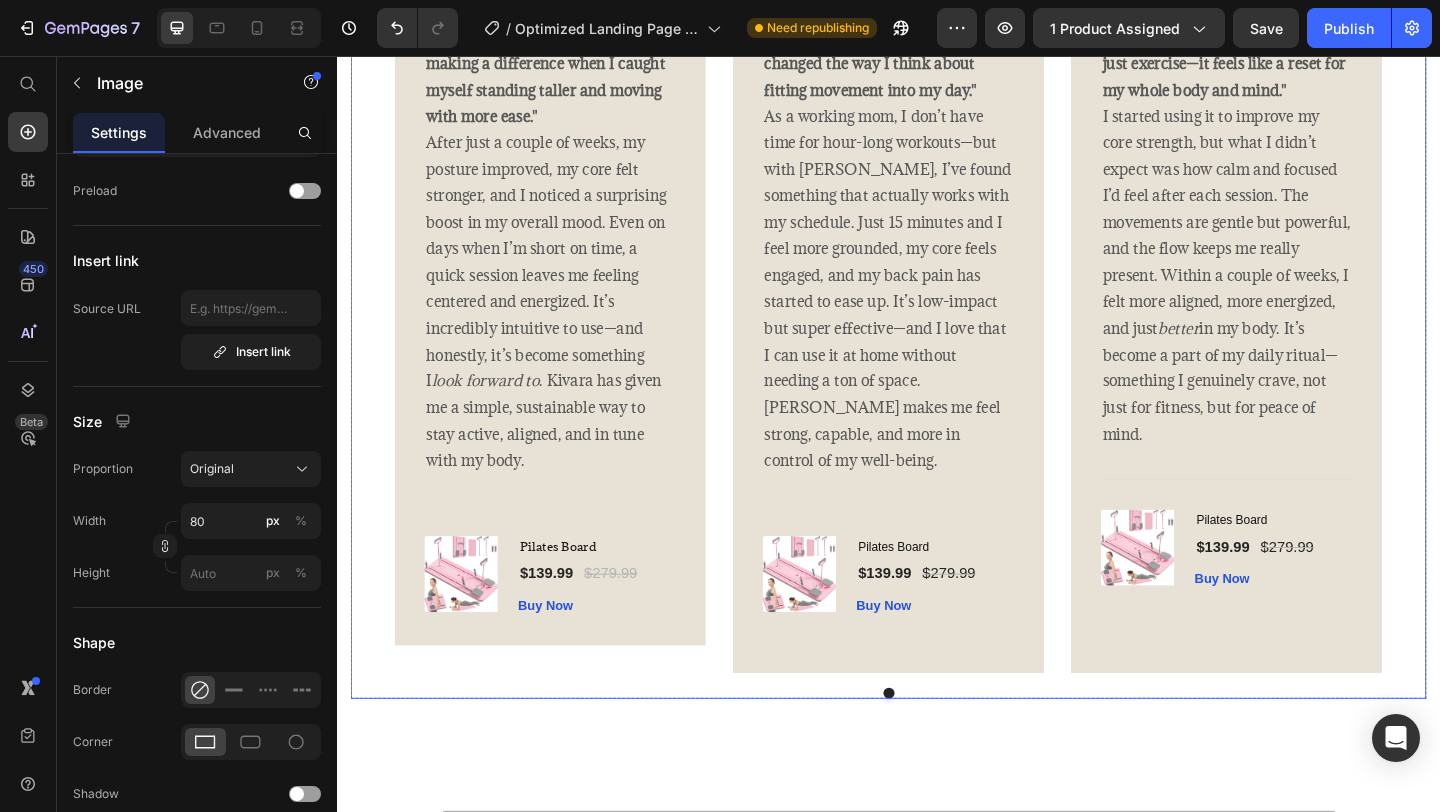 click on "Image
Icon
Icon
Icon
Icon
Icon Row [PERSON_NAME] Text block Row "I knew [PERSON_NAME] was making a difference when I caught myself standing taller and moving with more ease." After just a couple of weeks, my posture improved, my core felt stronger, and I noticed a surprising boost in my overall mood. Even on days when I’m short on time, a quick session leaves me feeling centered and energized. It’s incredibly intuitive to use—and honestly, it’s become something I  look forward to . Kivara has given me a simple, sustainable way to stay active, aligned, and in tune with my body. Text block                Title Line (P) Images & Gallery Pilates Board (P) Title $139.99 (P) Price $279.99 (P) Price Row Buy Now (P) Cart Button Product Row Image
Icon
Icon
Icon
Icon
Icon Row [PERSON_NAME] Text block Row Text block                Title Line Row" at bounding box center [937, 324] 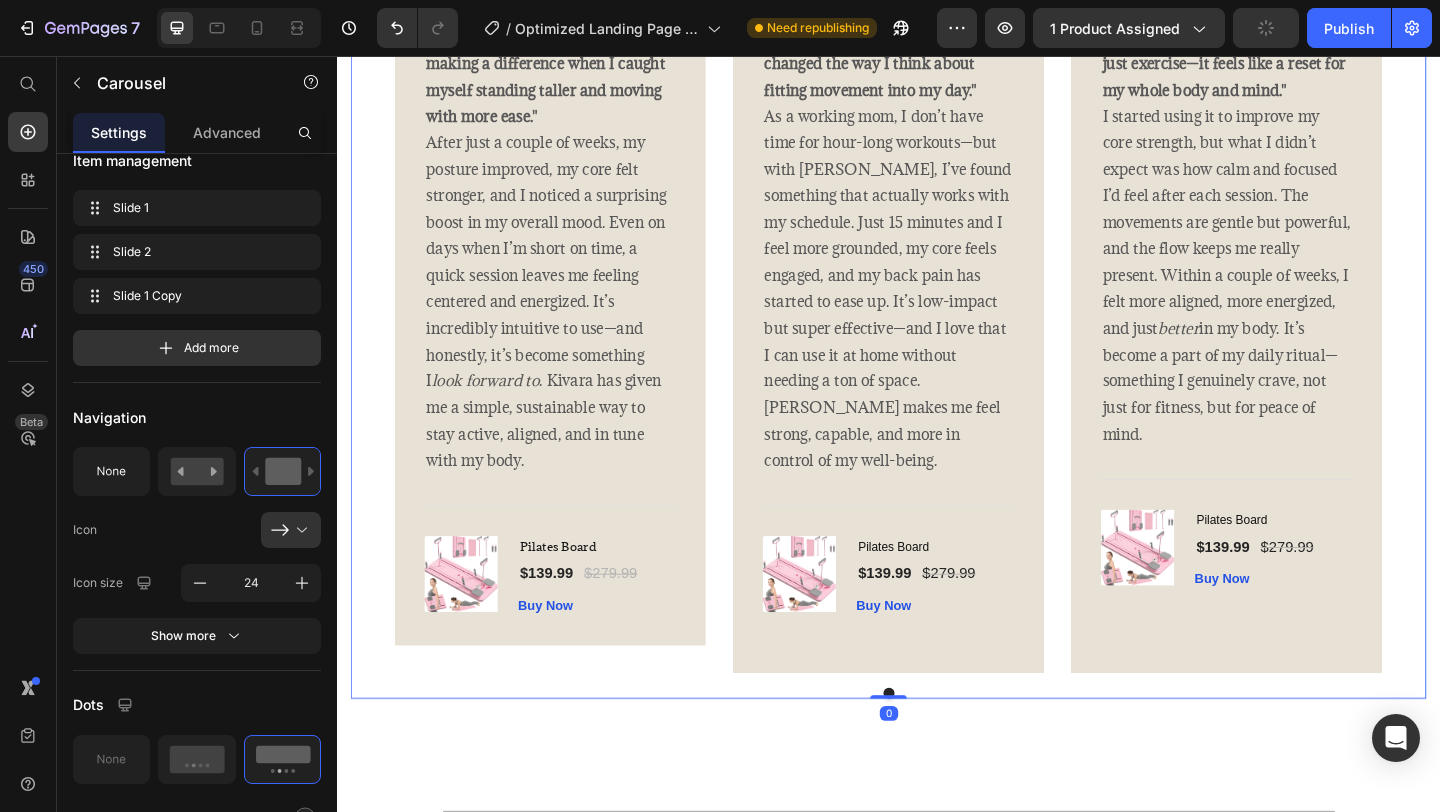 scroll, scrollTop: 0, scrollLeft: 0, axis: both 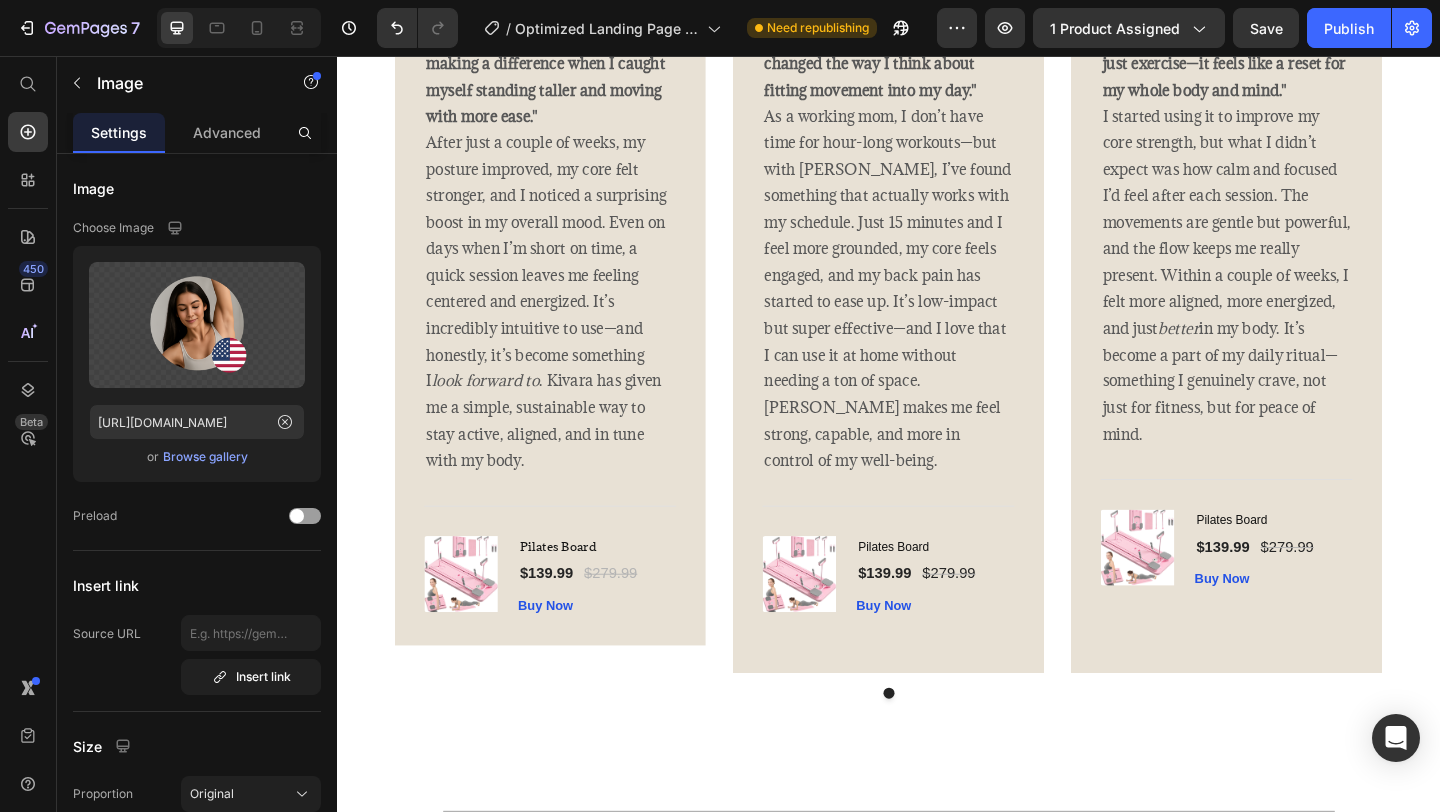 click at bounding box center (1208, -47) 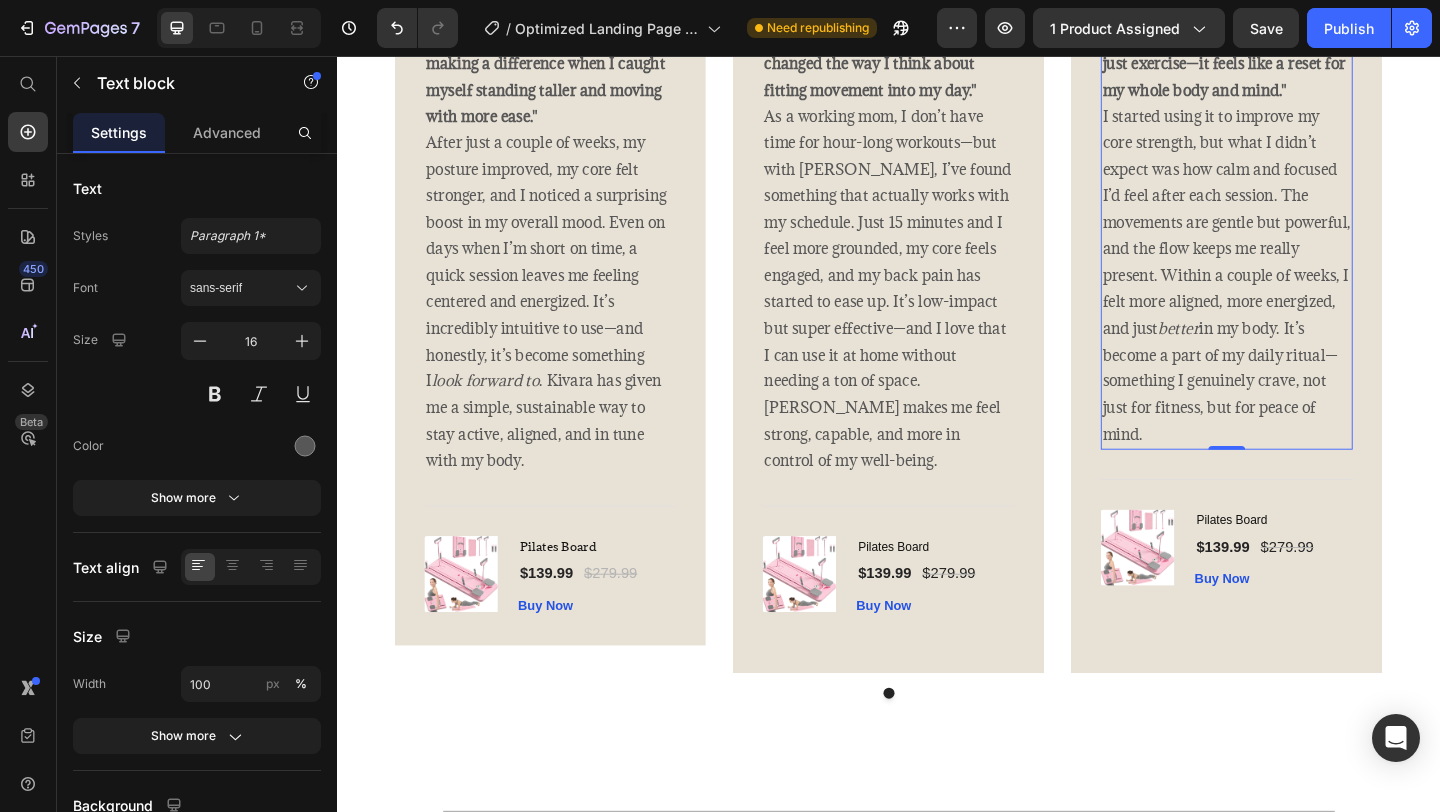 click on ""With [PERSON_NAME], it’s not just exercise—it feels like a reset for my whole body and mind."" at bounding box center (1302, 64) 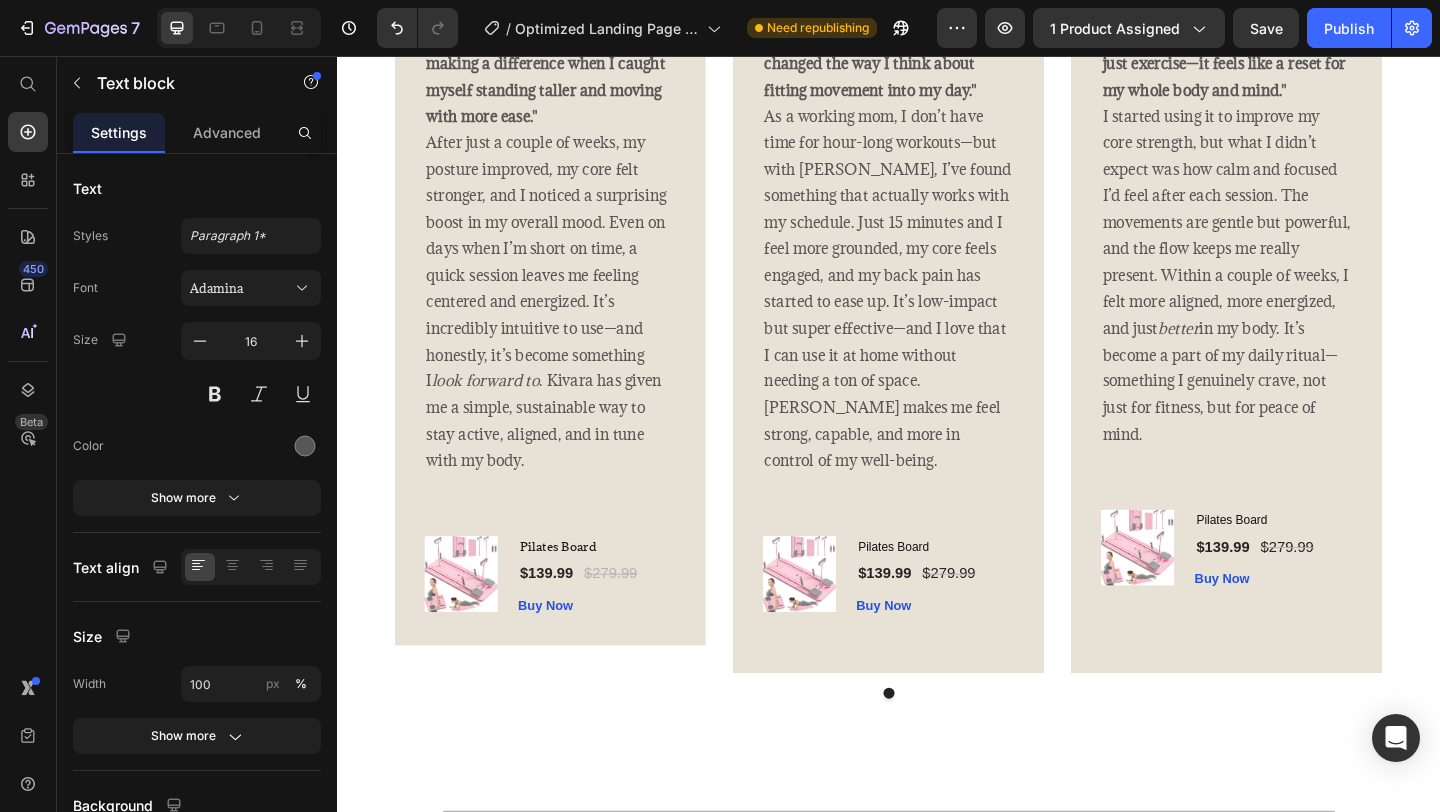 click on "Image
Icon
Icon
Icon
Icon
Icon Row [PERSON_NAME] Text block Row   0" at bounding box center (1305, -14) 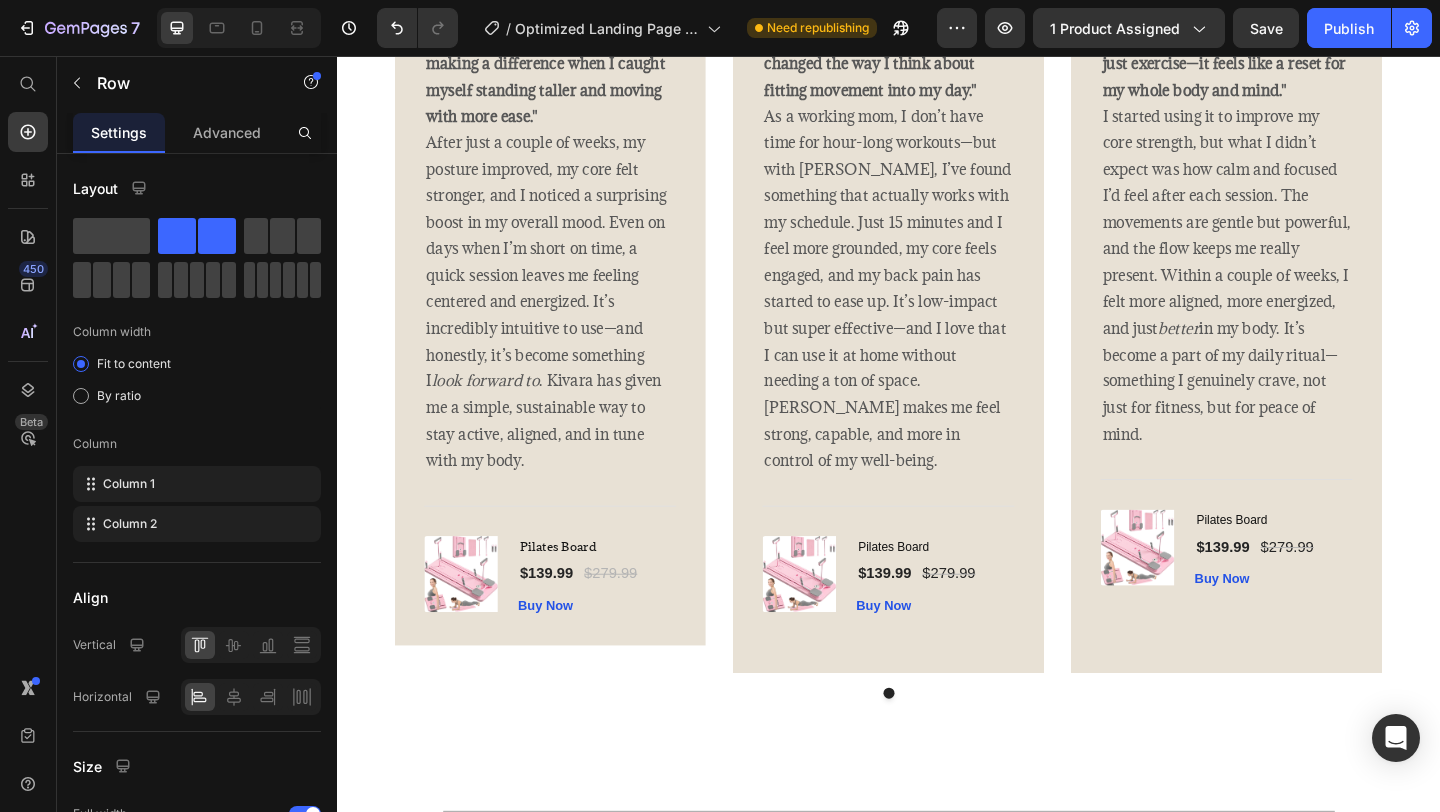 drag, startPoint x: 1308, startPoint y: 344, endPoint x: 1308, endPoint y: 320, distance: 24 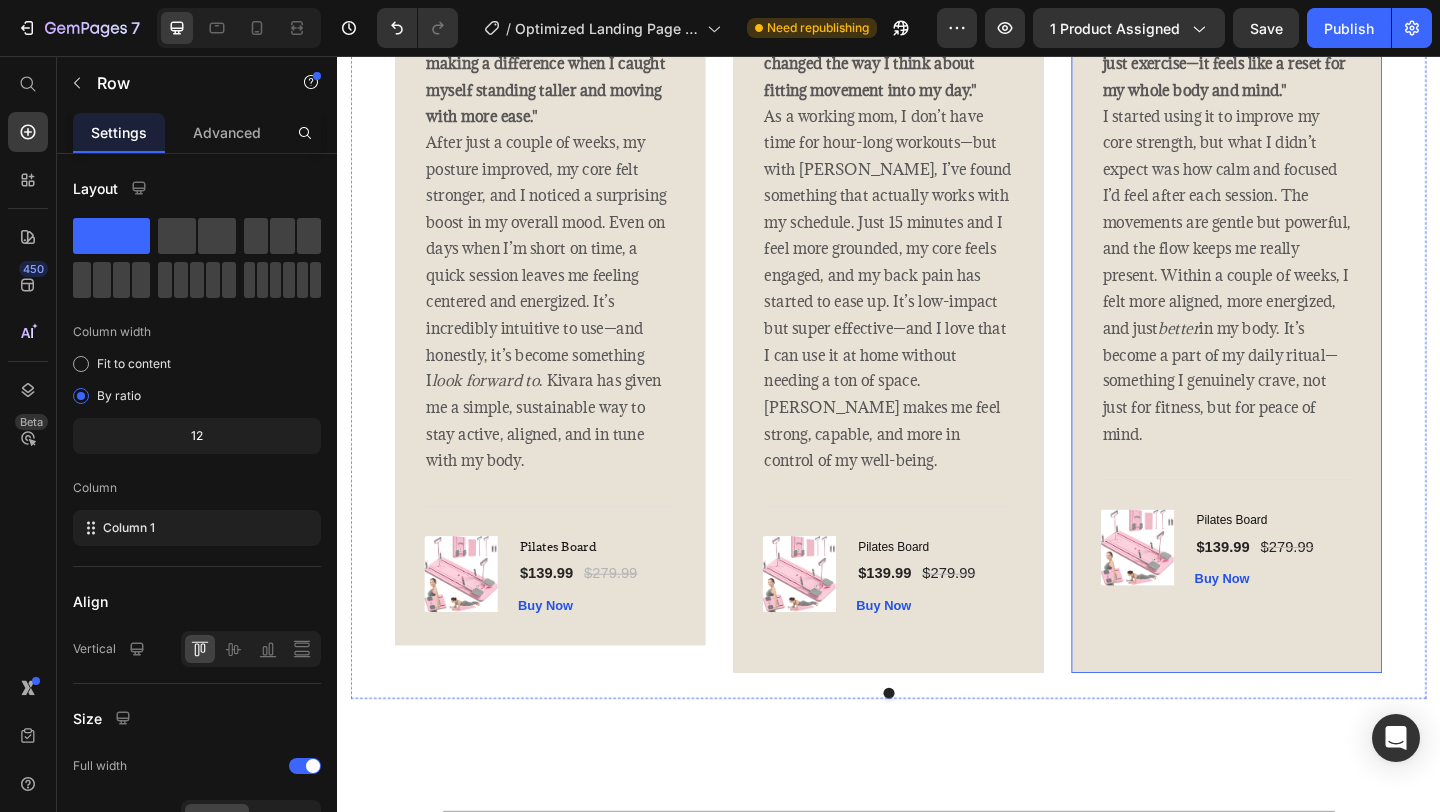 click on "Image
Icon
Icon
Icon
Icon
Icon Row [PERSON_NAME] Text block Row   0 "With Kivara, it’s not just exercise—it feels like a reset for my whole body and mind." I started using it to improve my core strength, but what I didn’t expect was how calm and focused I’d feel after each session. The movements are gentle but powerful, and the flow keeps me really present. Within a couple of weeks, I felt more aligned, more energized, and just  better  in my body. It’s become a part of my daily ritual—something I genuinely crave, not just for fitness, but for peace of mind. Text block                Title Line (P) Images & Gallery Pilates Board (P) Title $139.99 (P) Price $279.99 (P) Price Row Buy Now (P) Cart Button Product Row" at bounding box center [1305, 324] 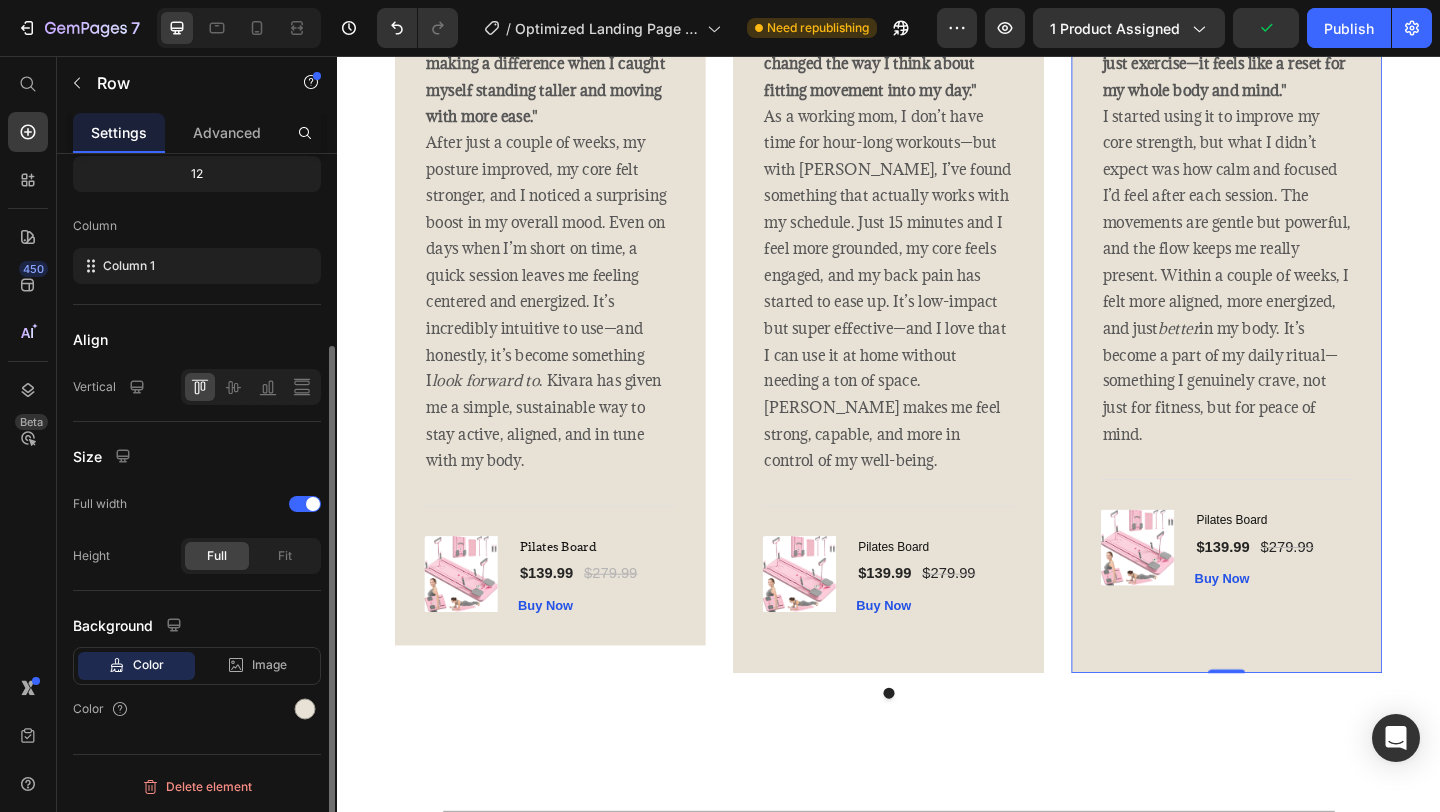 scroll, scrollTop: 261, scrollLeft: 0, axis: vertical 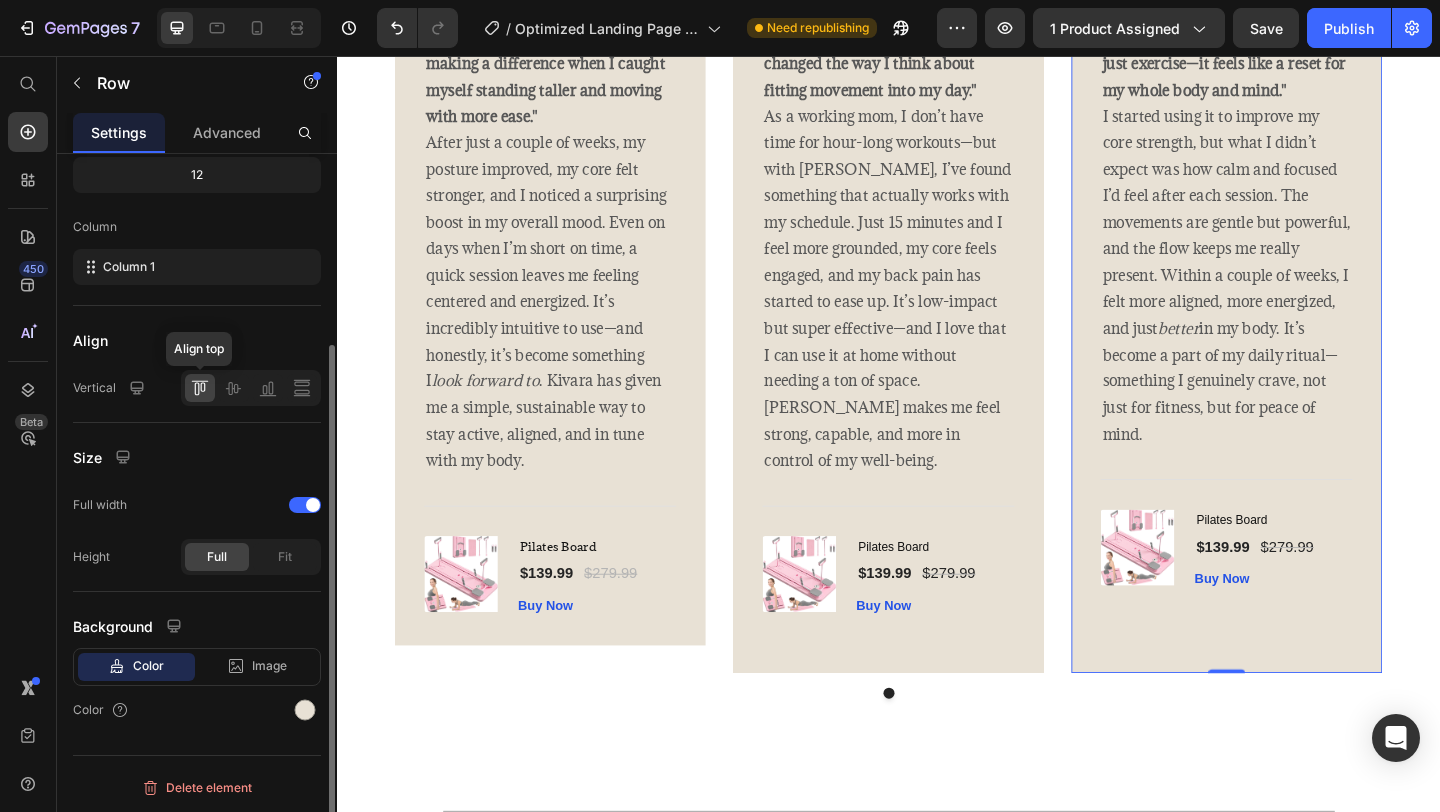 click 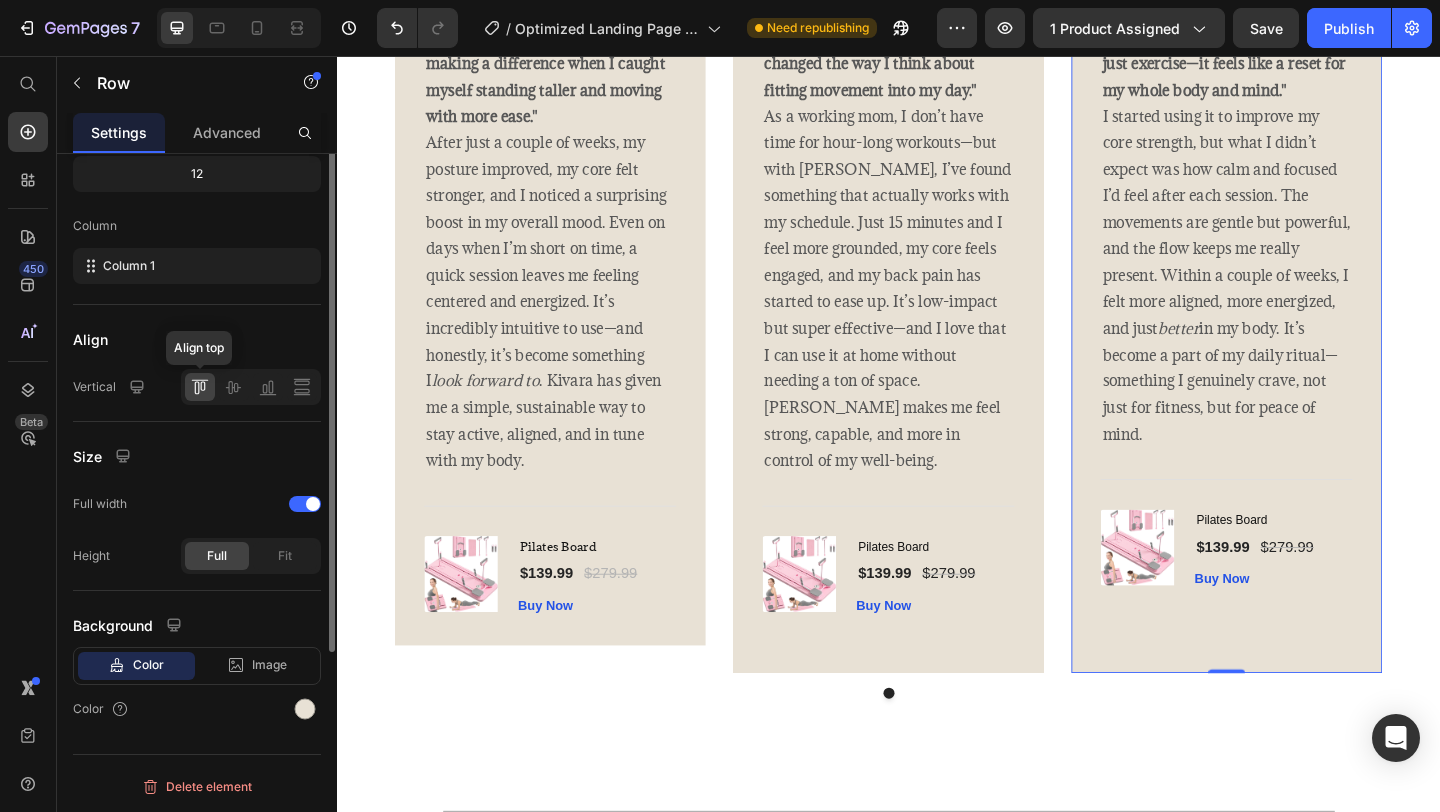 scroll, scrollTop: 0, scrollLeft: 0, axis: both 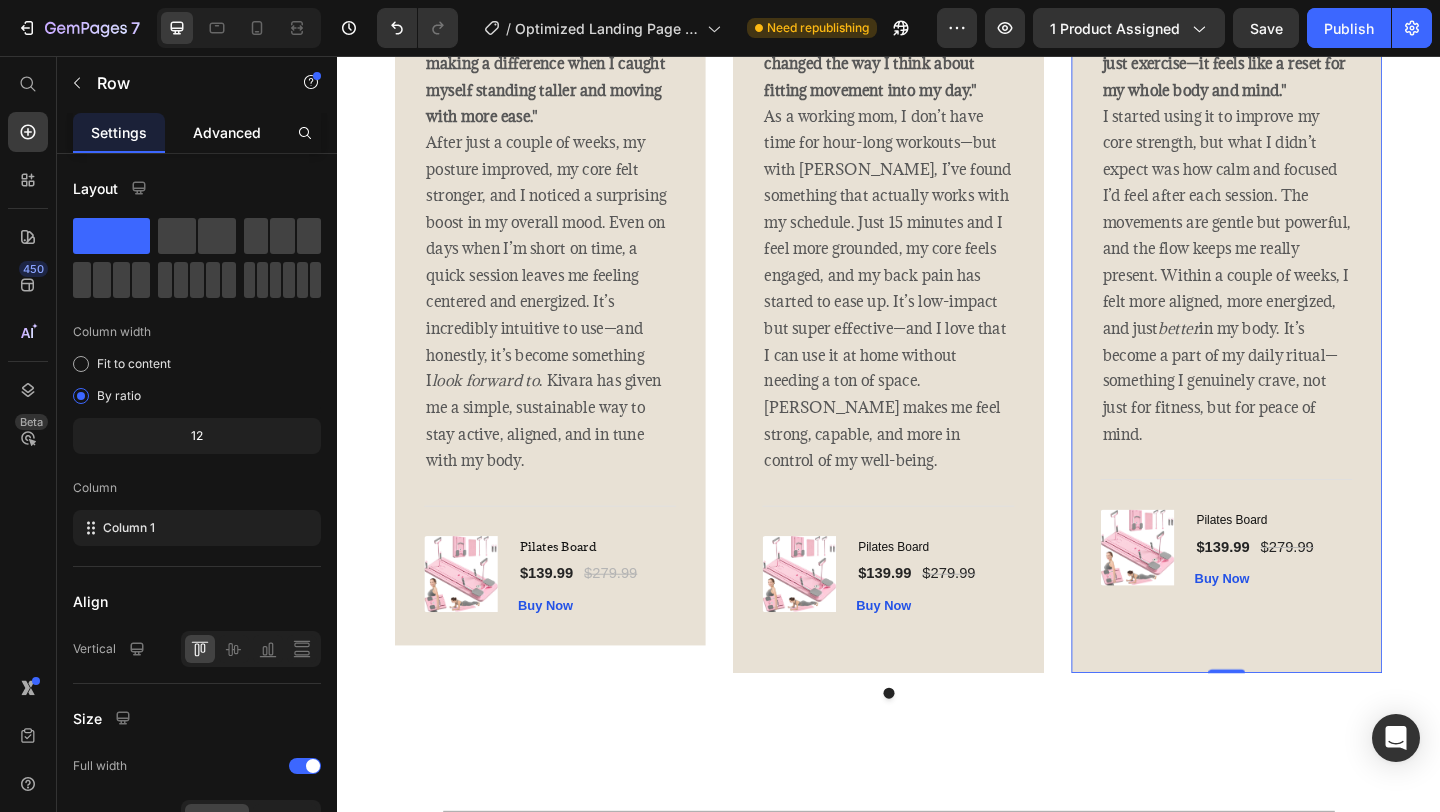 click on "Advanced" at bounding box center (227, 132) 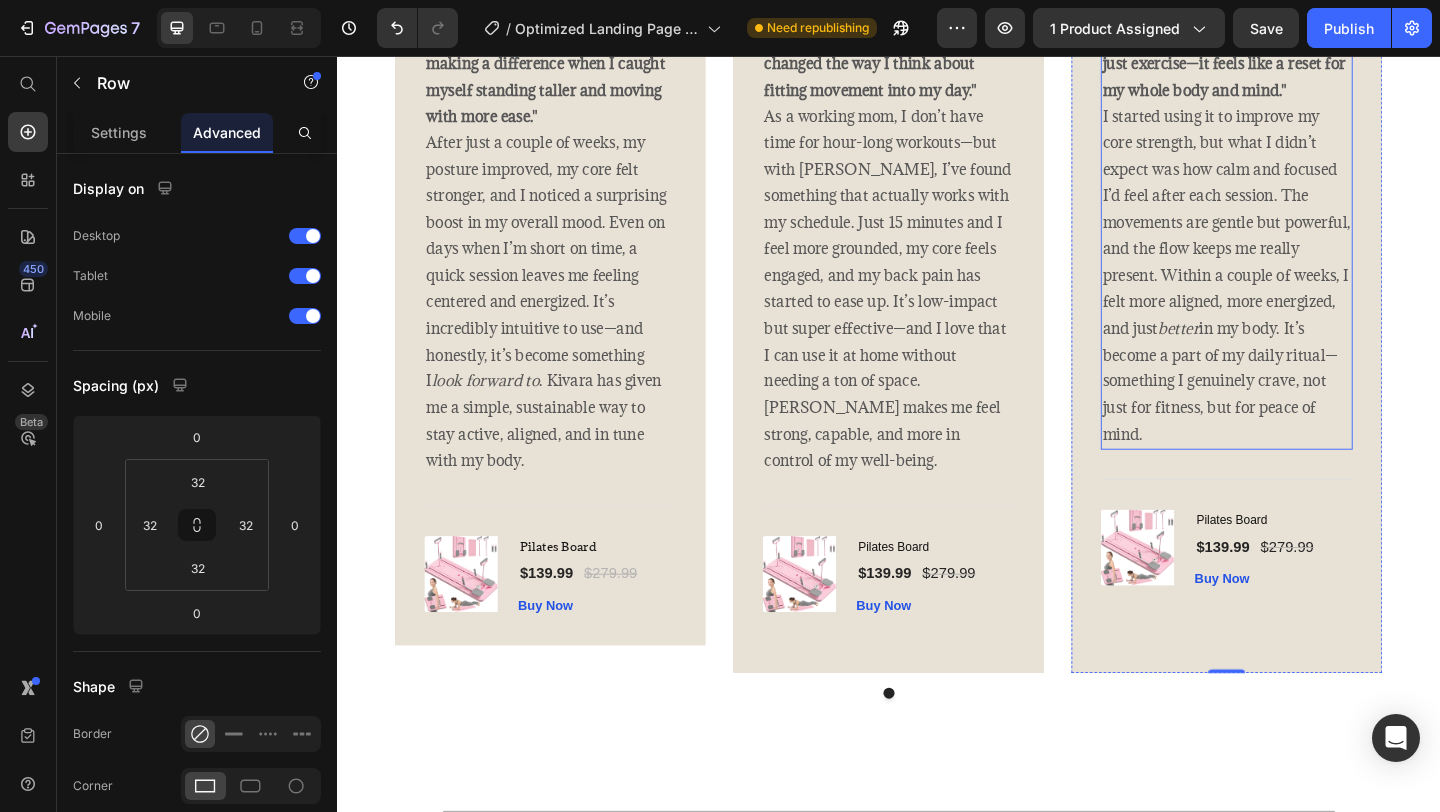 click on ""With [PERSON_NAME], it’s not just exercise—it feels like a reset for my whole body and mind."" at bounding box center (1302, 64) 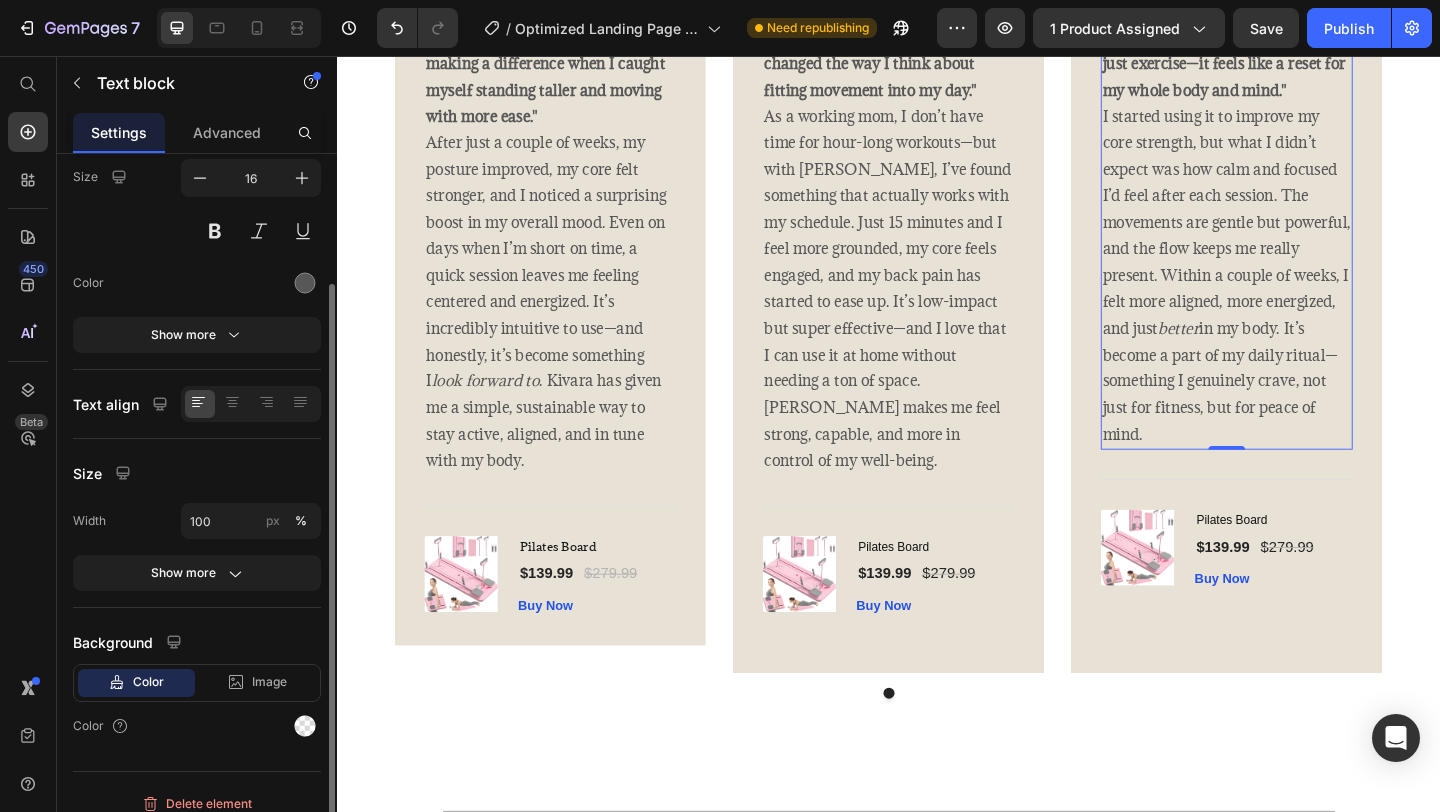 scroll, scrollTop: 180, scrollLeft: 0, axis: vertical 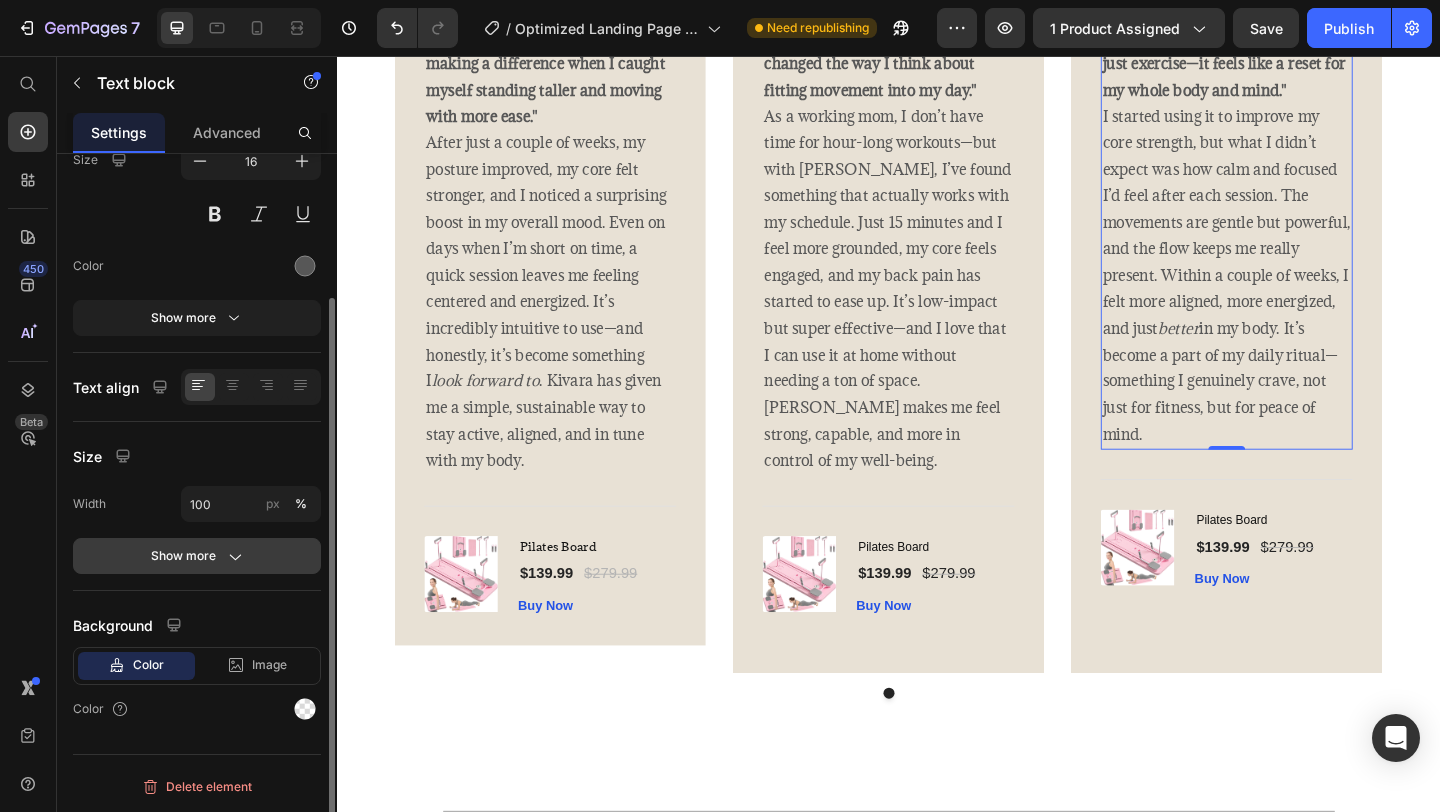 click 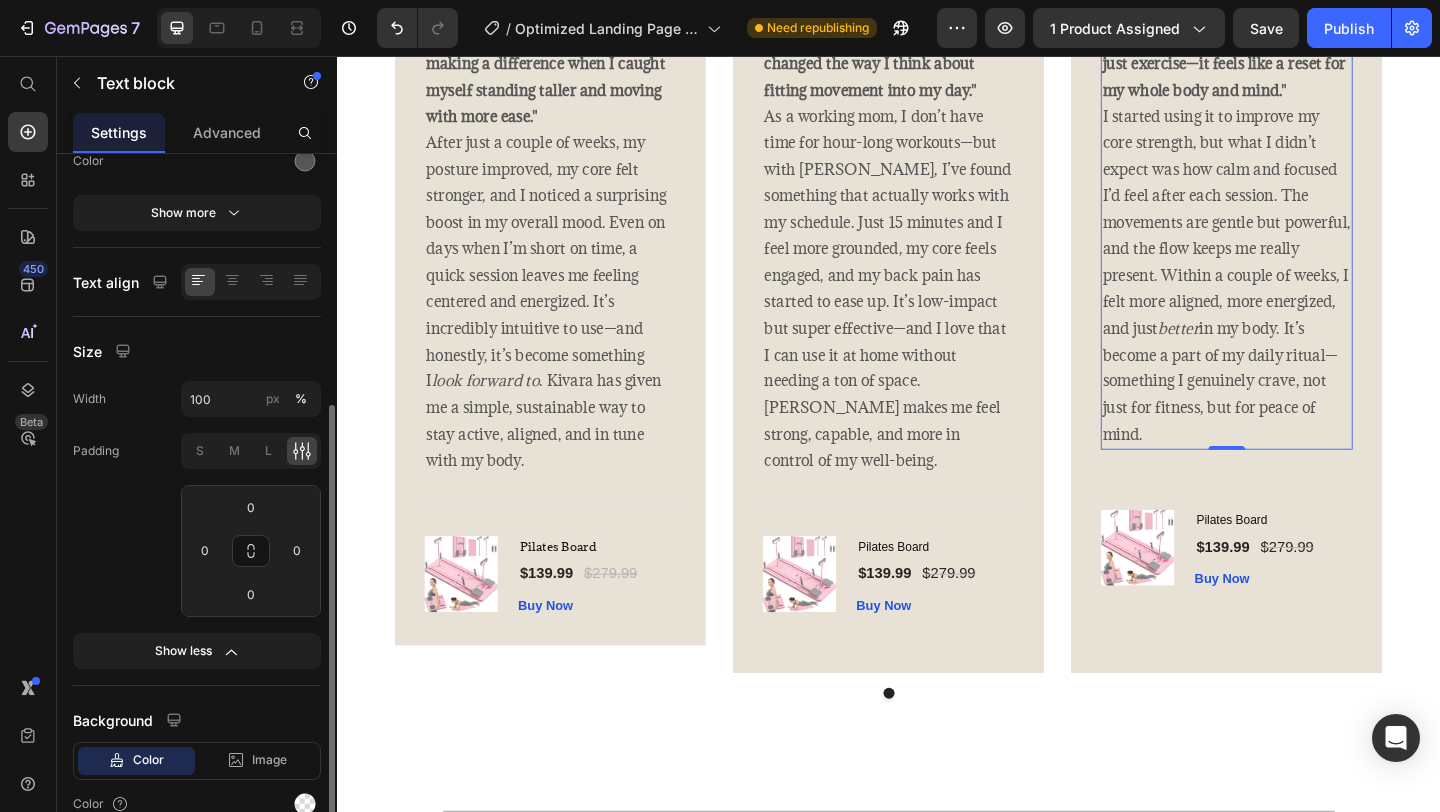 scroll, scrollTop: 325, scrollLeft: 0, axis: vertical 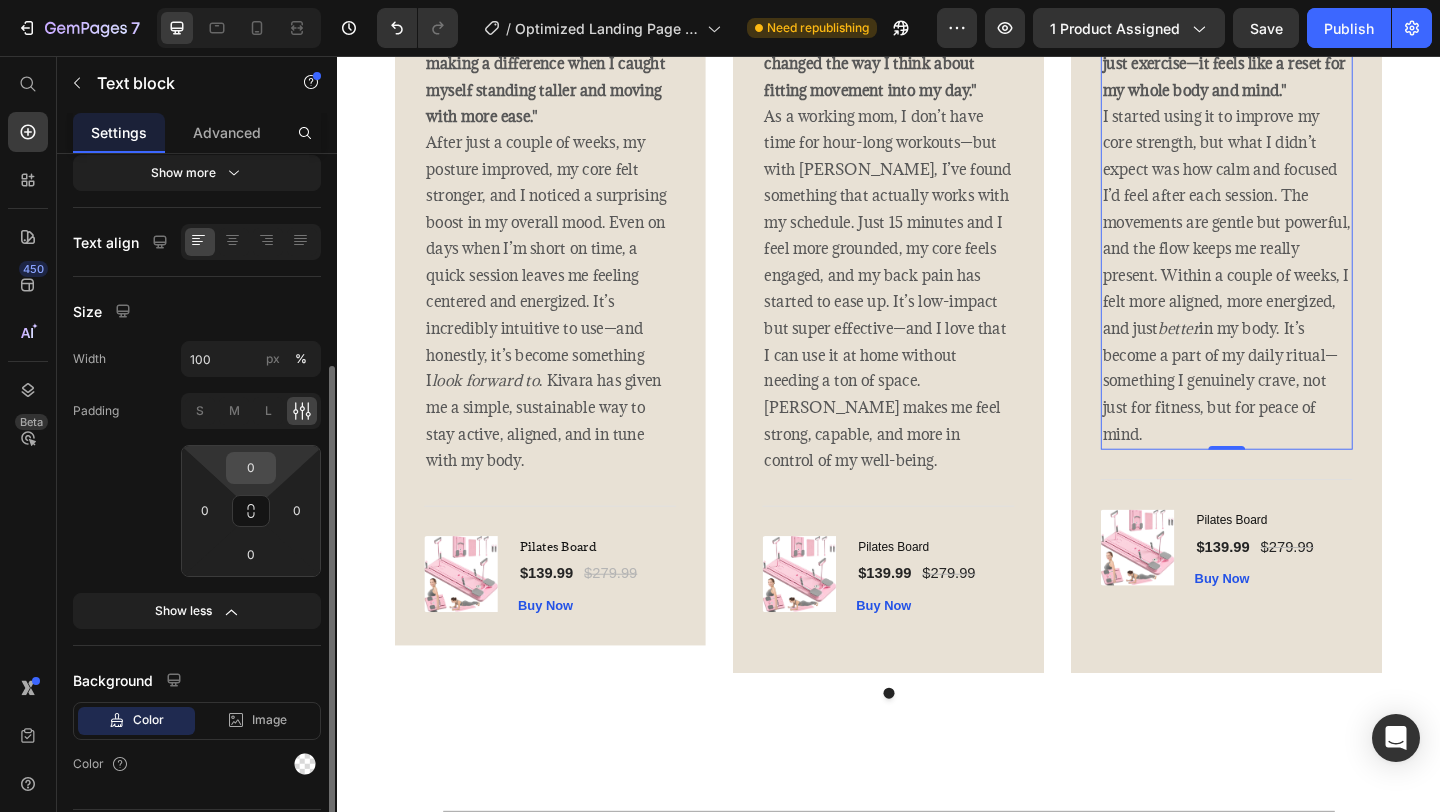 click on "0" at bounding box center (251, 468) 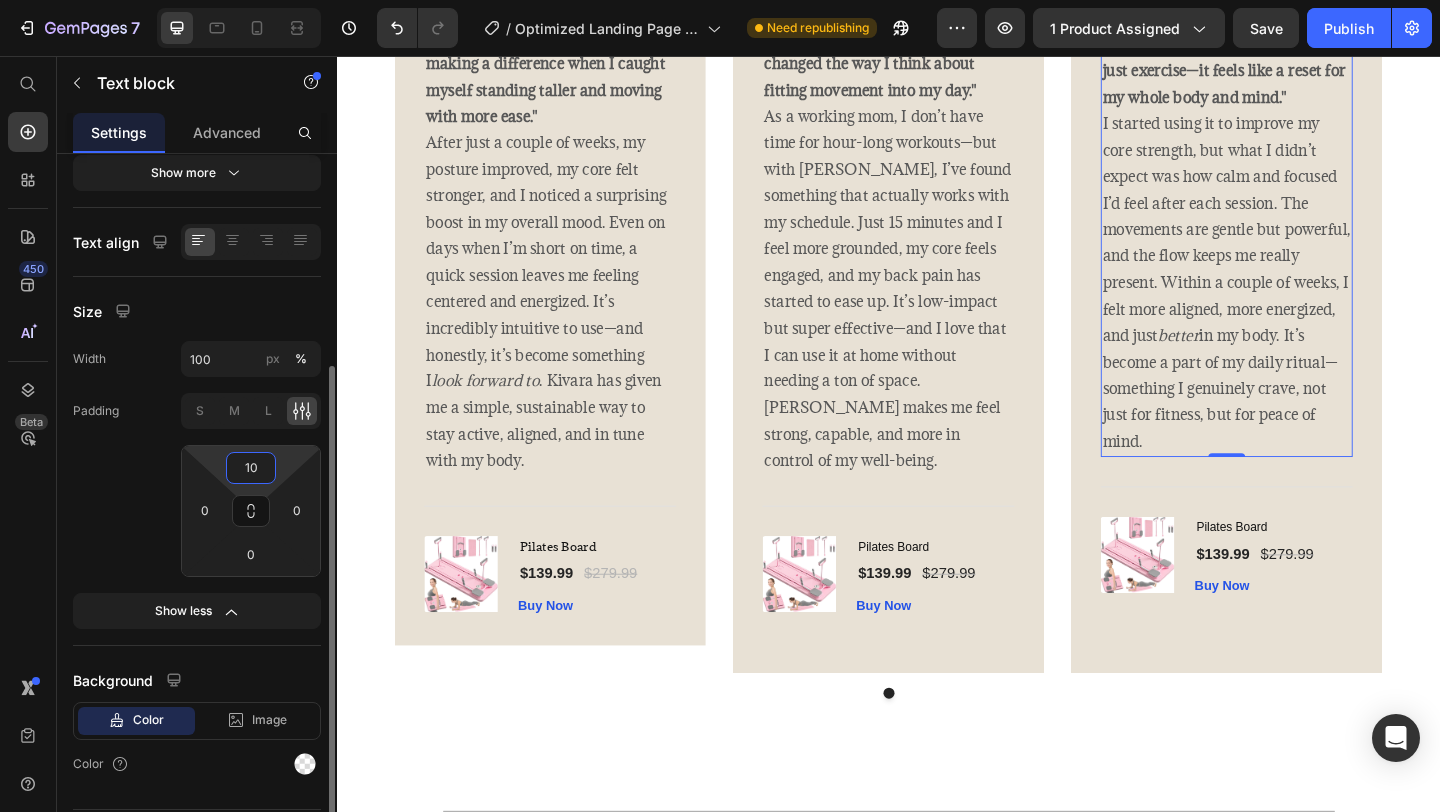 type on "1" 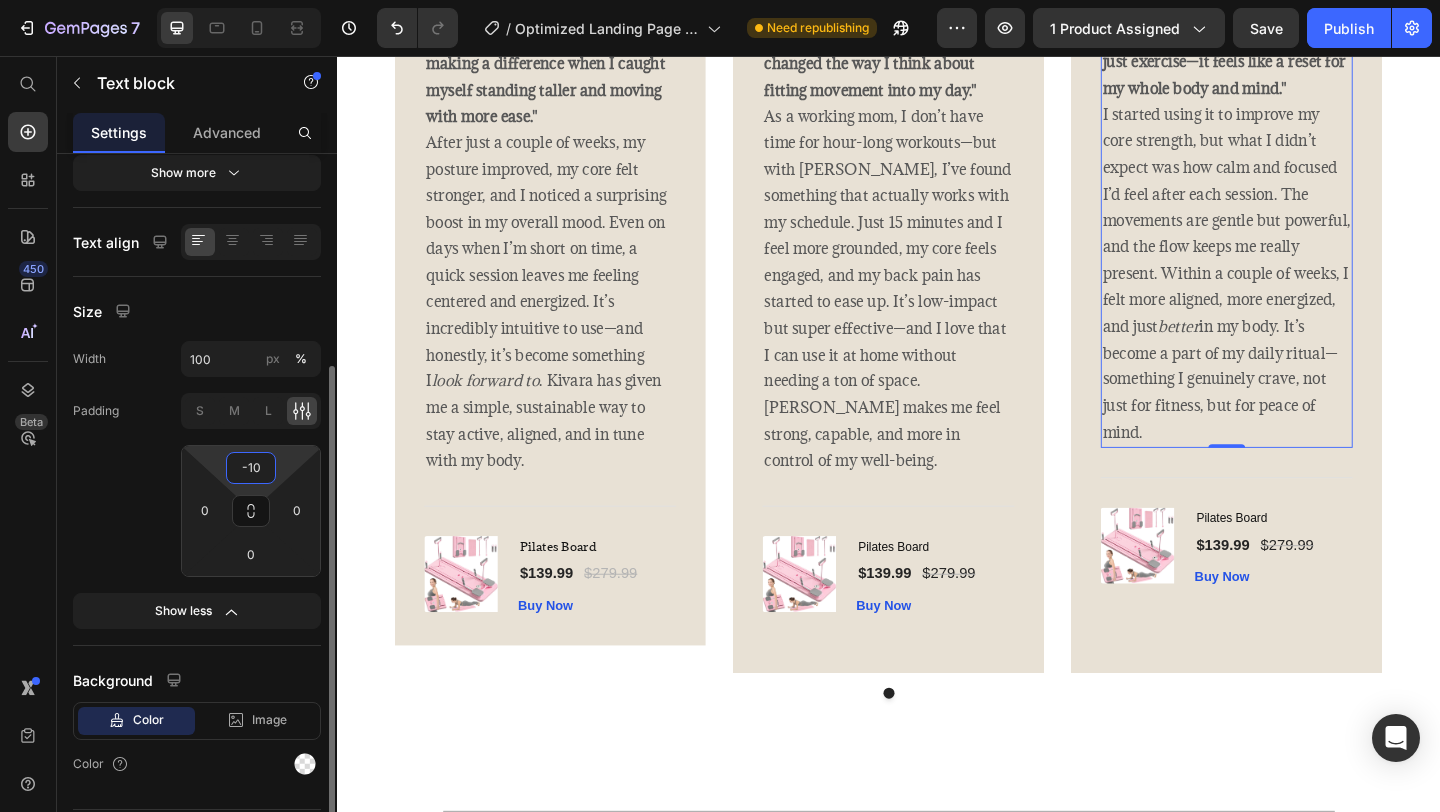 type on "-1" 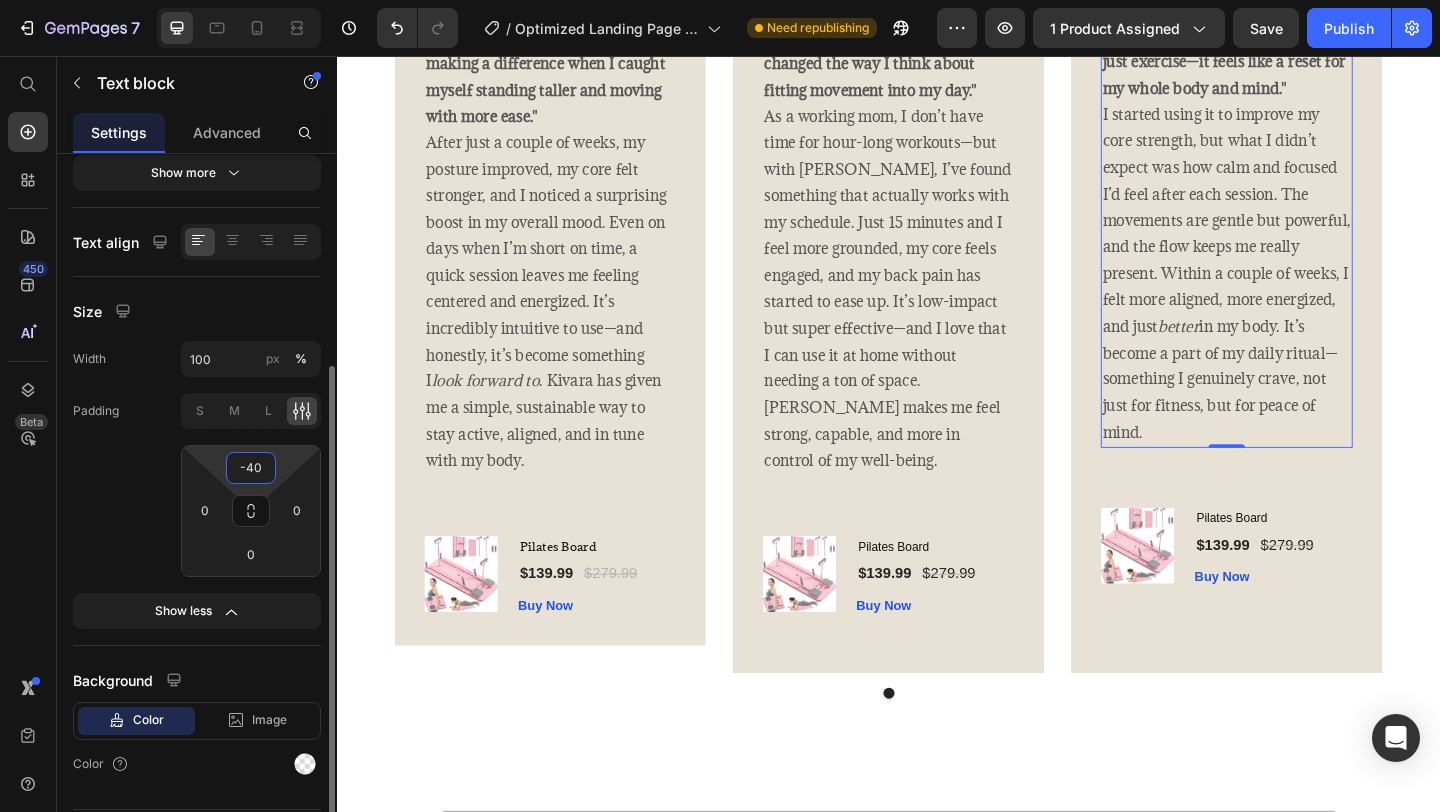 type on "-4" 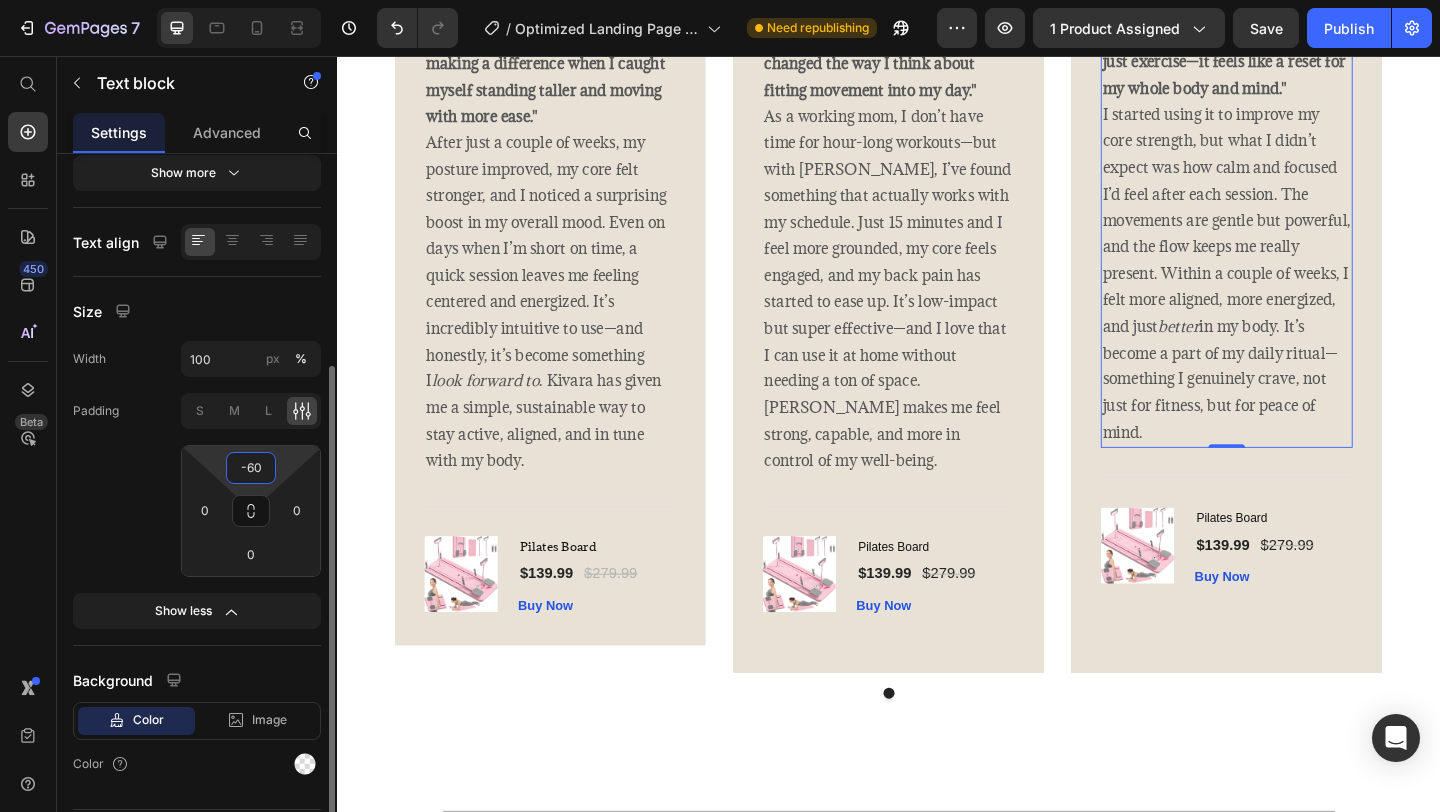 type on "-6" 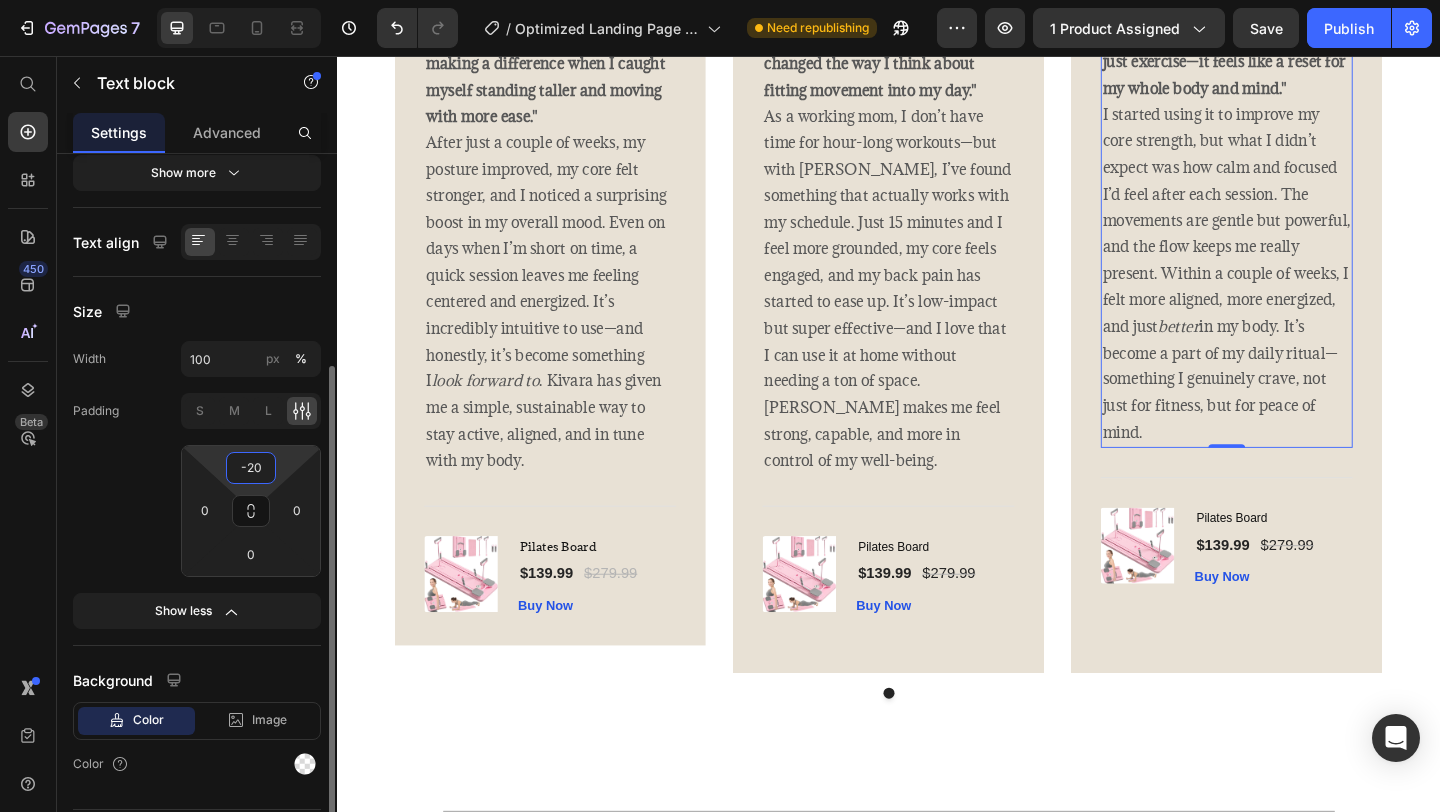 type on "-200" 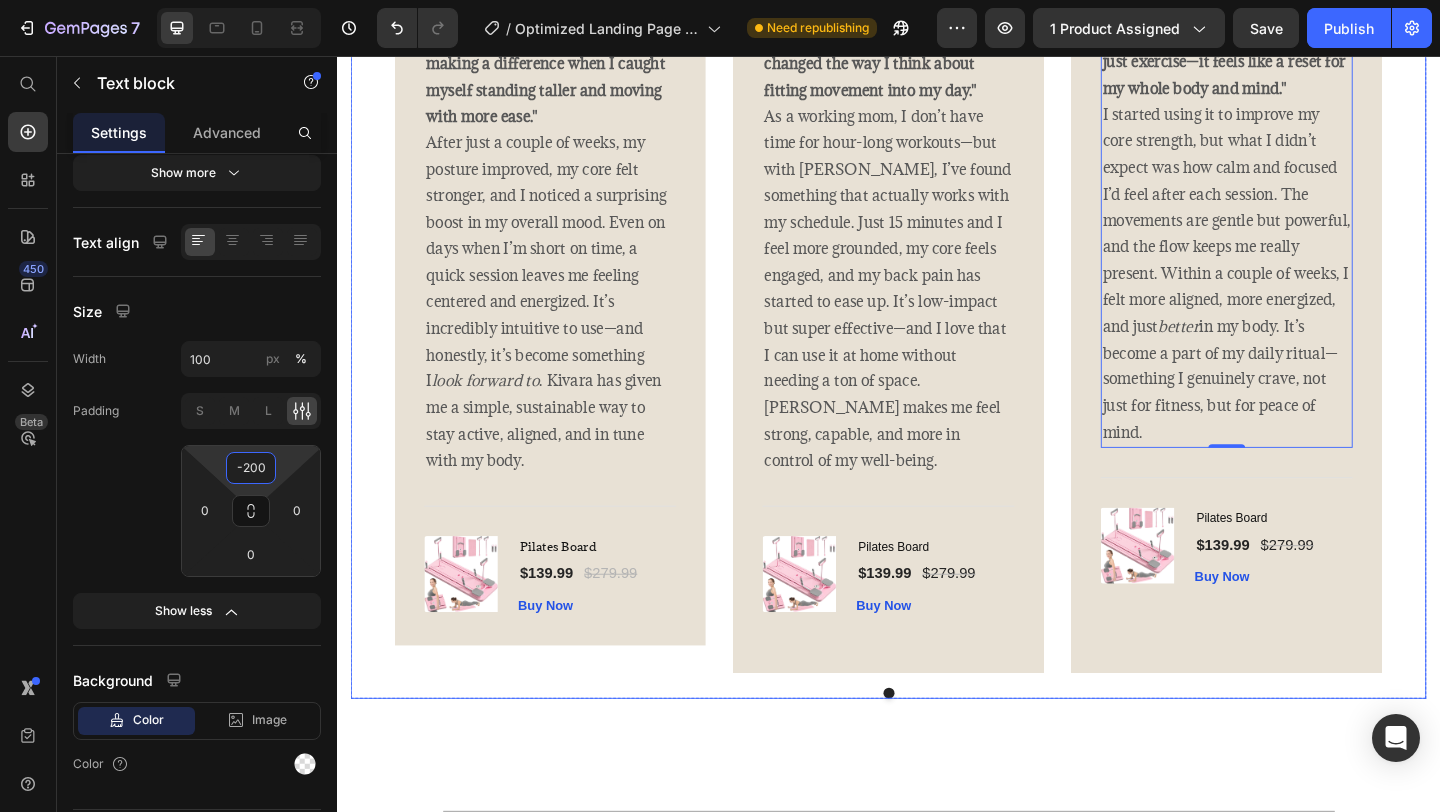 click on "Image
Icon
Icon
Icon
Icon
Icon Row [PERSON_NAME] Text block Row "I knew [PERSON_NAME] was making a difference when I caught myself standing taller and moving with more ease." After just a couple of weeks, my posture improved, my core felt stronger, and I noticed a surprising boost in my overall mood. Even on days when I’m short on time, a quick session leaves me feeling centered and energized. It’s incredibly intuitive to use—and honestly, it’s become something I  look forward to . Kivara has given me a simple, sustainable way to stay active, aligned, and in tune with my body. Text block                Title Line (P) Images & Gallery Pilates Board (P) Title $139.99 (P) Price $279.99 (P) Price Row Buy Now (P) Cart Button Product Row Image
Icon
Icon
Icon
Icon
Icon Row [PERSON_NAME] Text block Row Text block                Title Line Row" at bounding box center [937, 324] 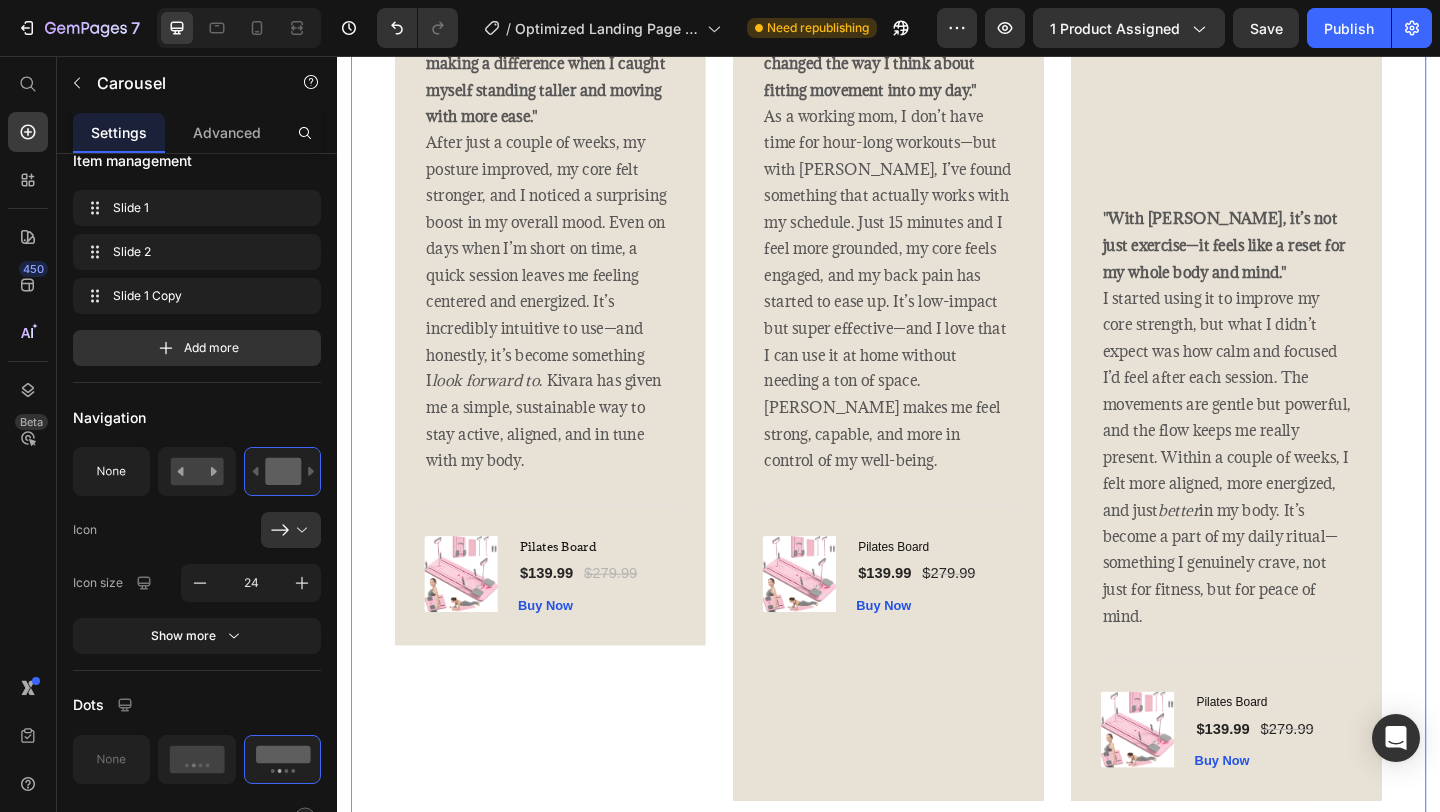 scroll, scrollTop: 0, scrollLeft: 0, axis: both 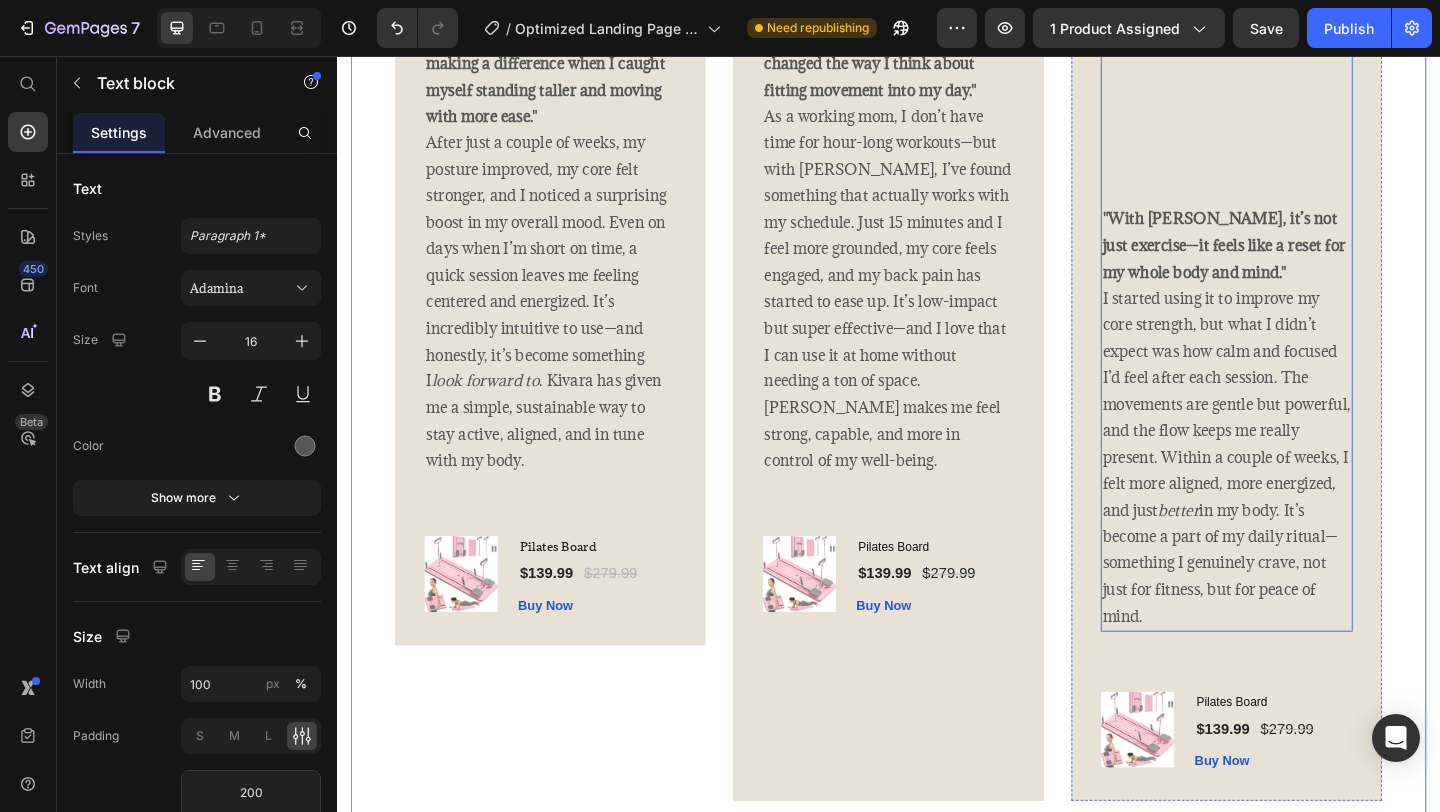 click on ""With [PERSON_NAME], it’s not just exercise—it feels like a reset for my whole body and mind." I started using it to improve my core strength, but what I didn’t expect was how calm and focused I’d feel after each session. The movements are gentle but powerful, and the flow keeps me really present. Within a couple of weeks, I felt more aligned, more energized, and just  better  in my body. It’s become a part of my daily ritual—something I genuinely crave, not just for fitness, but for peace of mind." at bounding box center (1305, 350) 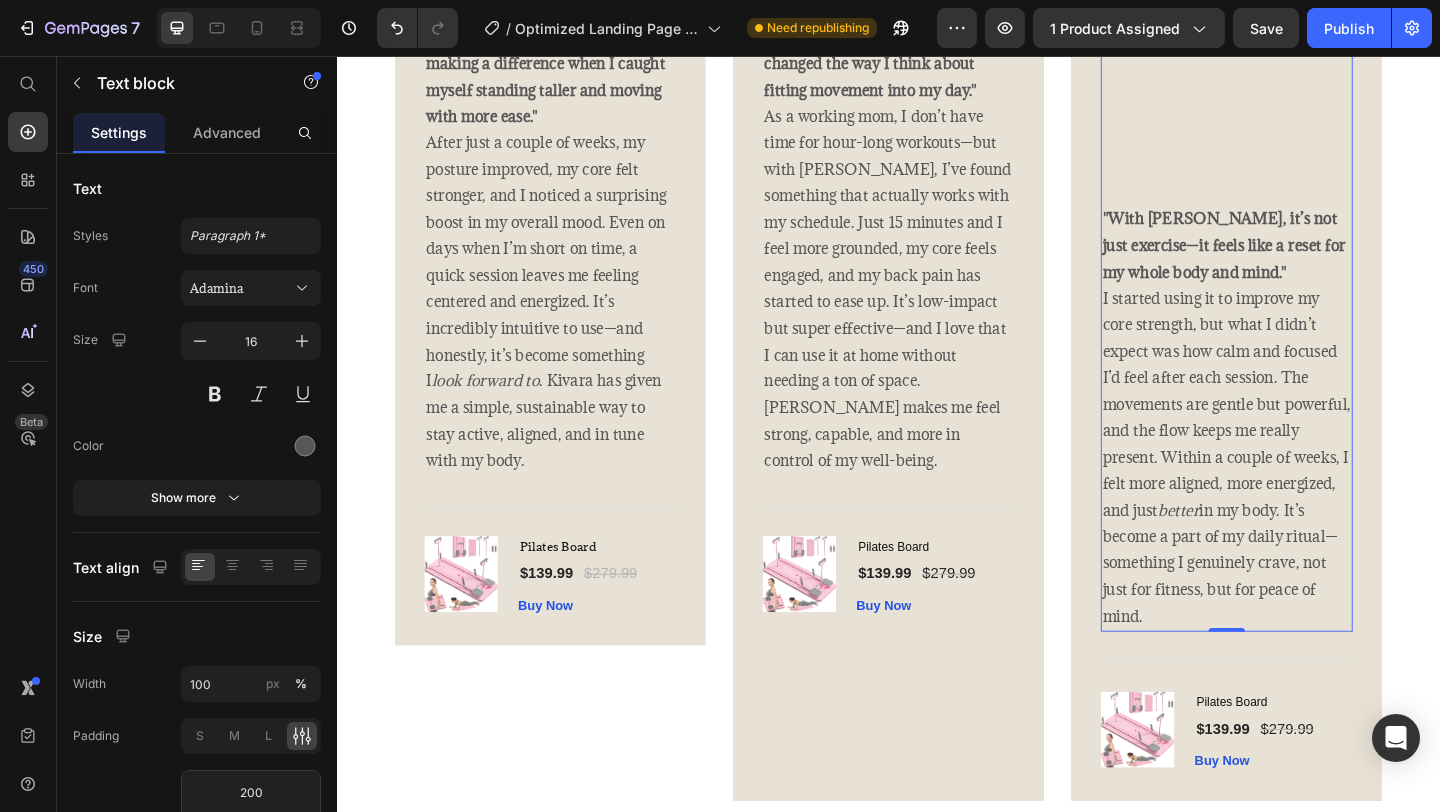 type on "0" 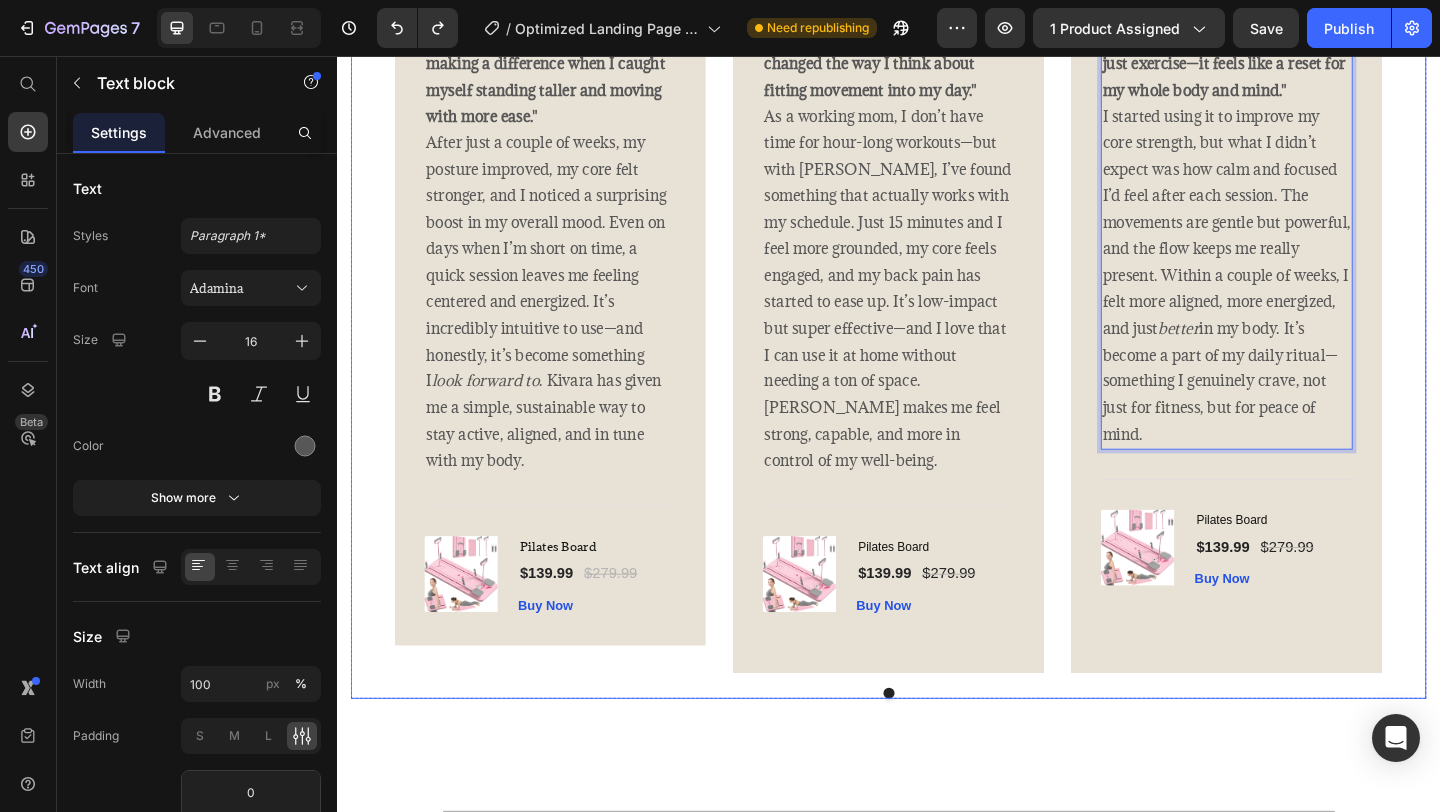 click on "Image
Icon
Icon
Icon
Icon
Icon Row [PERSON_NAME] Text block Row "I knew [PERSON_NAME] was making a difference when I caught myself standing taller and moving with more ease." After just a couple of weeks, my posture improved, my core felt stronger, and I noticed a surprising boost in my overall mood. Even on days when I’m short on time, a quick session leaves me feeling centered and energized. It’s incredibly intuitive to use—and honestly, it’s become something I  look forward to . Kivara has given me a simple, sustainable way to stay active, aligned, and in tune with my body. Text block                Title Line (P) Images & Gallery Pilates Board (P) Title $139.99 (P) Price $279.99 (P) Price Row Buy Now (P) Cart Button Product Row Image
Icon
Icon
Icon
Icon
Icon Row [PERSON_NAME] Text block Row Text block                Title Line Row" at bounding box center [937, 324] 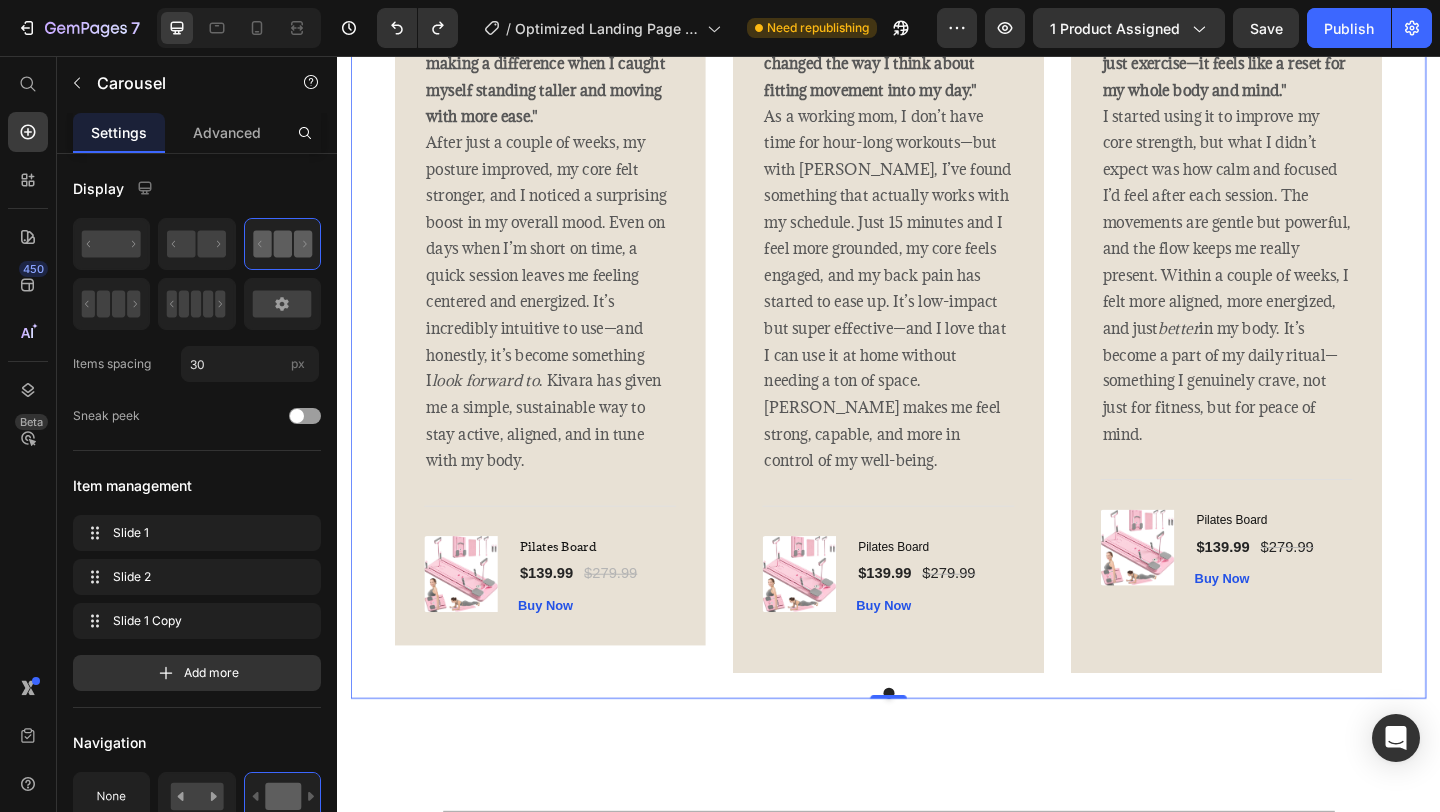 click on "Image" at bounding box center (1208, -47) 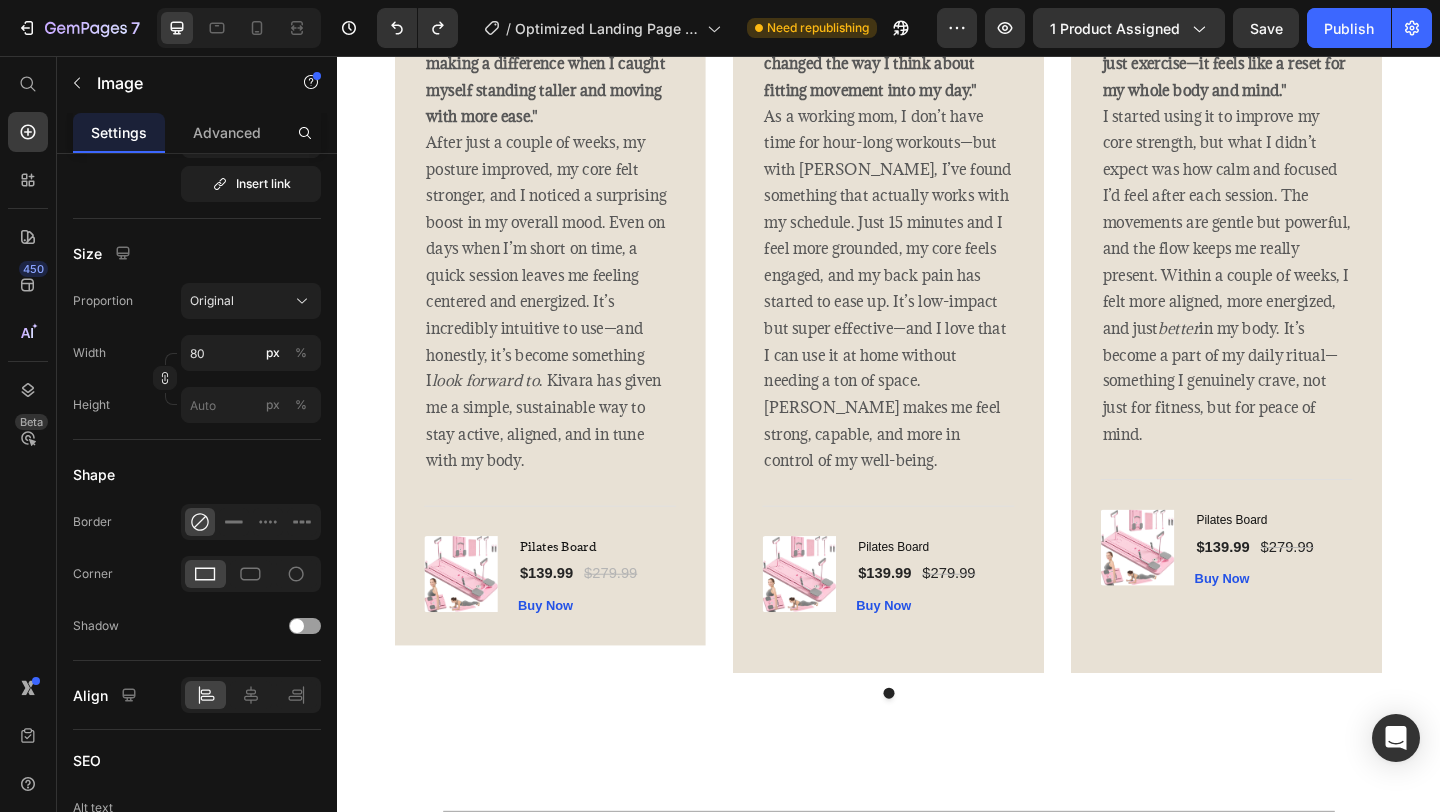 scroll, scrollTop: 0, scrollLeft: 0, axis: both 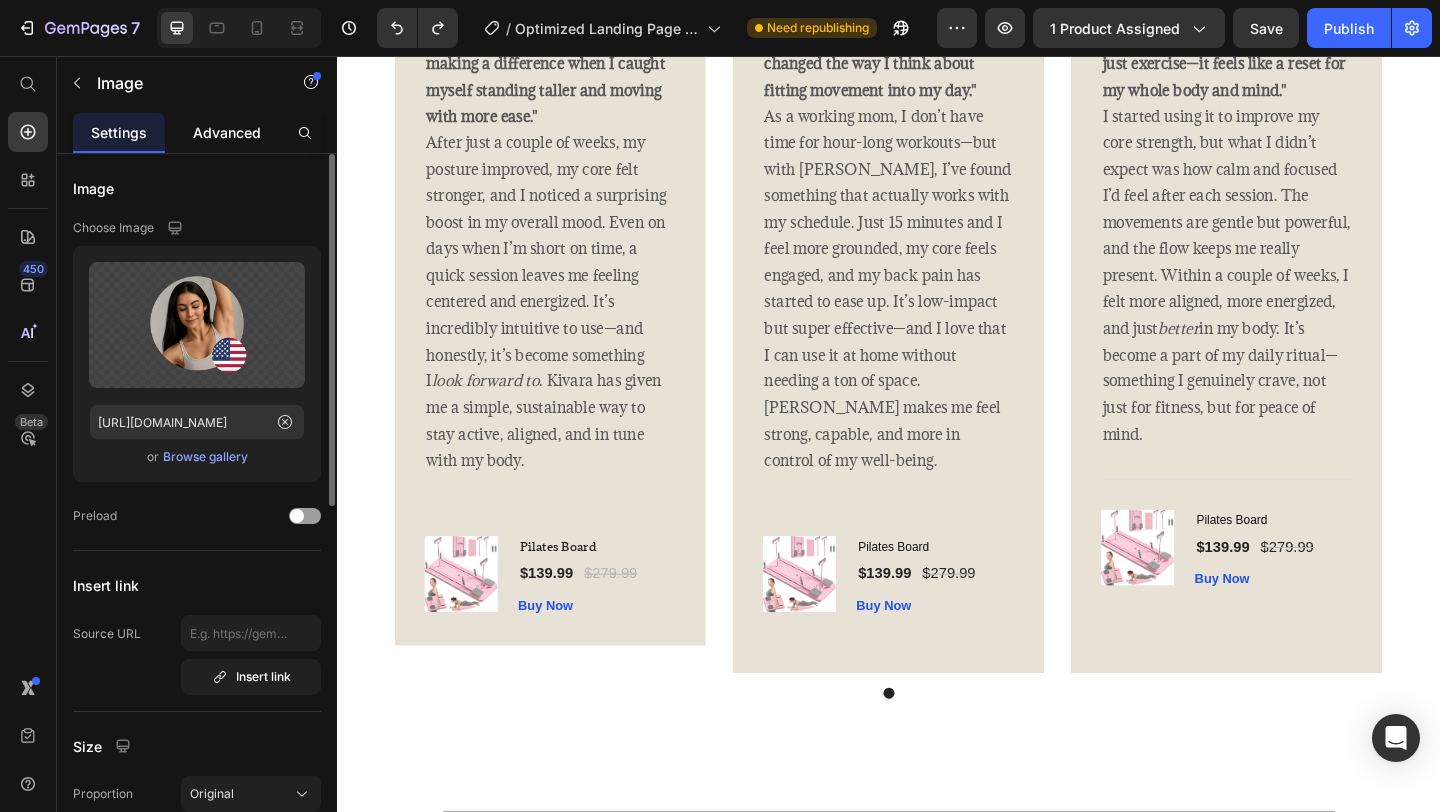 click on "Advanced" 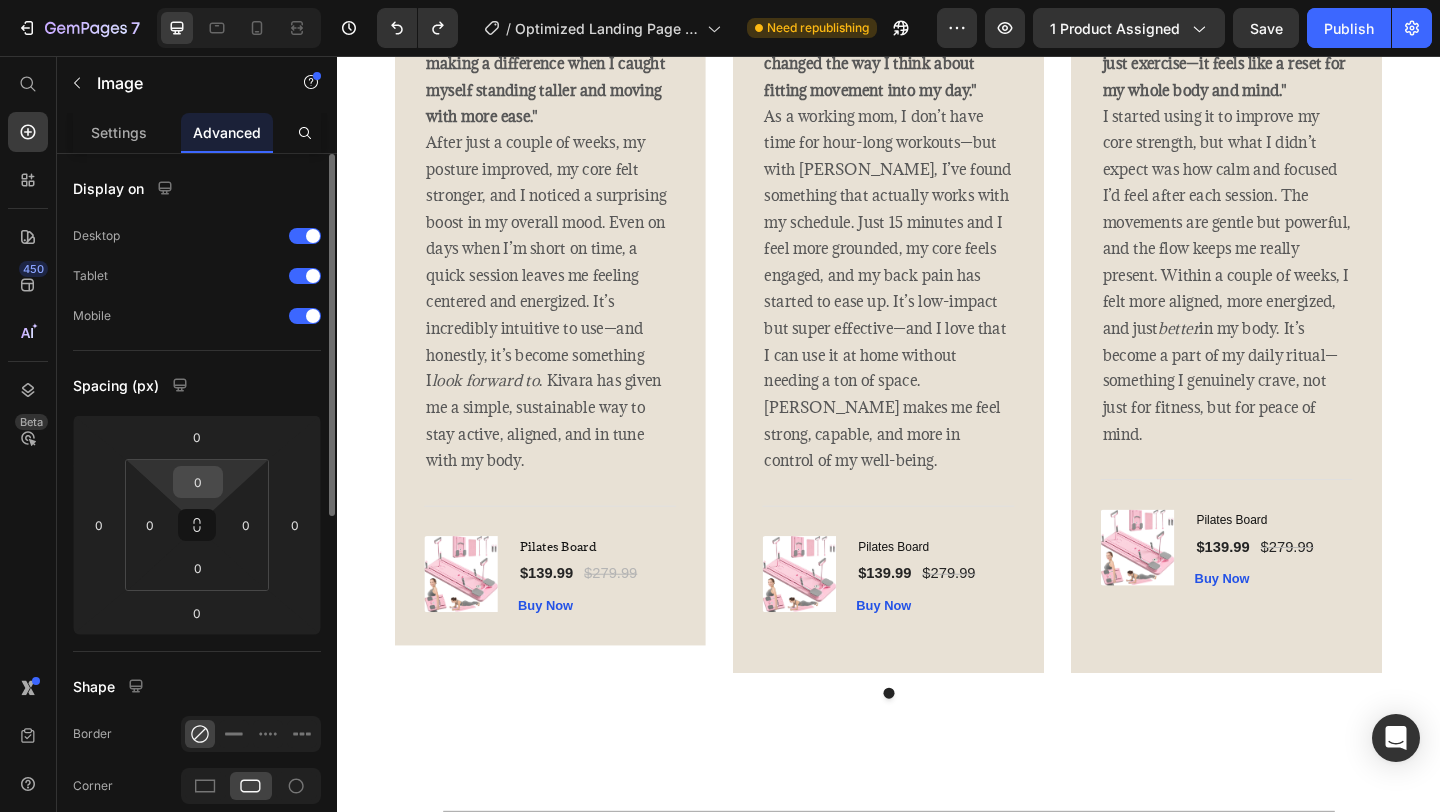 click on "0" at bounding box center (198, 482) 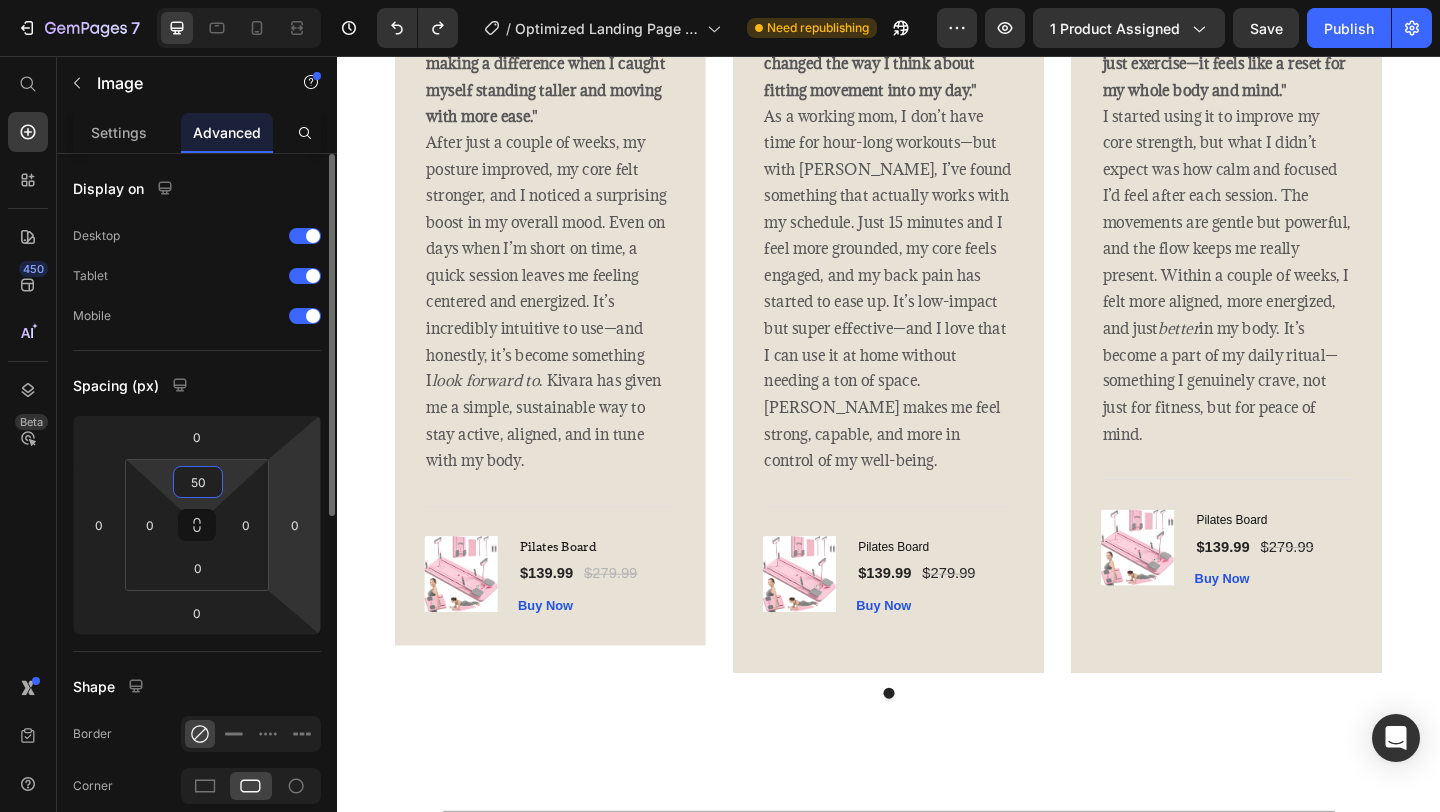 type on "5" 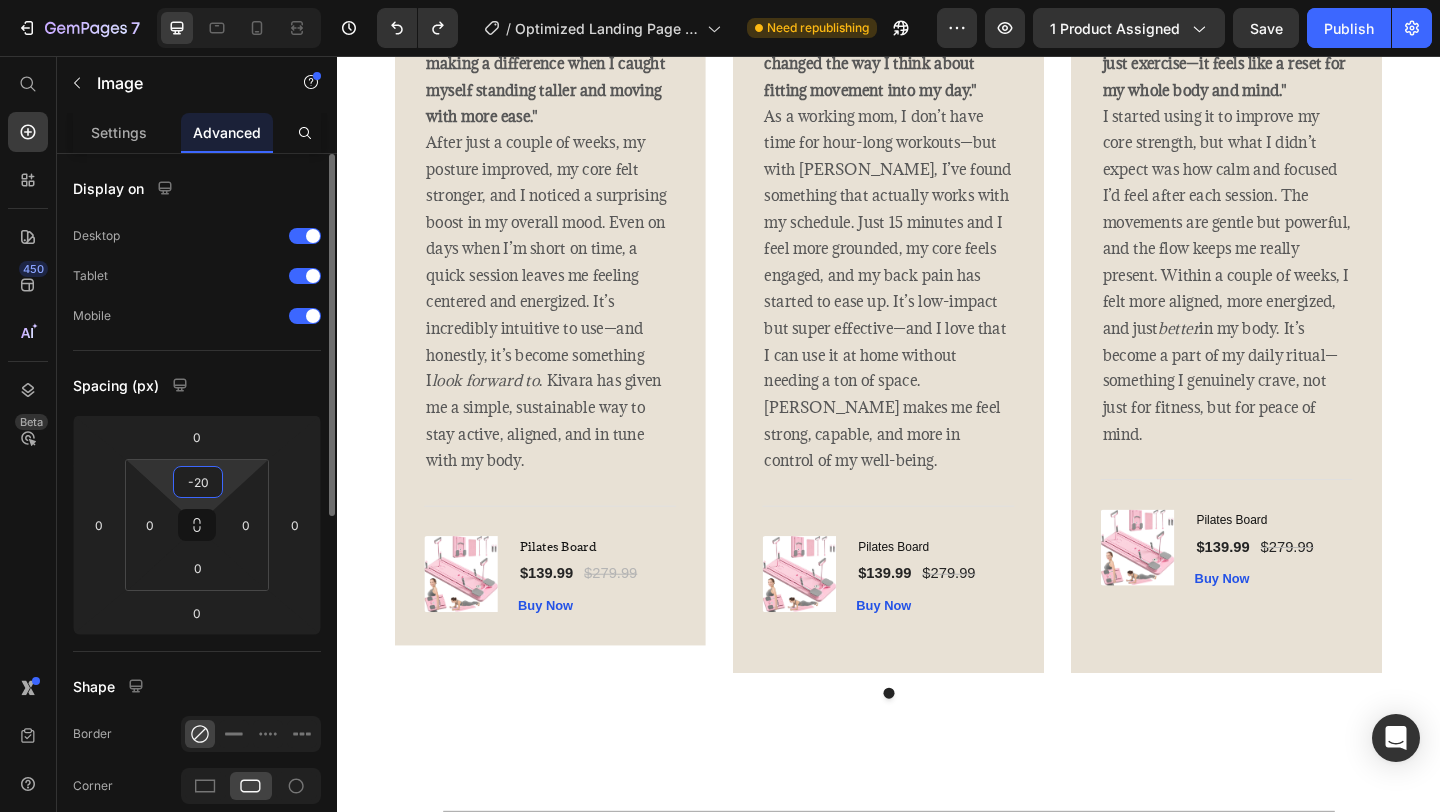type on "20" 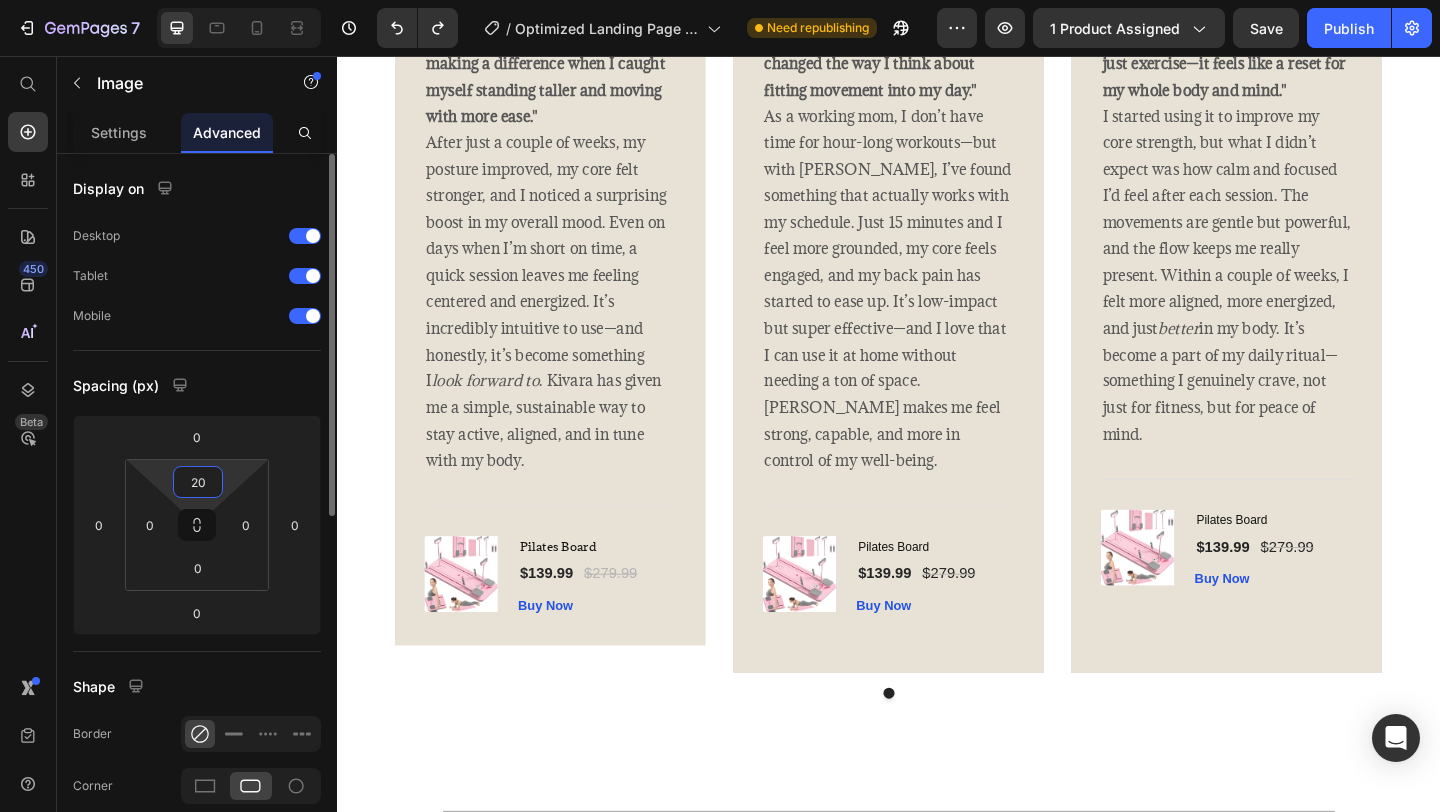 click on "Spacing (px)" at bounding box center [197, 385] 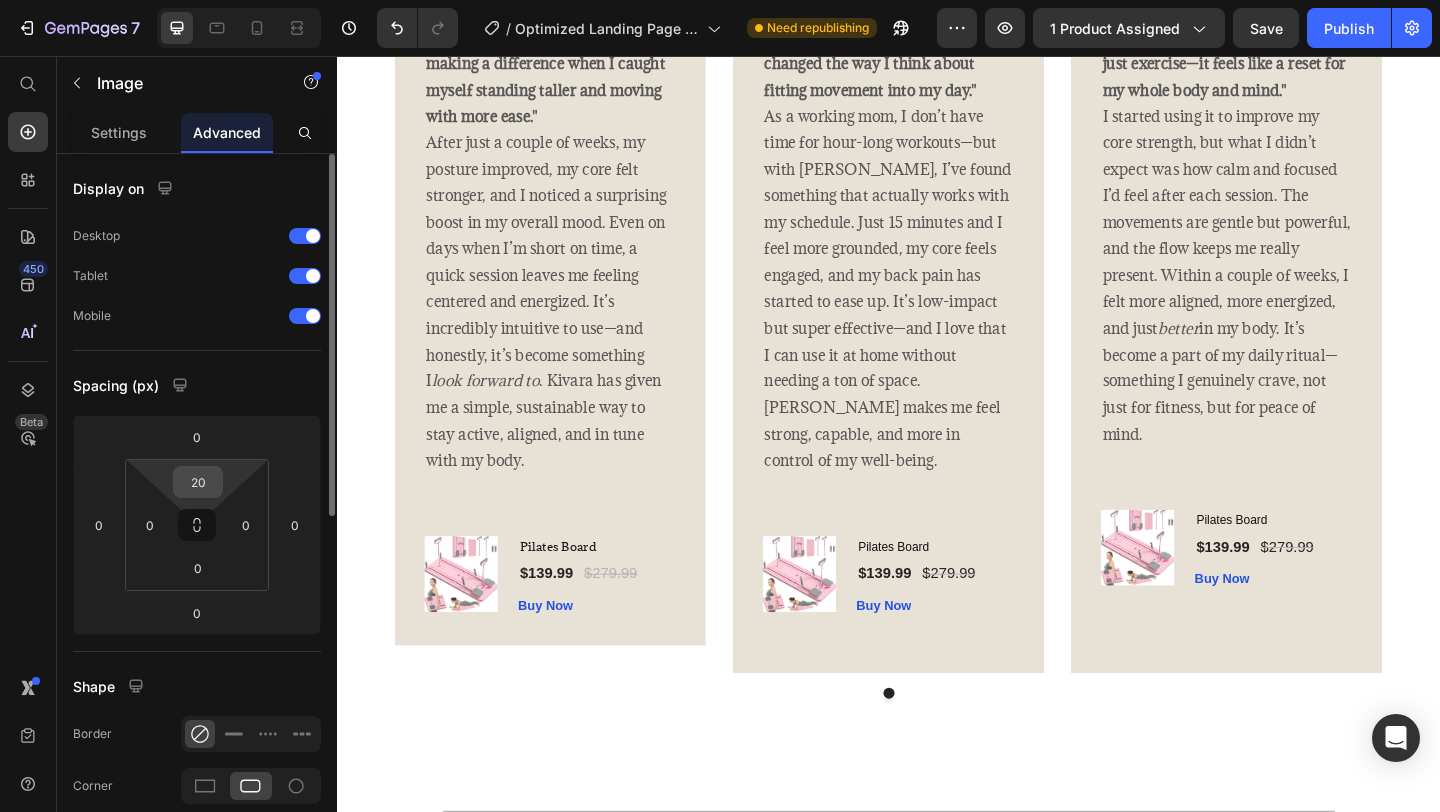 click on "20" at bounding box center [198, 482] 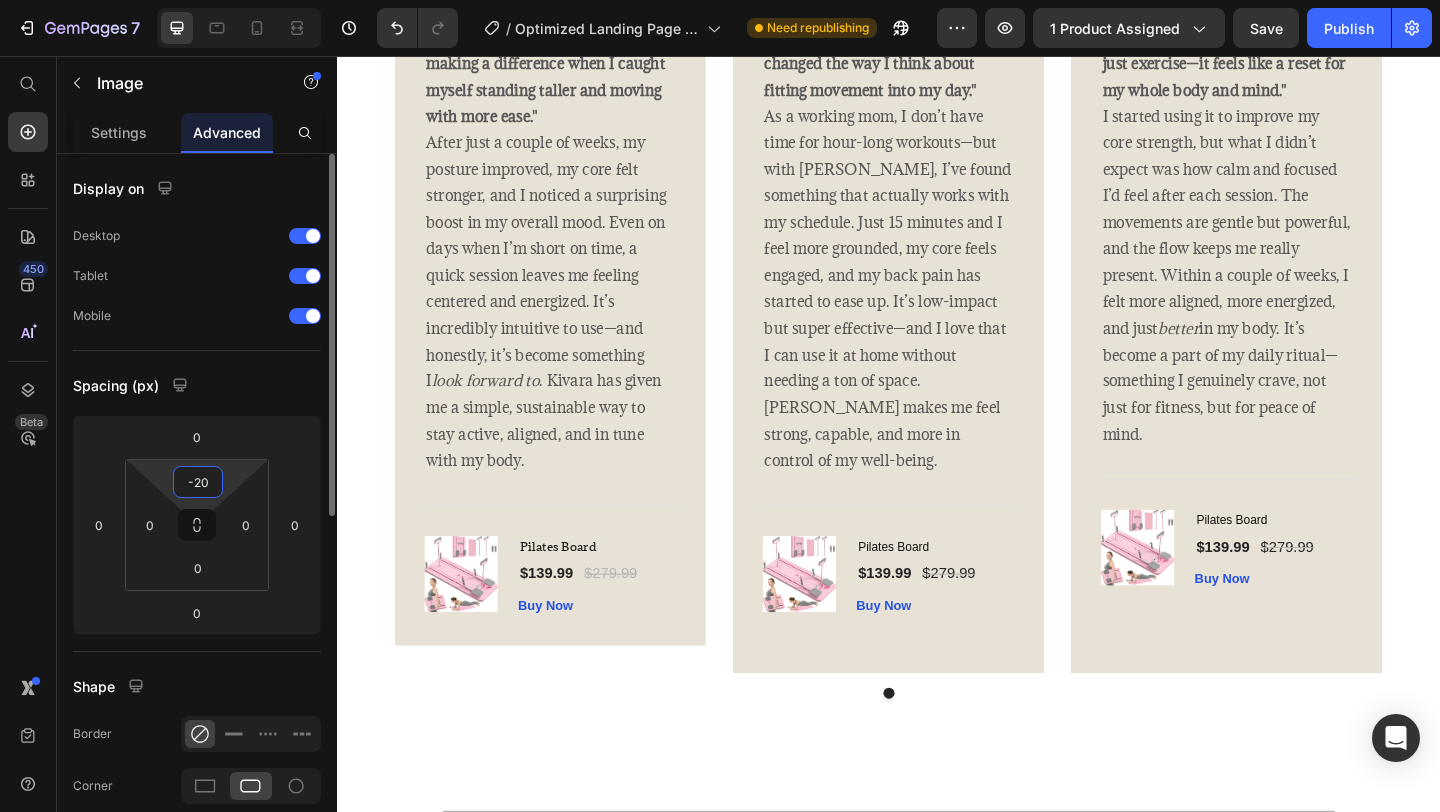 type on "-20" 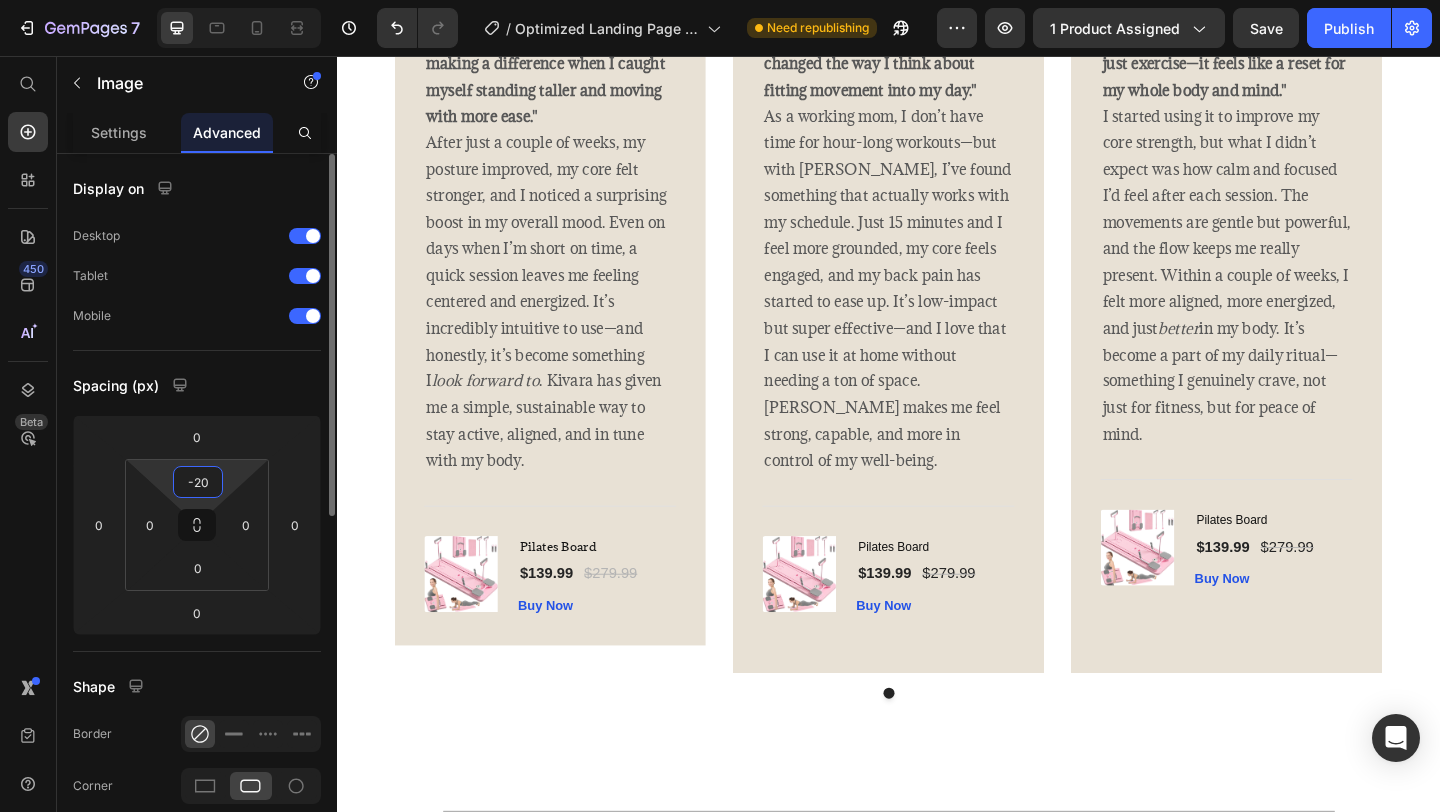 drag, startPoint x: 215, startPoint y: 480, endPoint x: 185, endPoint y: 480, distance: 30 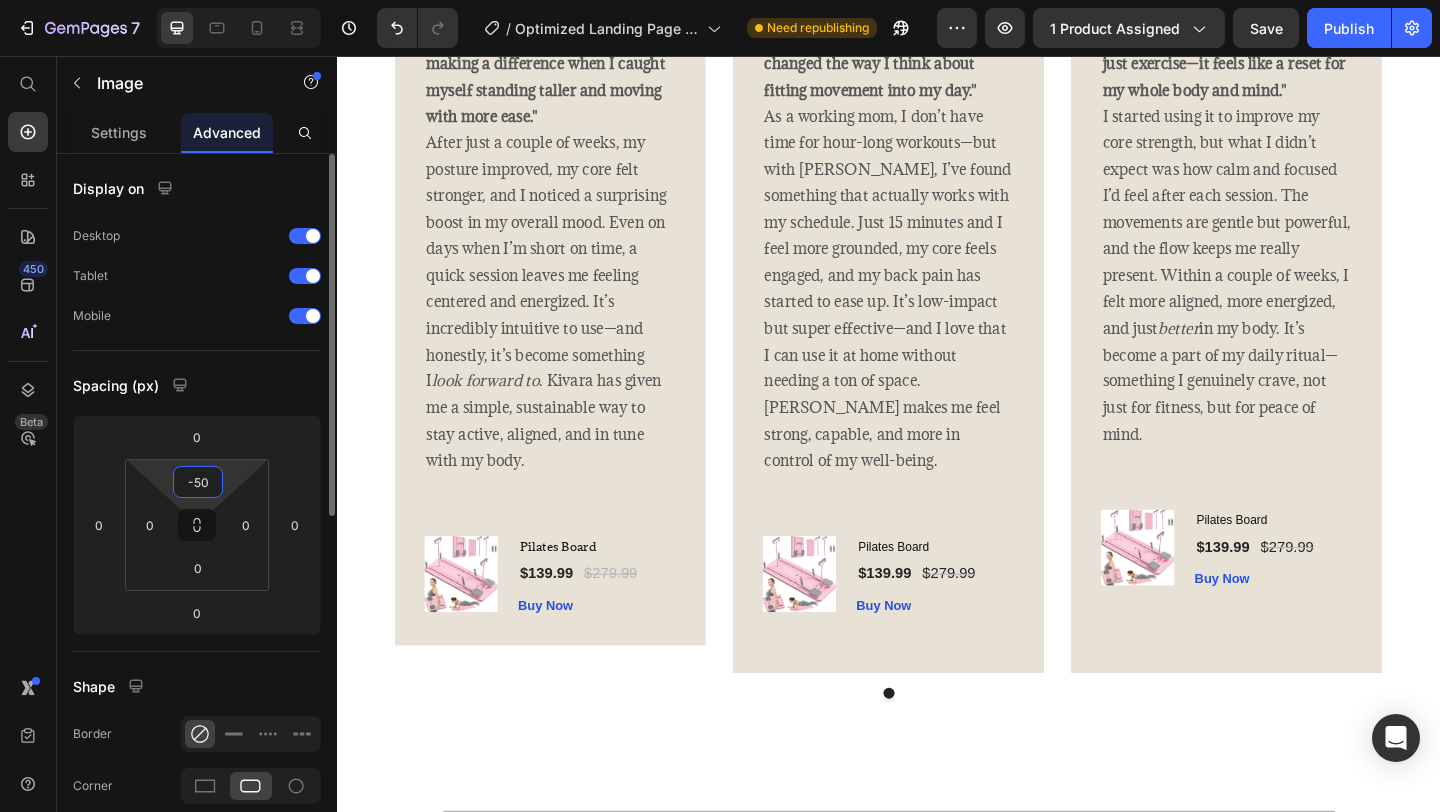 type on "-5" 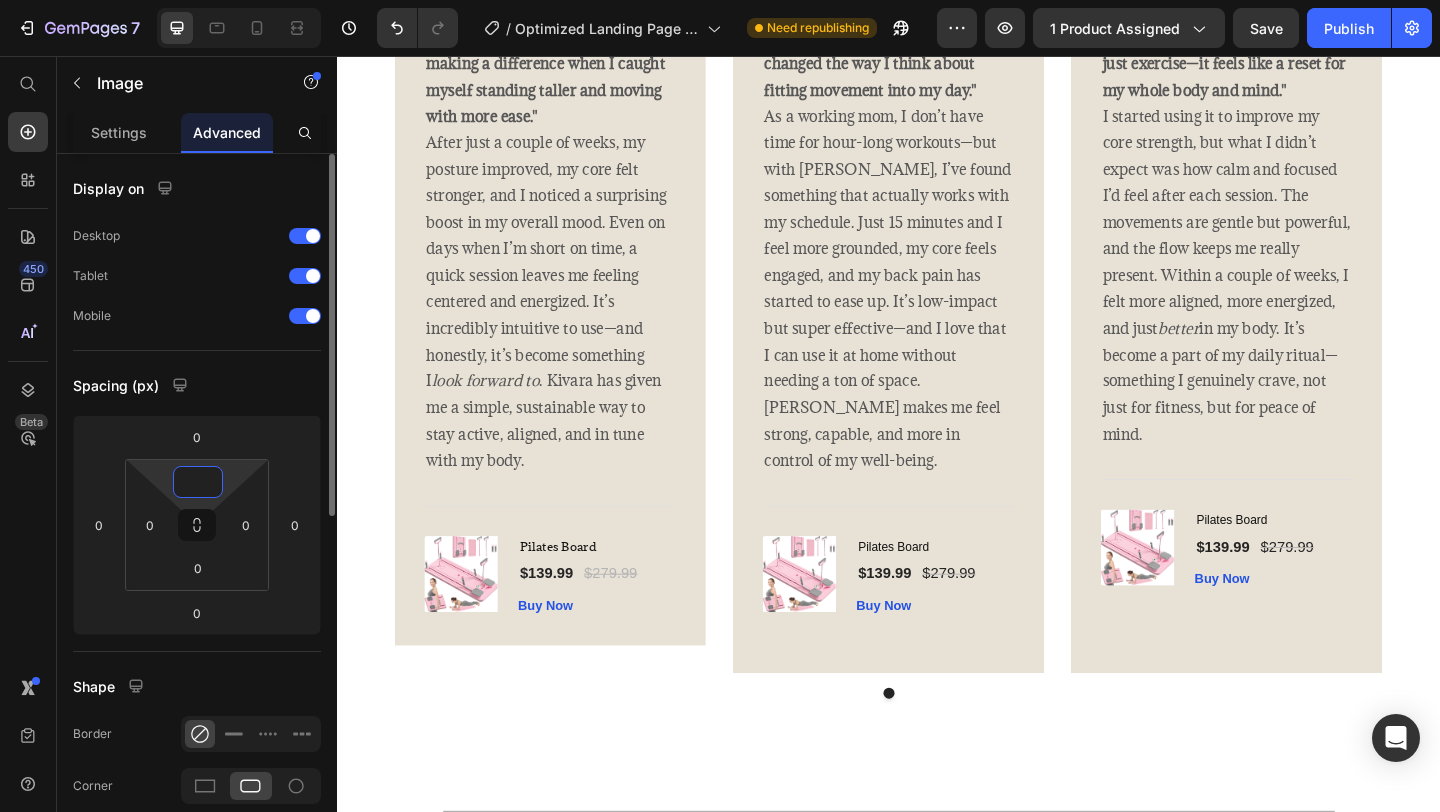 type on "0" 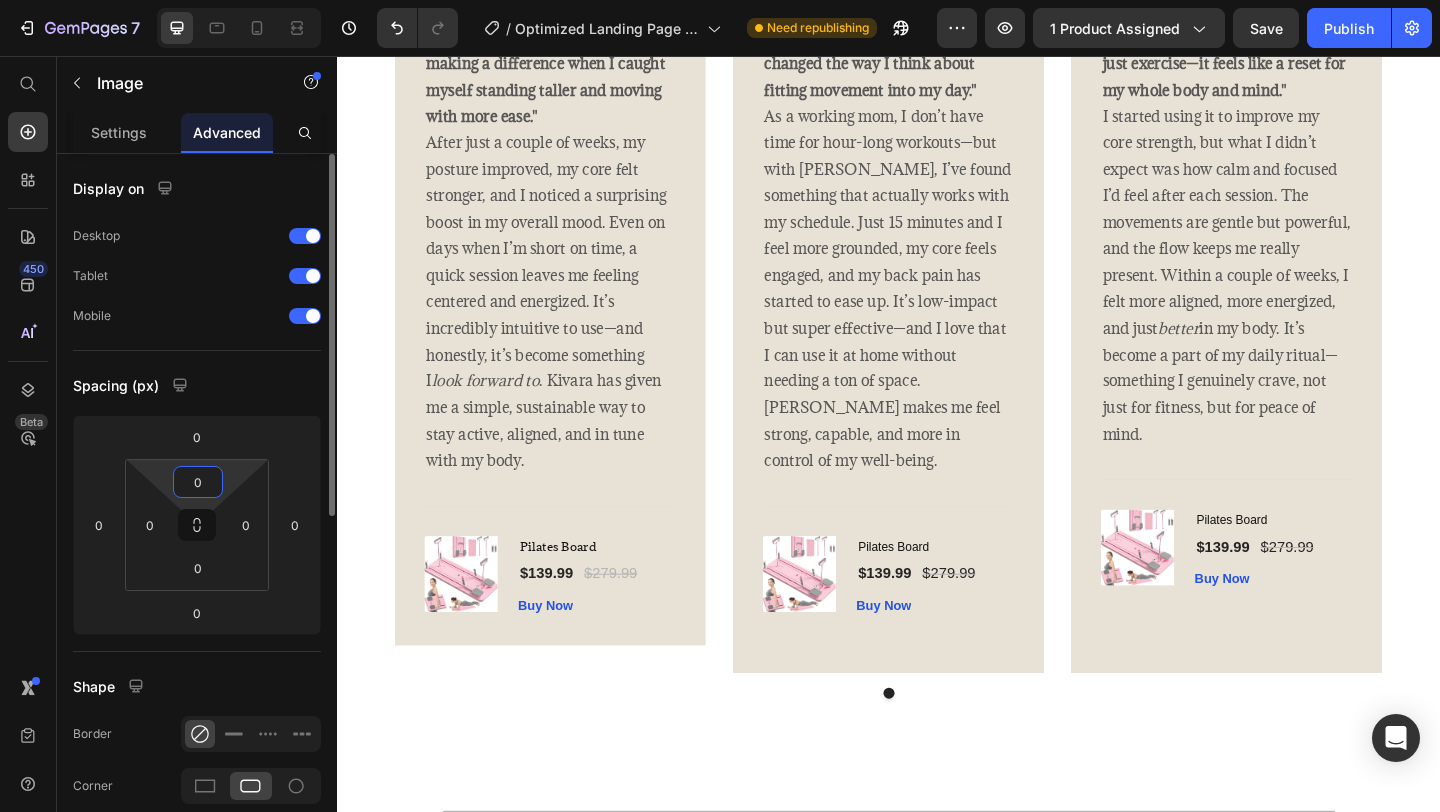 click on "Spacing (px)" at bounding box center [197, 385] 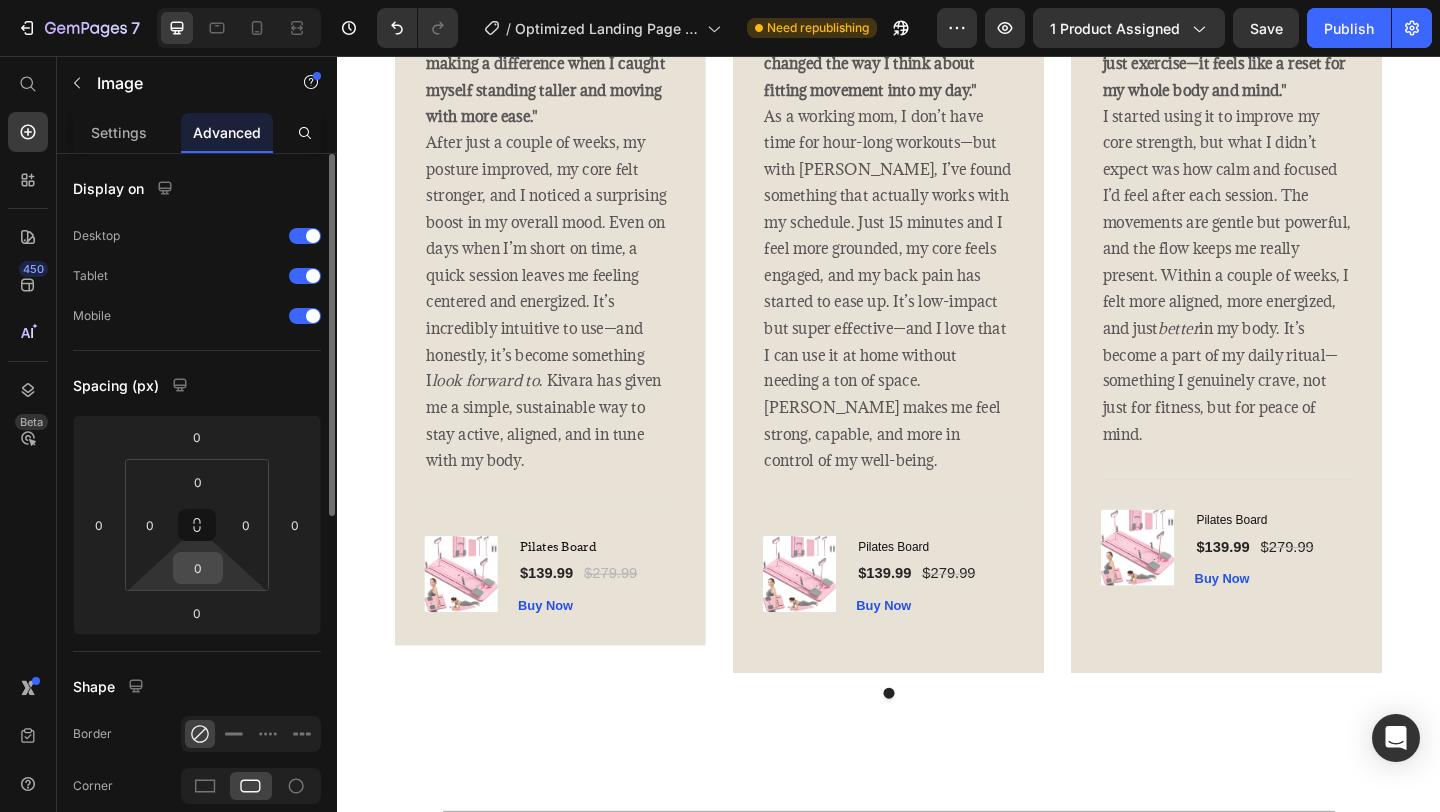 click on "0" at bounding box center (198, 568) 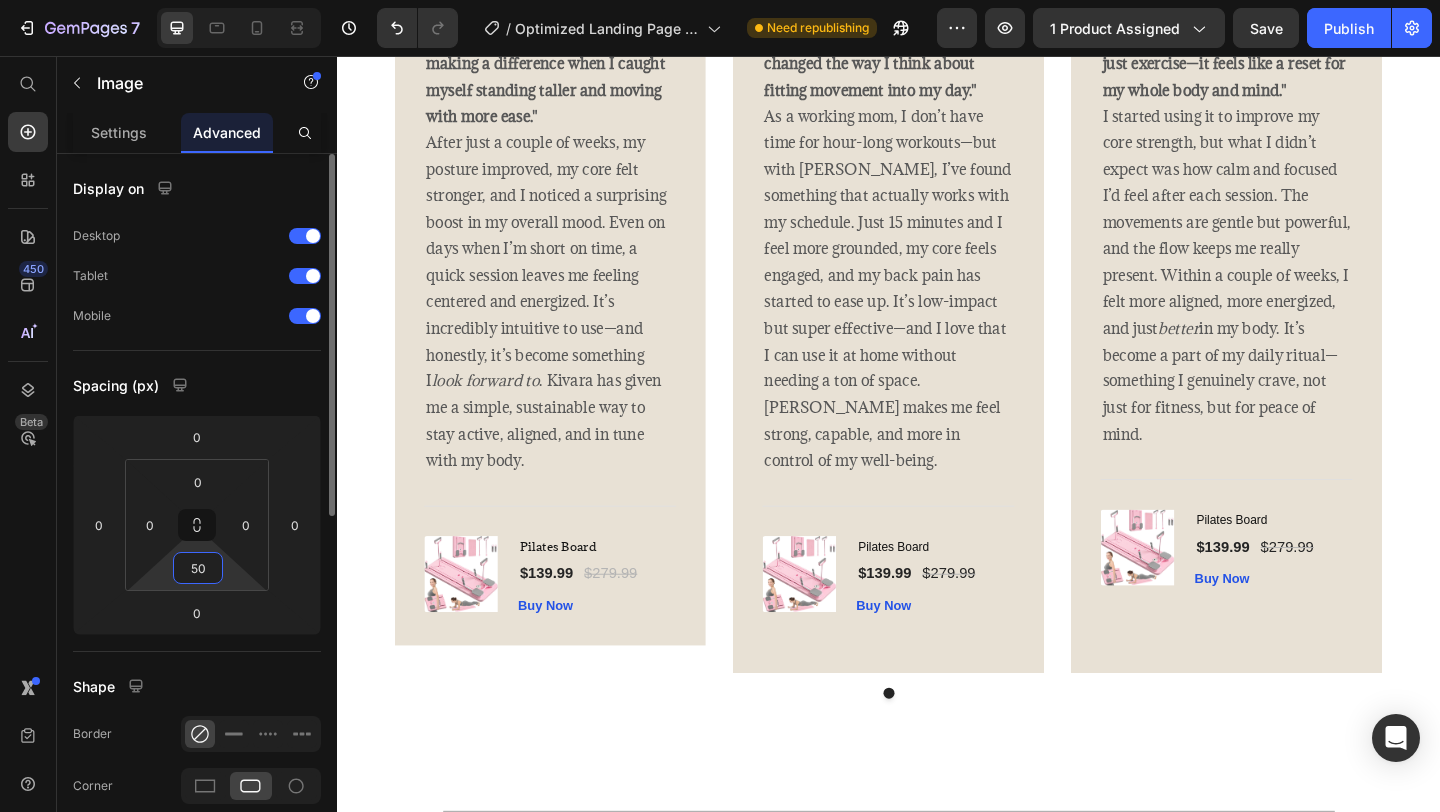 type on "5" 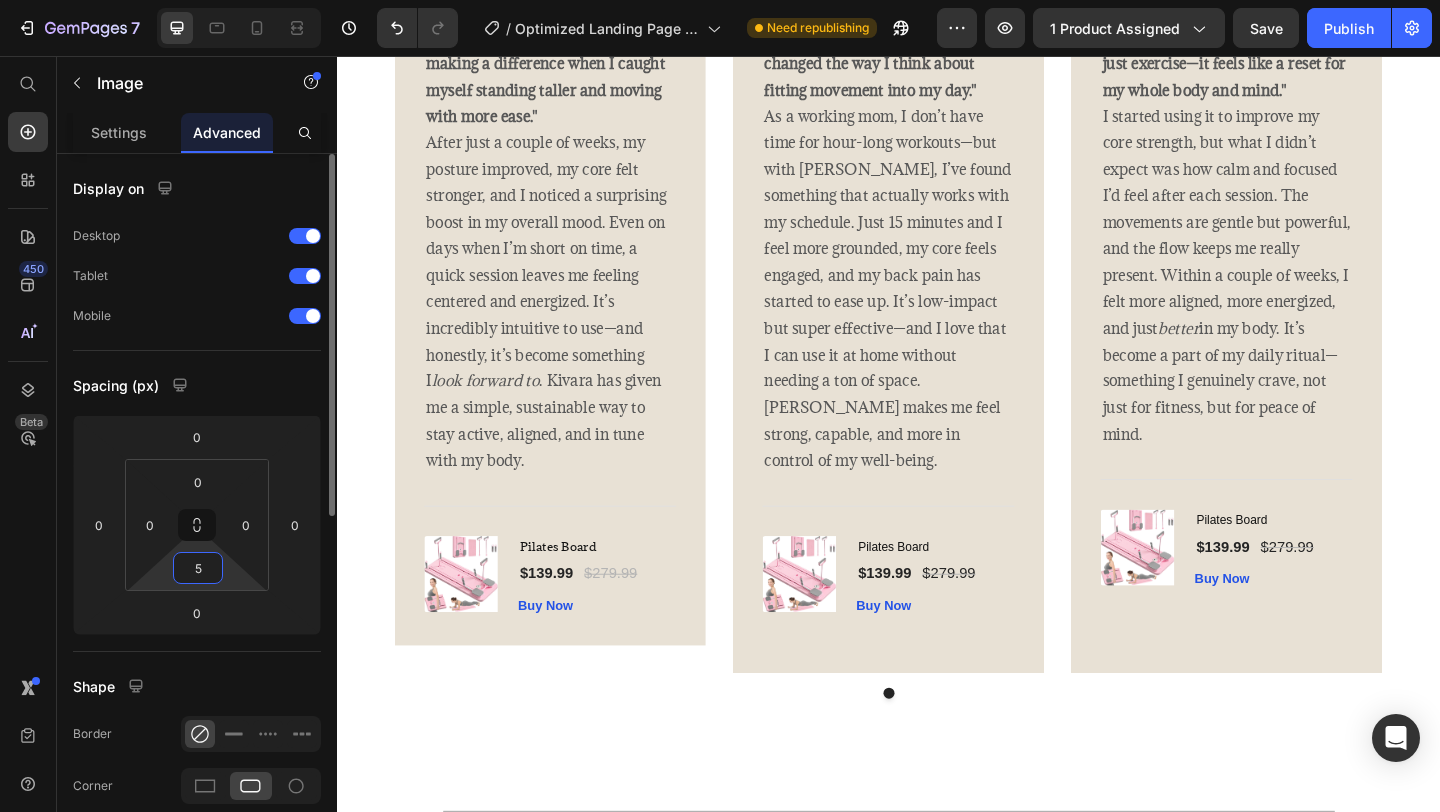 type 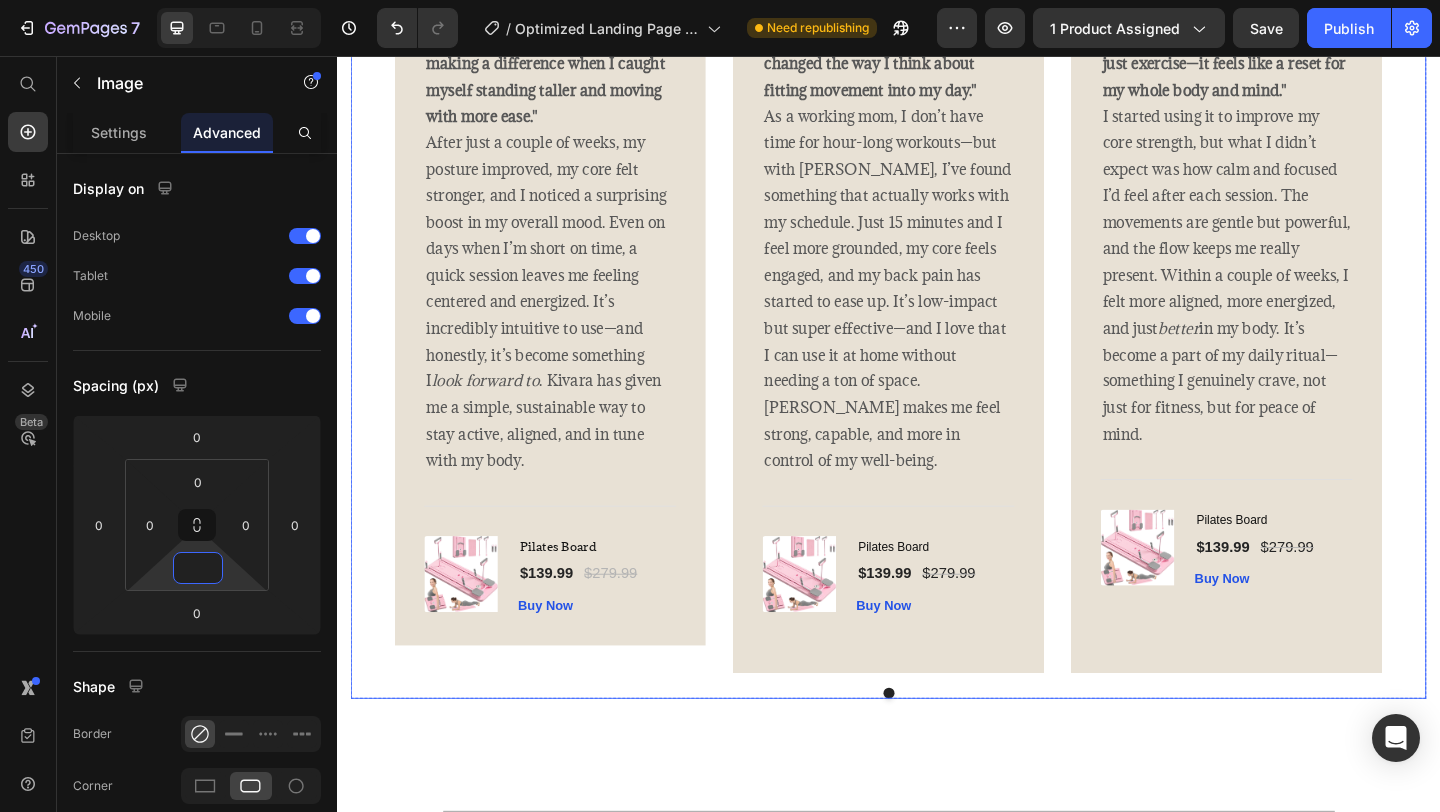 click on "Image
Icon
Icon
Icon
Icon
Icon Row [PERSON_NAME] Text block Row "I knew [PERSON_NAME] was making a difference when I caught myself standing taller and moving with more ease." After just a couple of weeks, my posture improved, my core felt stronger, and I noticed a surprising boost in my overall mood. Even on days when I’m short on time, a quick session leaves me feeling centered and energized. It’s incredibly intuitive to use—and honestly, it’s become something I  look forward to . Kivara has given me a simple, sustainable way to stay active, aligned, and in tune with my body. Text block                Title Line (P) Images & Gallery Pilates Board (P) Title $139.99 (P) Price $279.99 (P) Price Row Buy Now (P) Cart Button Product Row Image
Icon
Icon
Icon
Icon
Icon Row [PERSON_NAME] Text block Row Text block                Title Line Row" at bounding box center (937, 324) 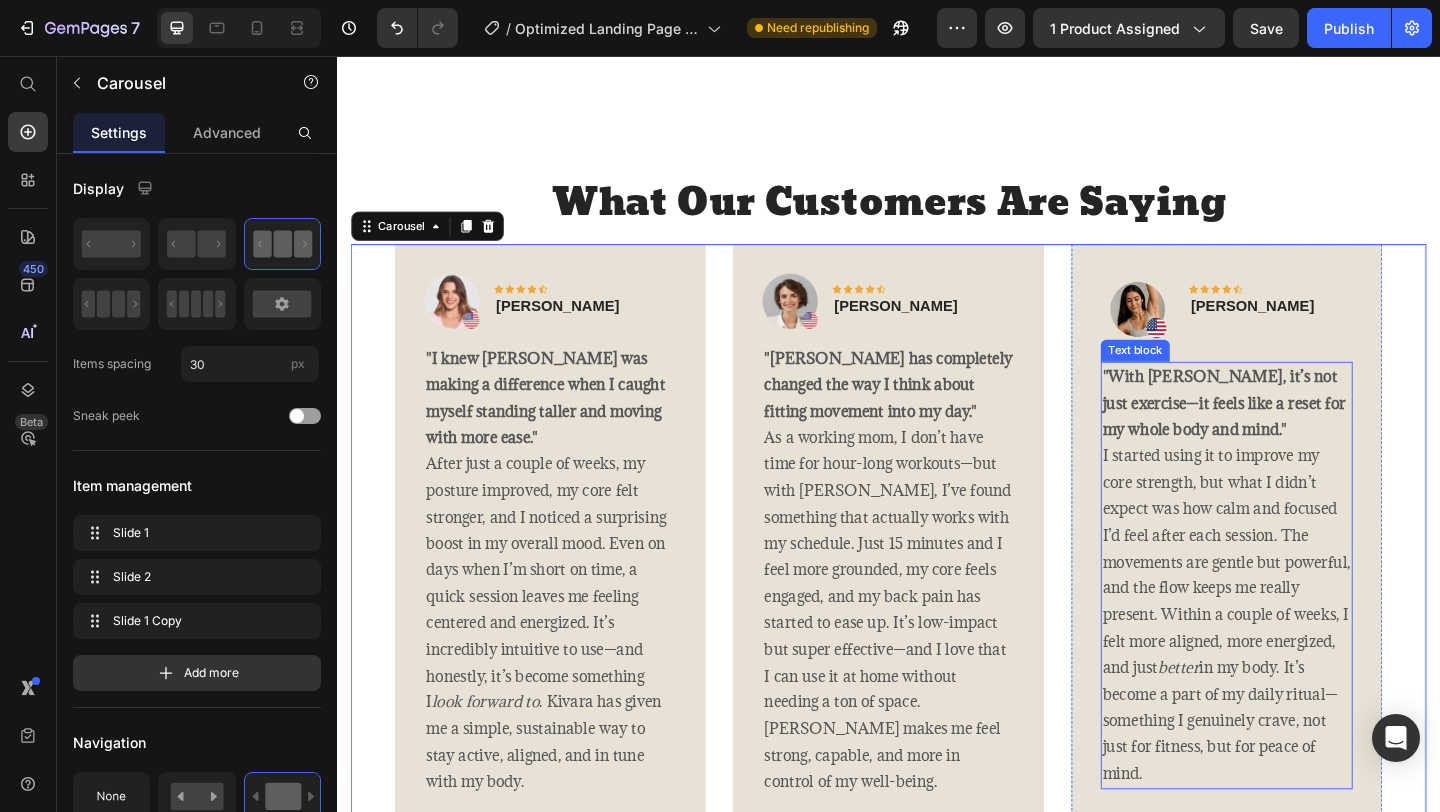 scroll, scrollTop: 3959, scrollLeft: 0, axis: vertical 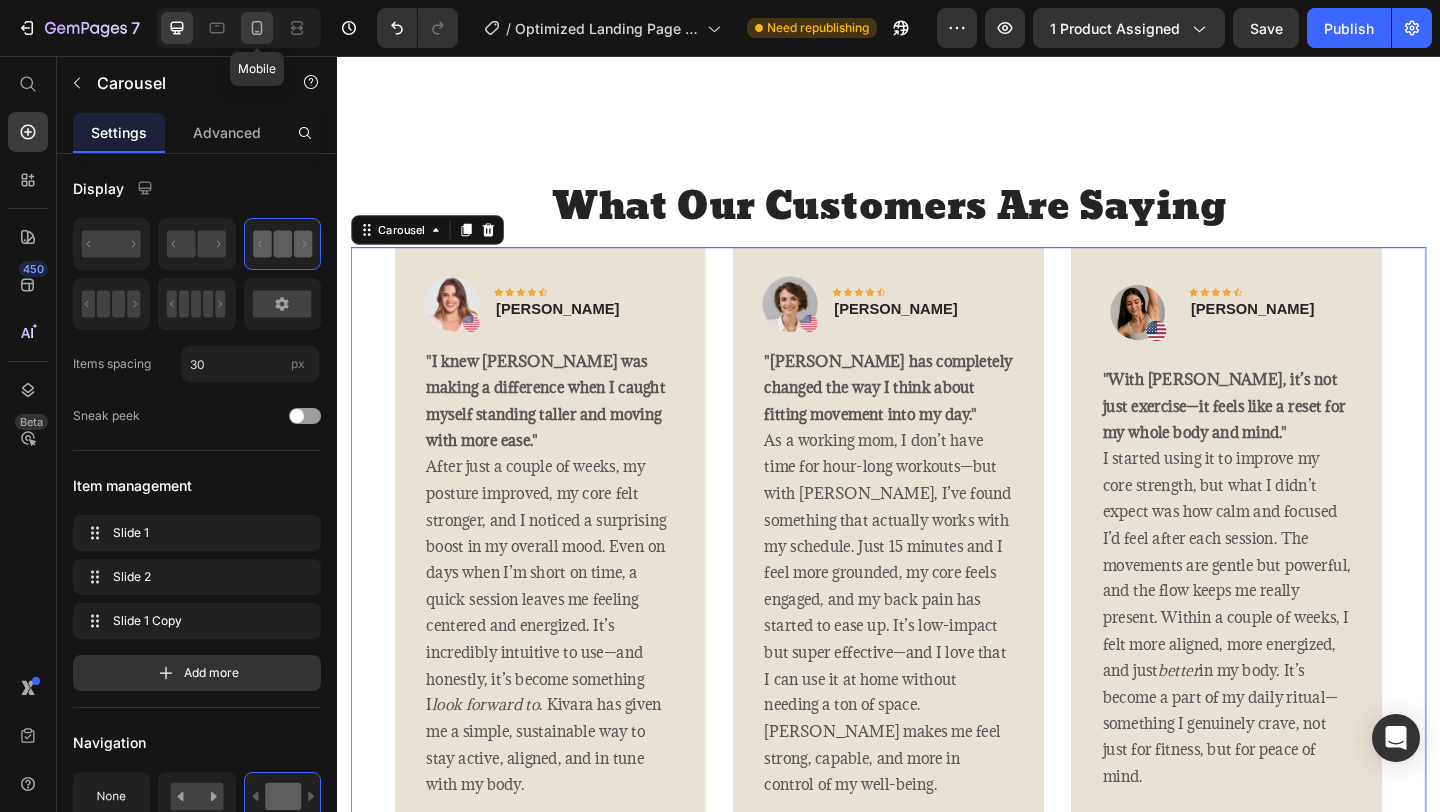 click 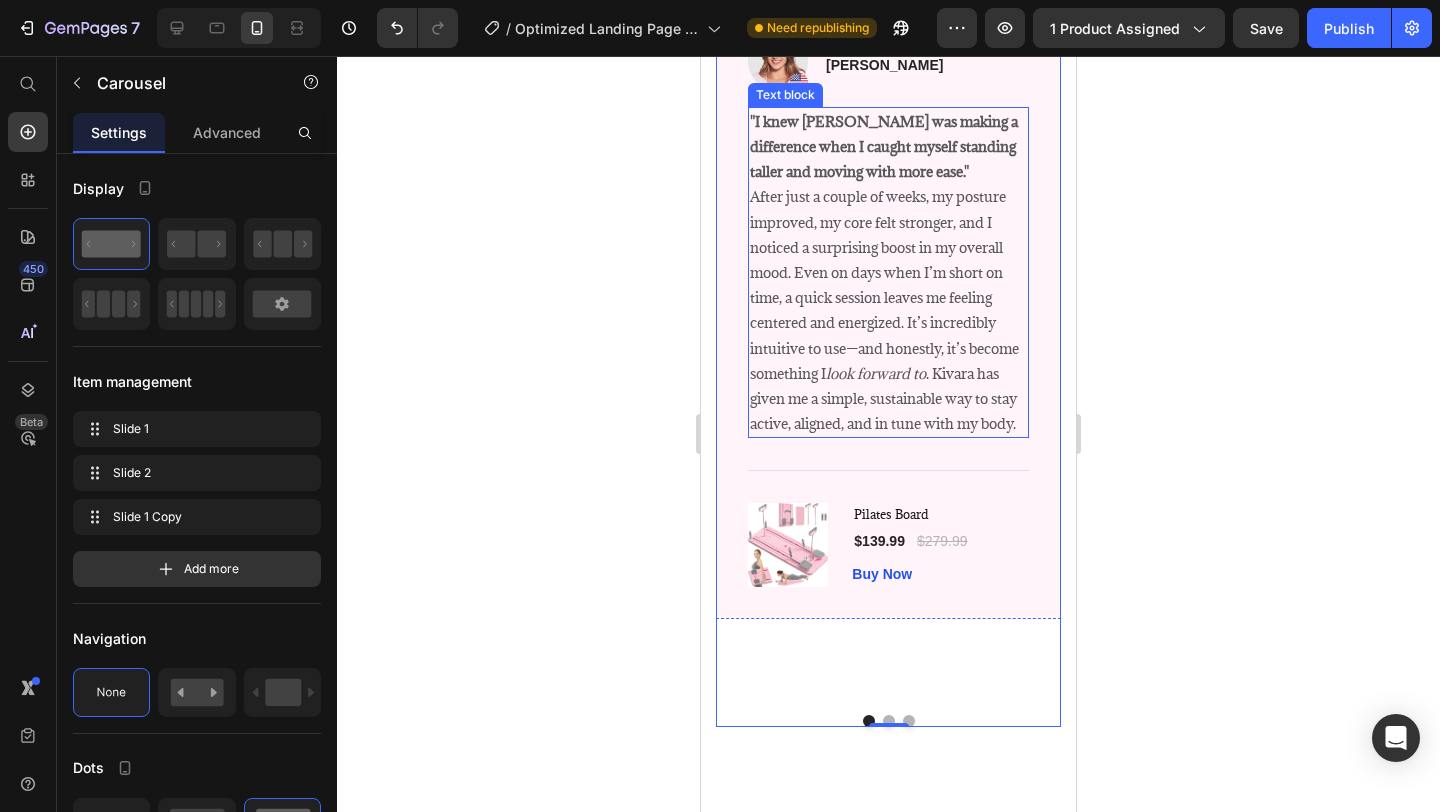scroll, scrollTop: 3742, scrollLeft: 0, axis: vertical 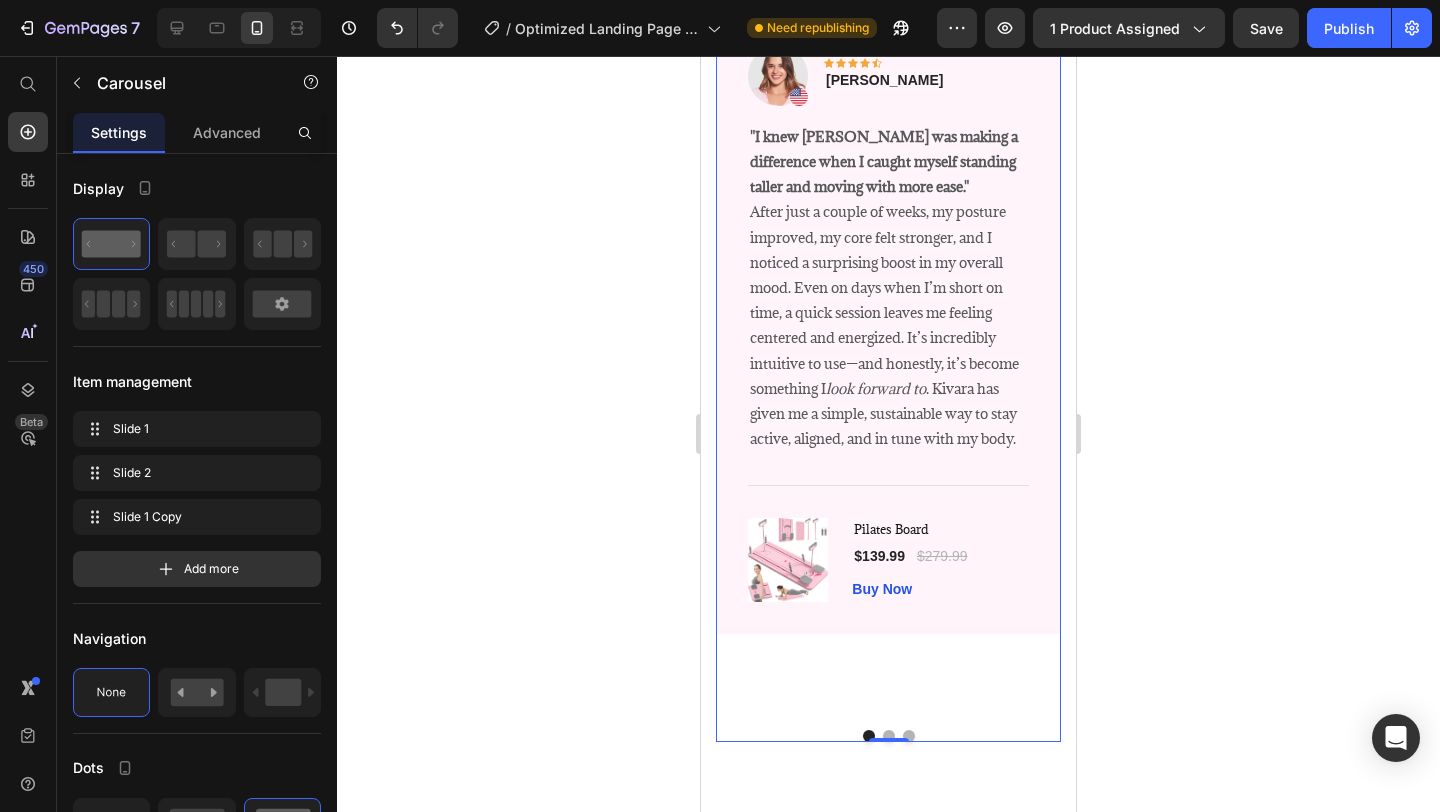 click at bounding box center [889, 736] 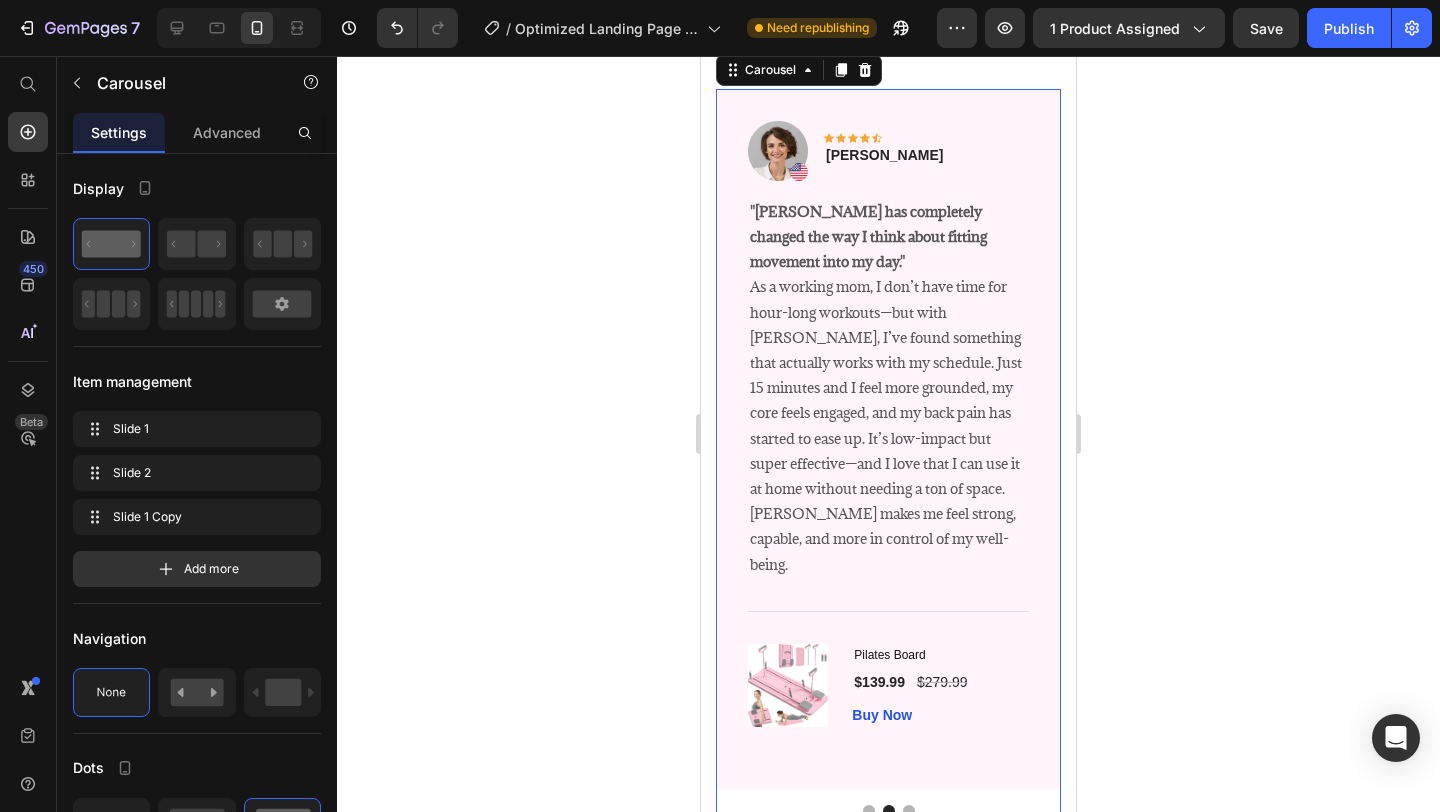 scroll, scrollTop: 3668, scrollLeft: 0, axis: vertical 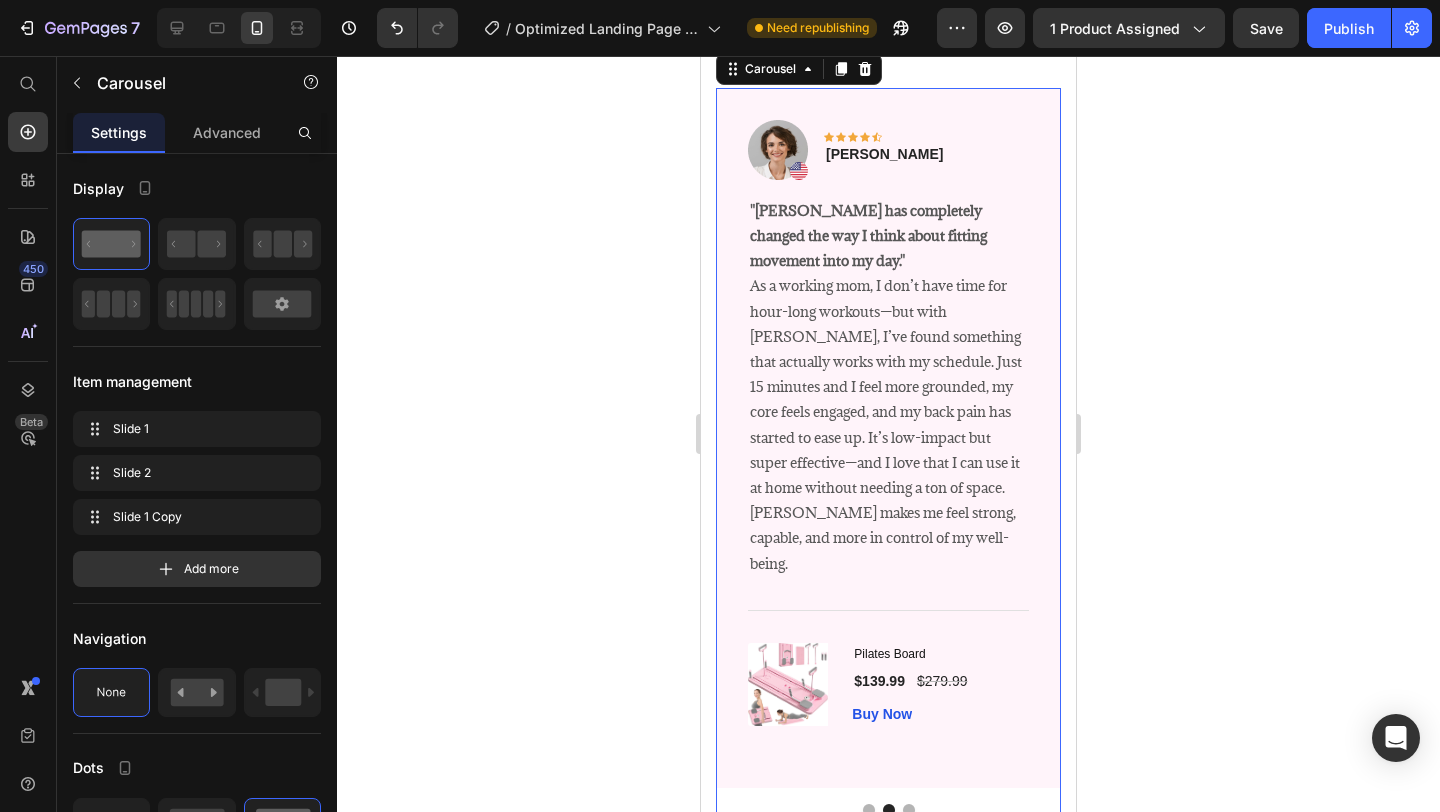 click at bounding box center [909, 810] 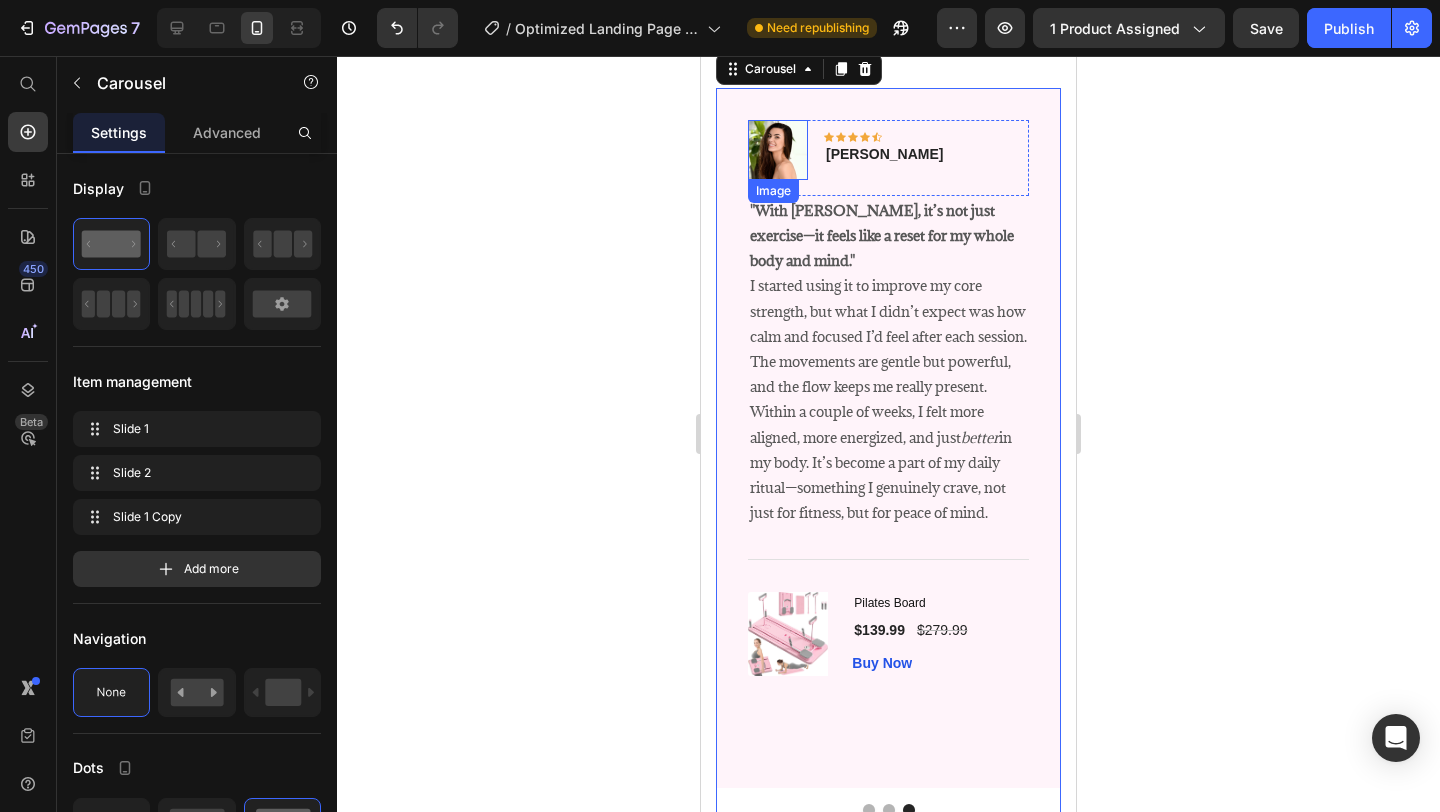 click at bounding box center (778, 150) 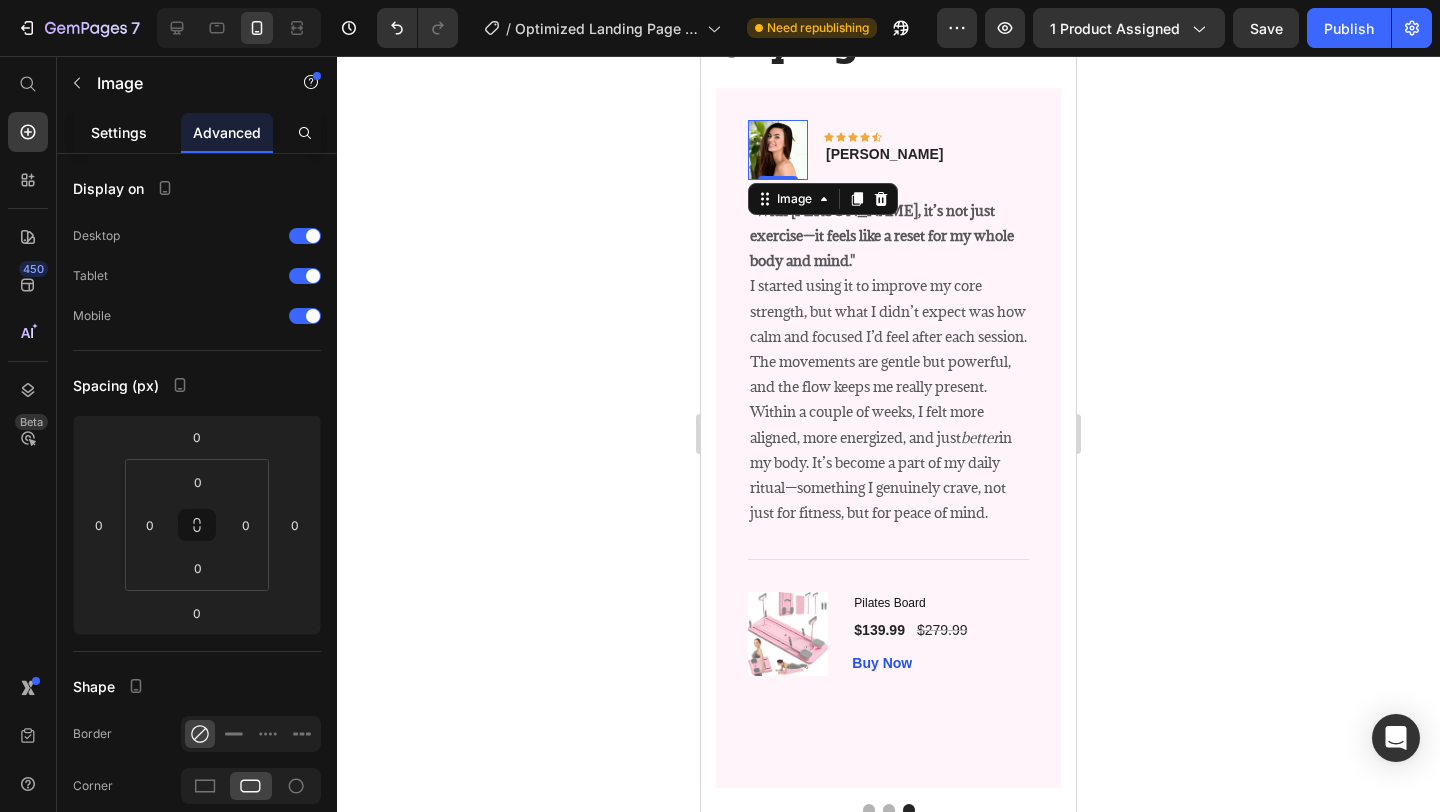 click on "Settings" at bounding box center [119, 132] 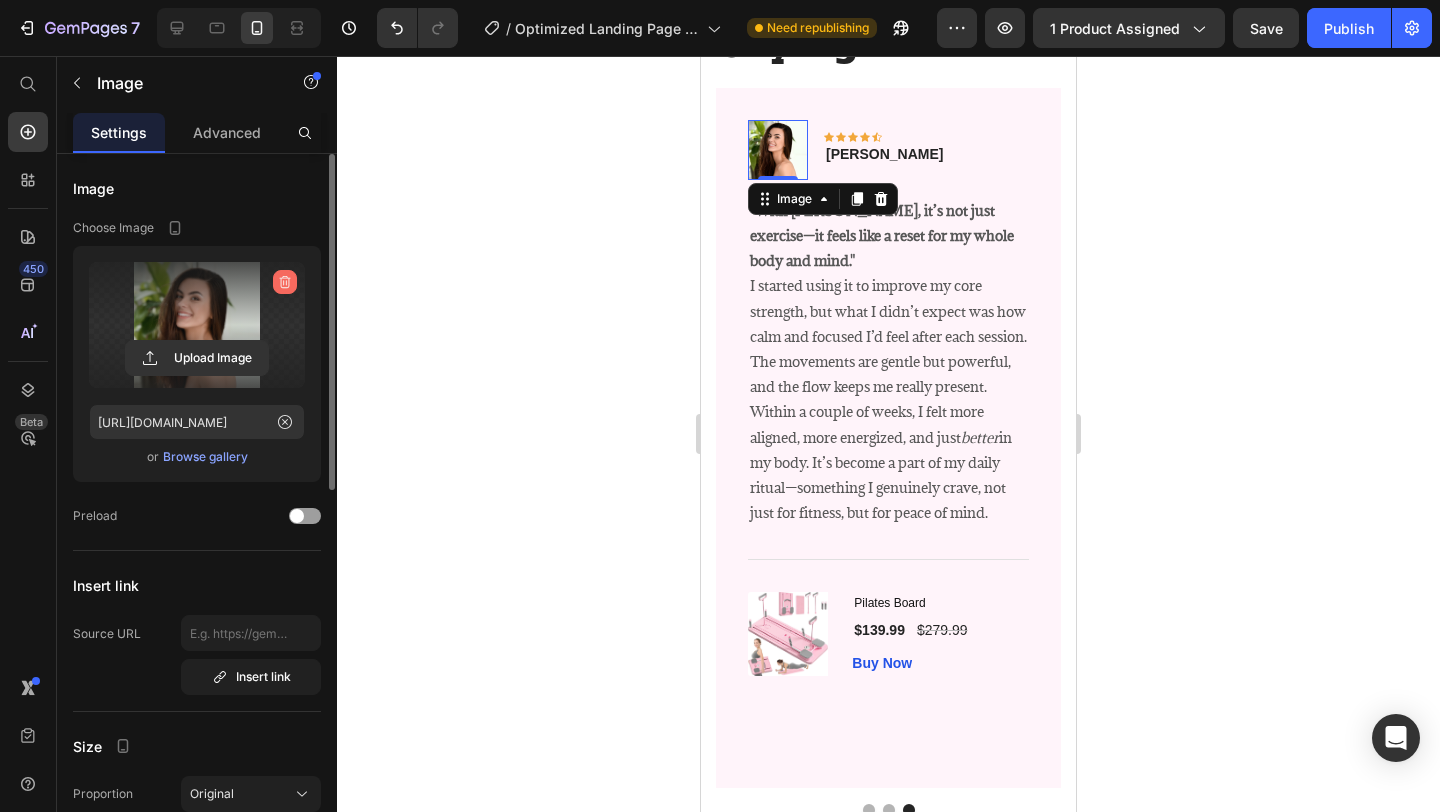 click 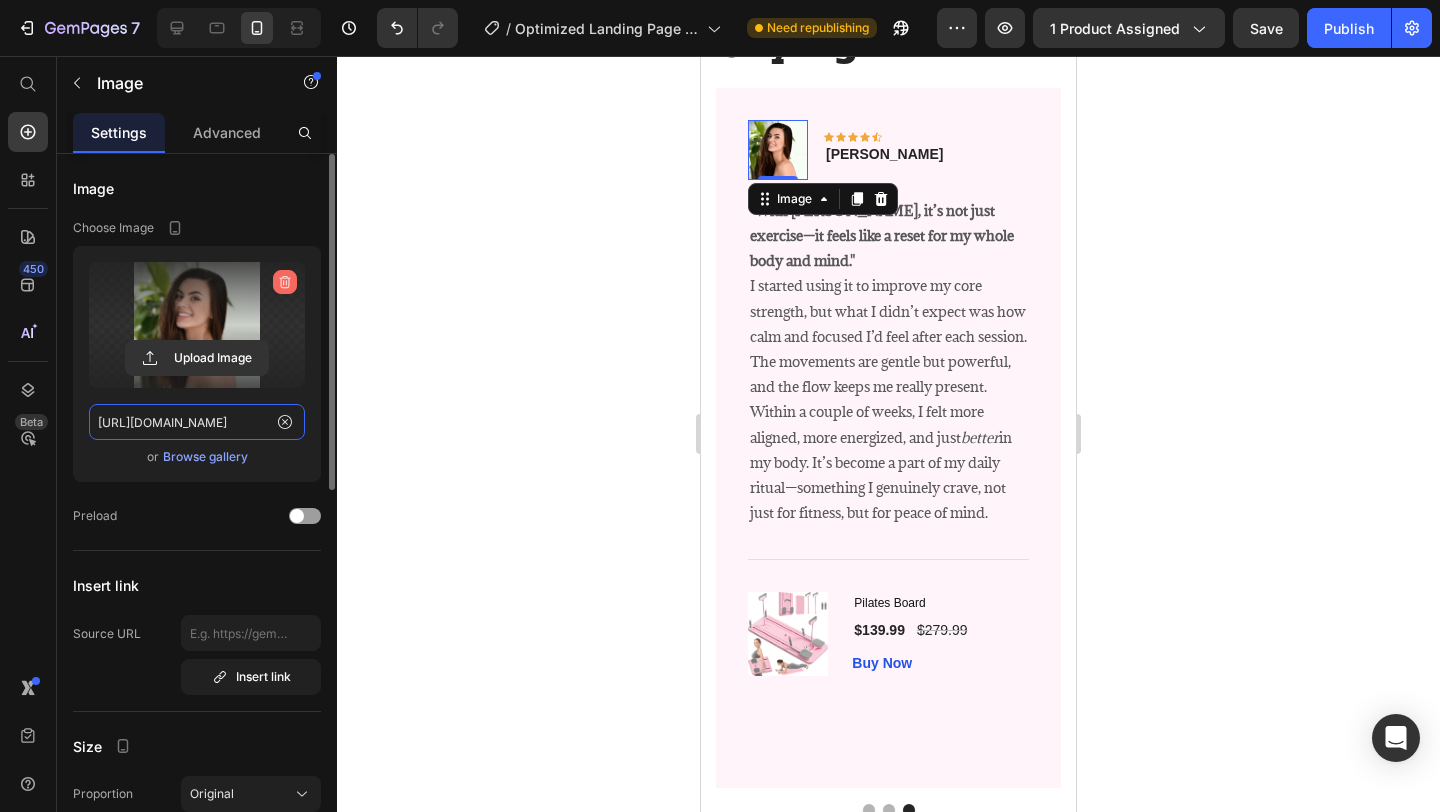 type 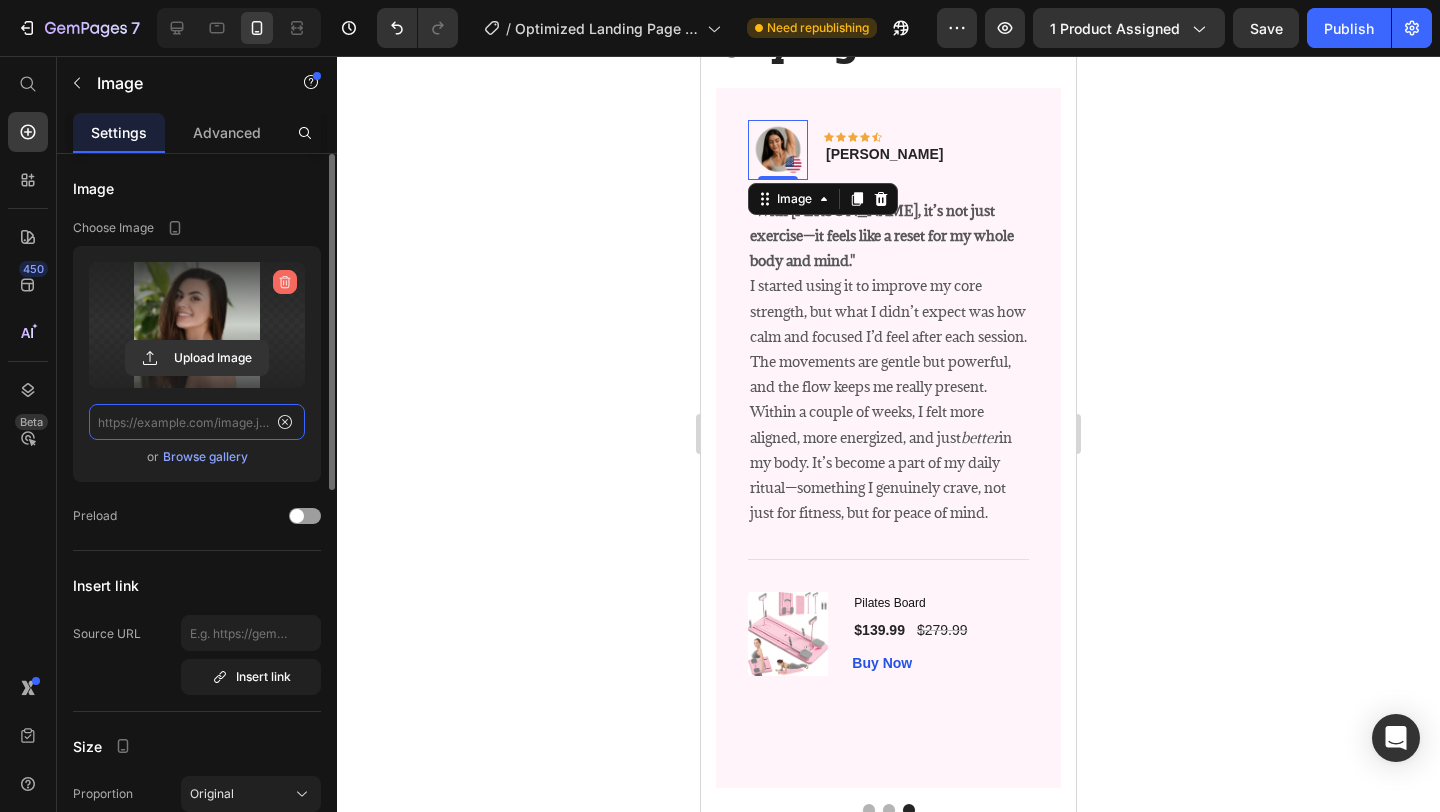 scroll, scrollTop: 0, scrollLeft: 0, axis: both 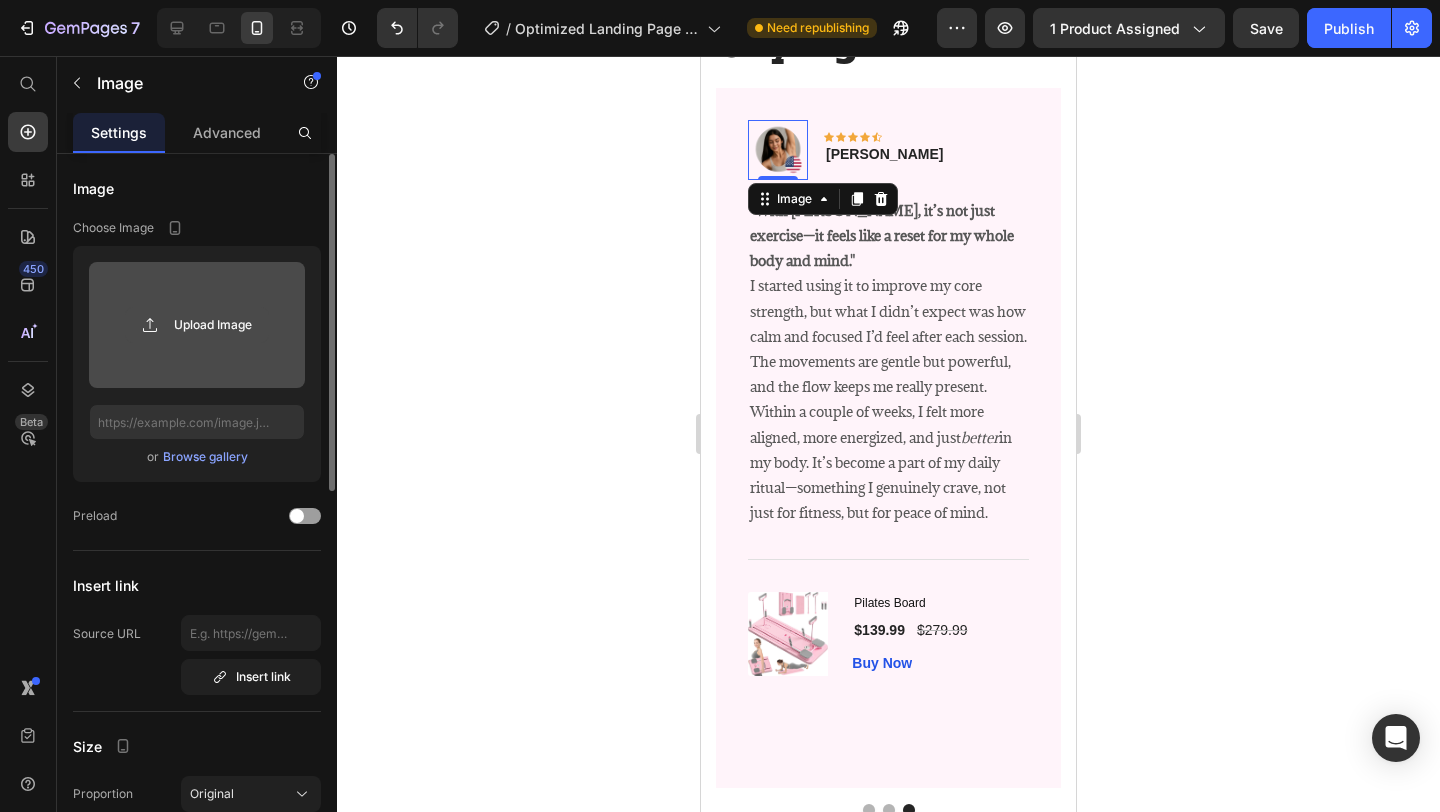 click 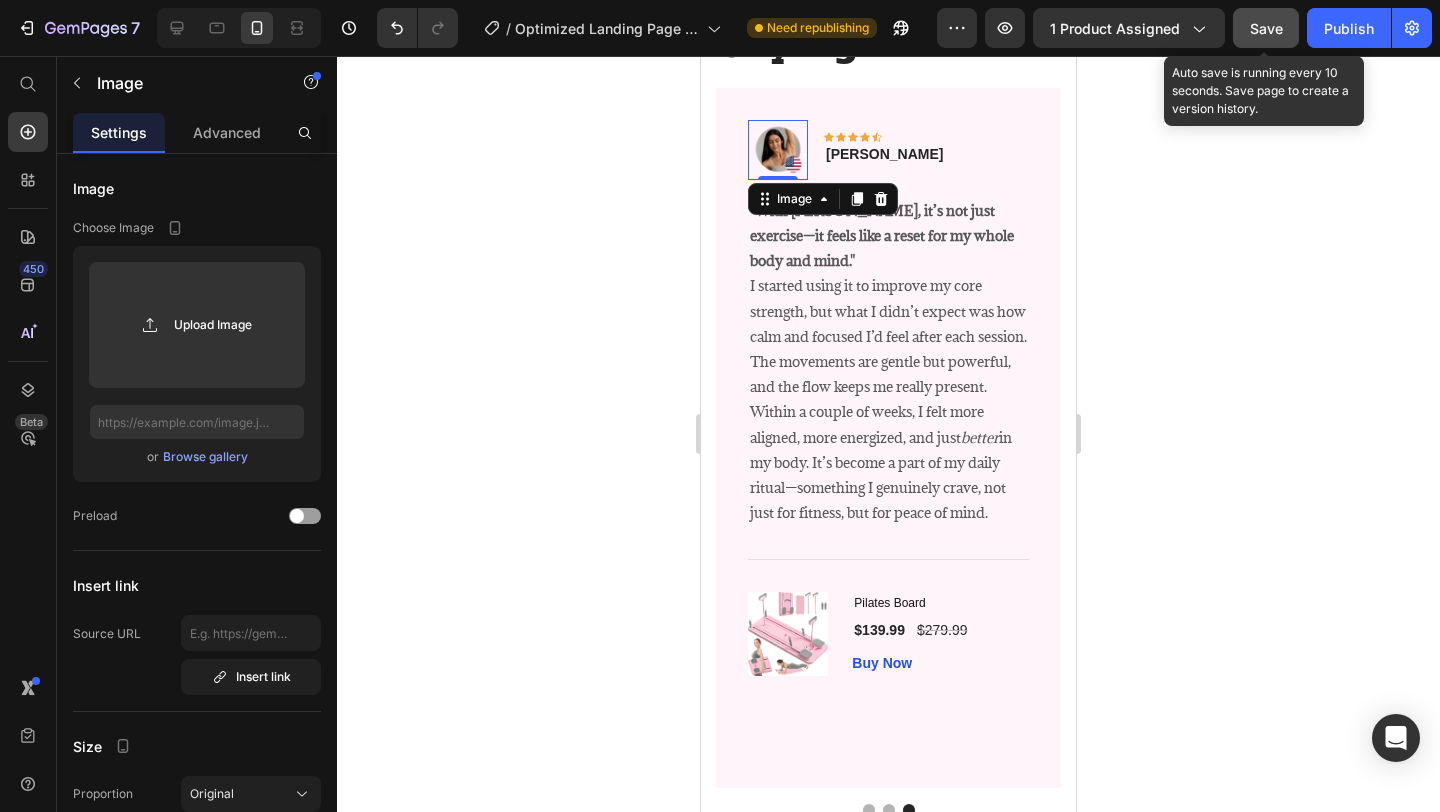click on "Save" at bounding box center (1266, 28) 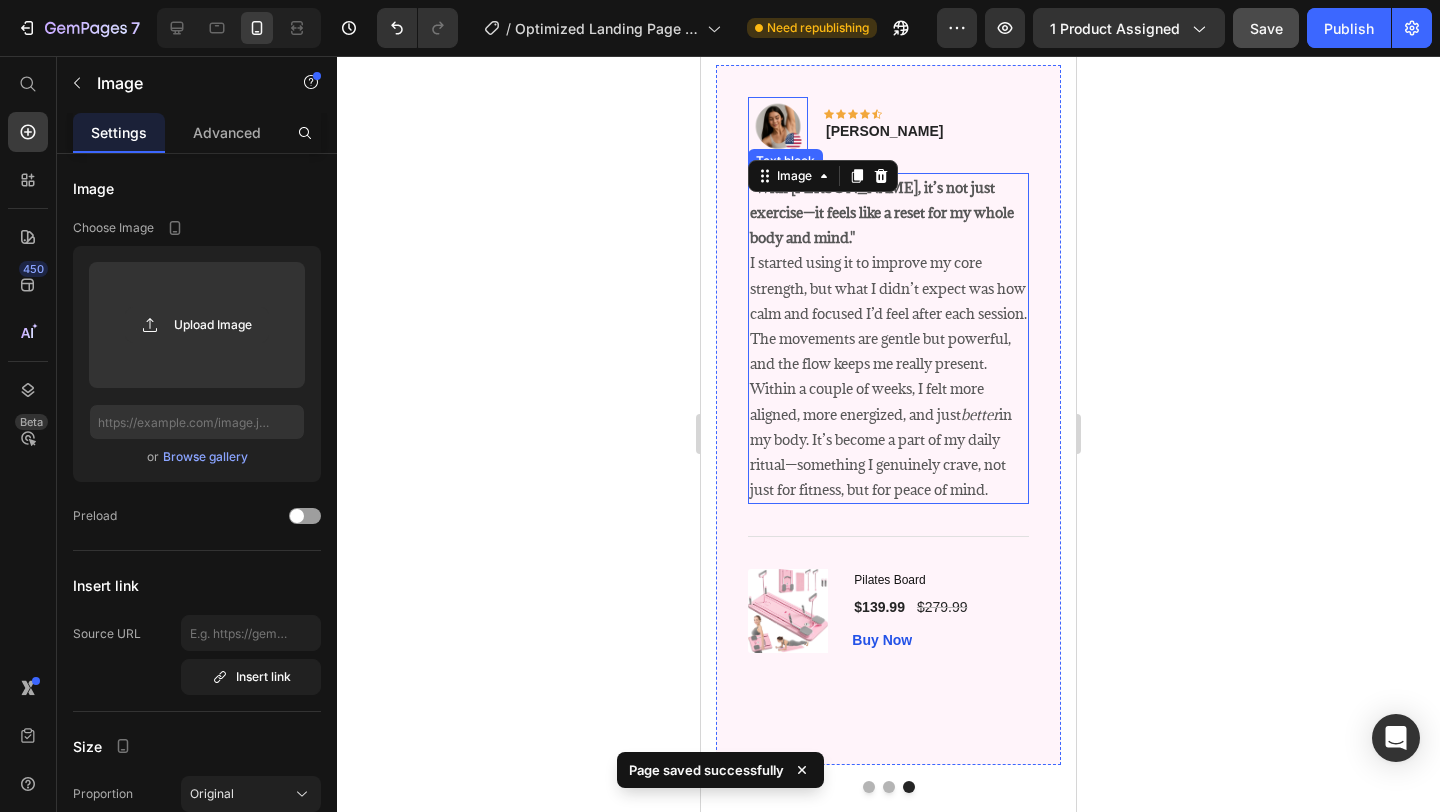scroll, scrollTop: 3698, scrollLeft: 0, axis: vertical 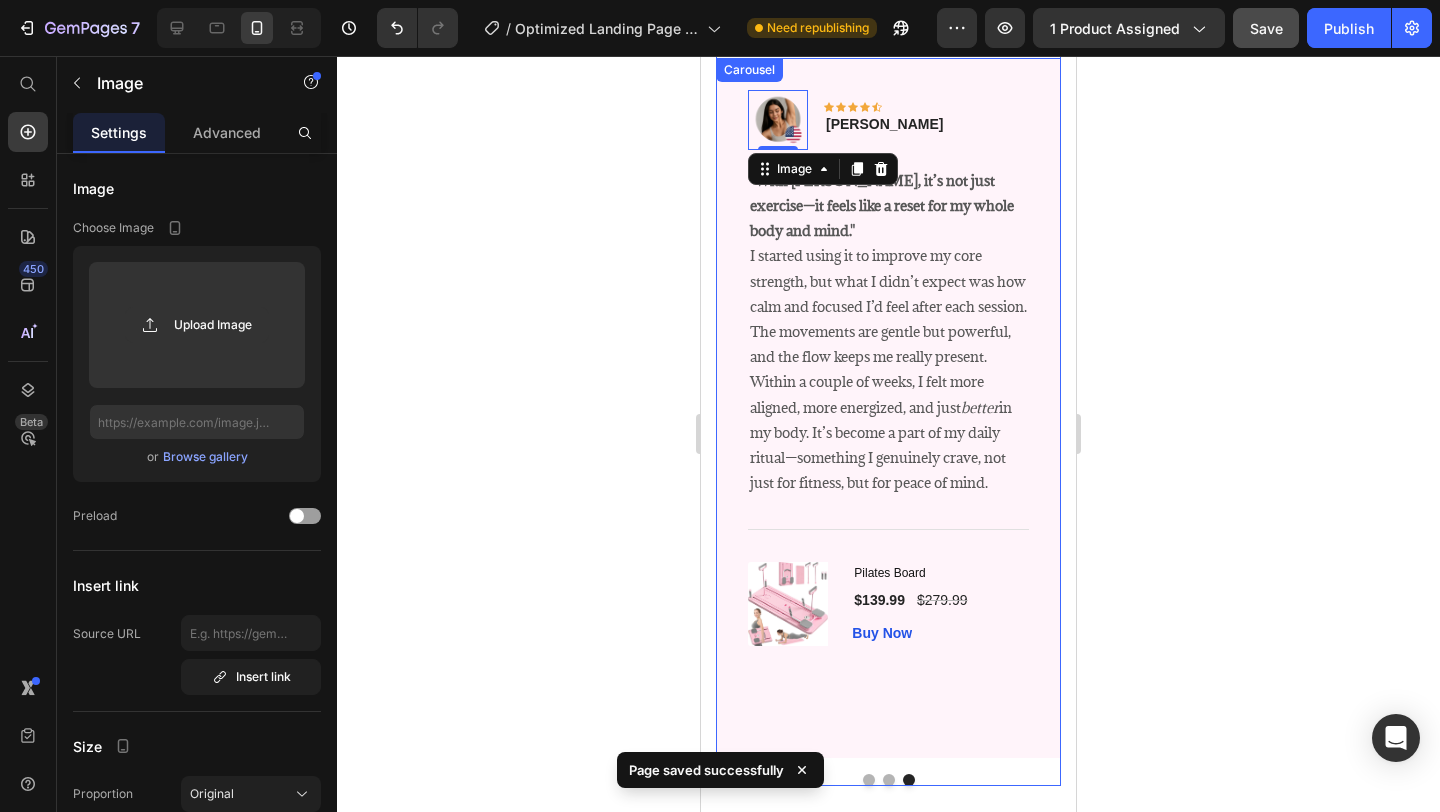 click at bounding box center [889, 780] 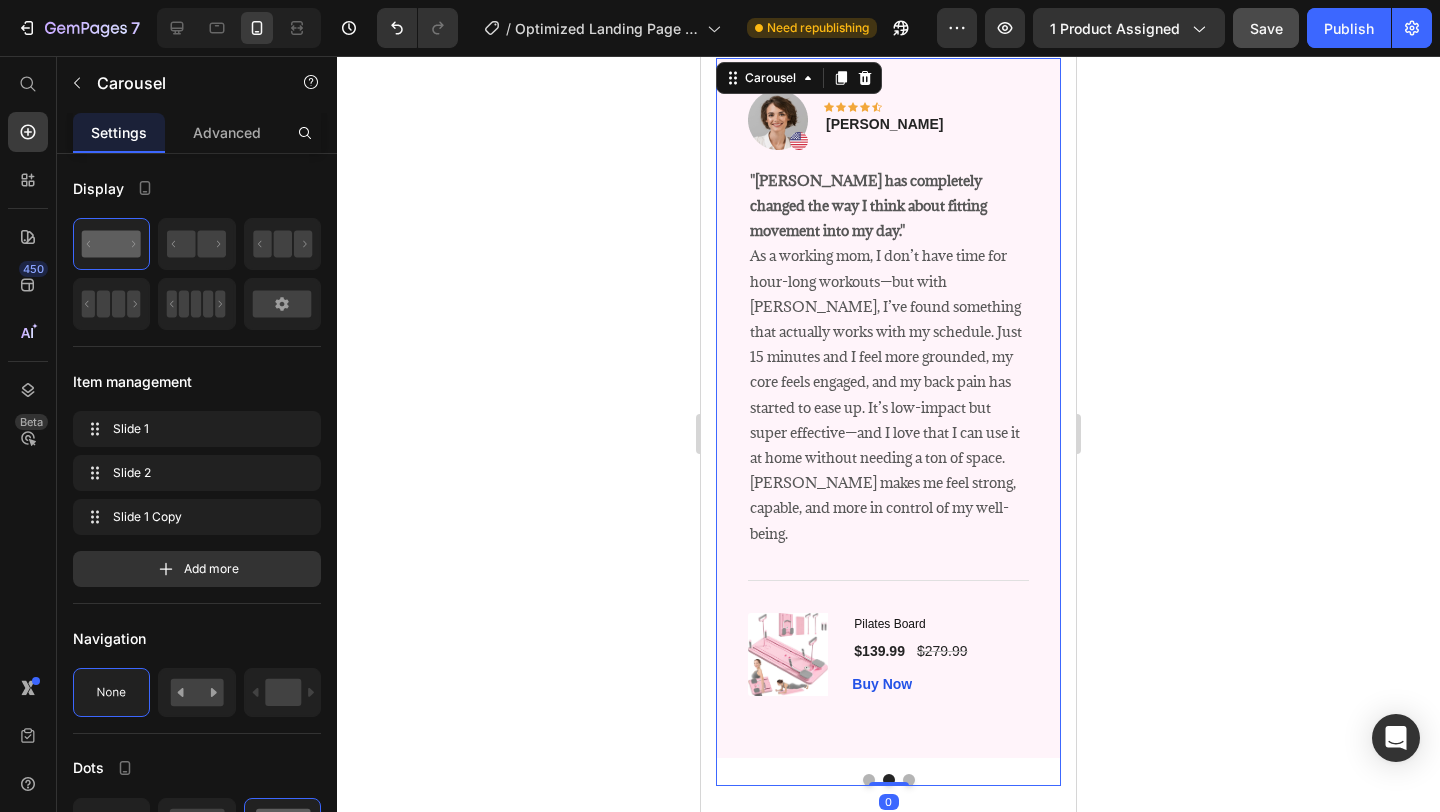 click at bounding box center (909, 780) 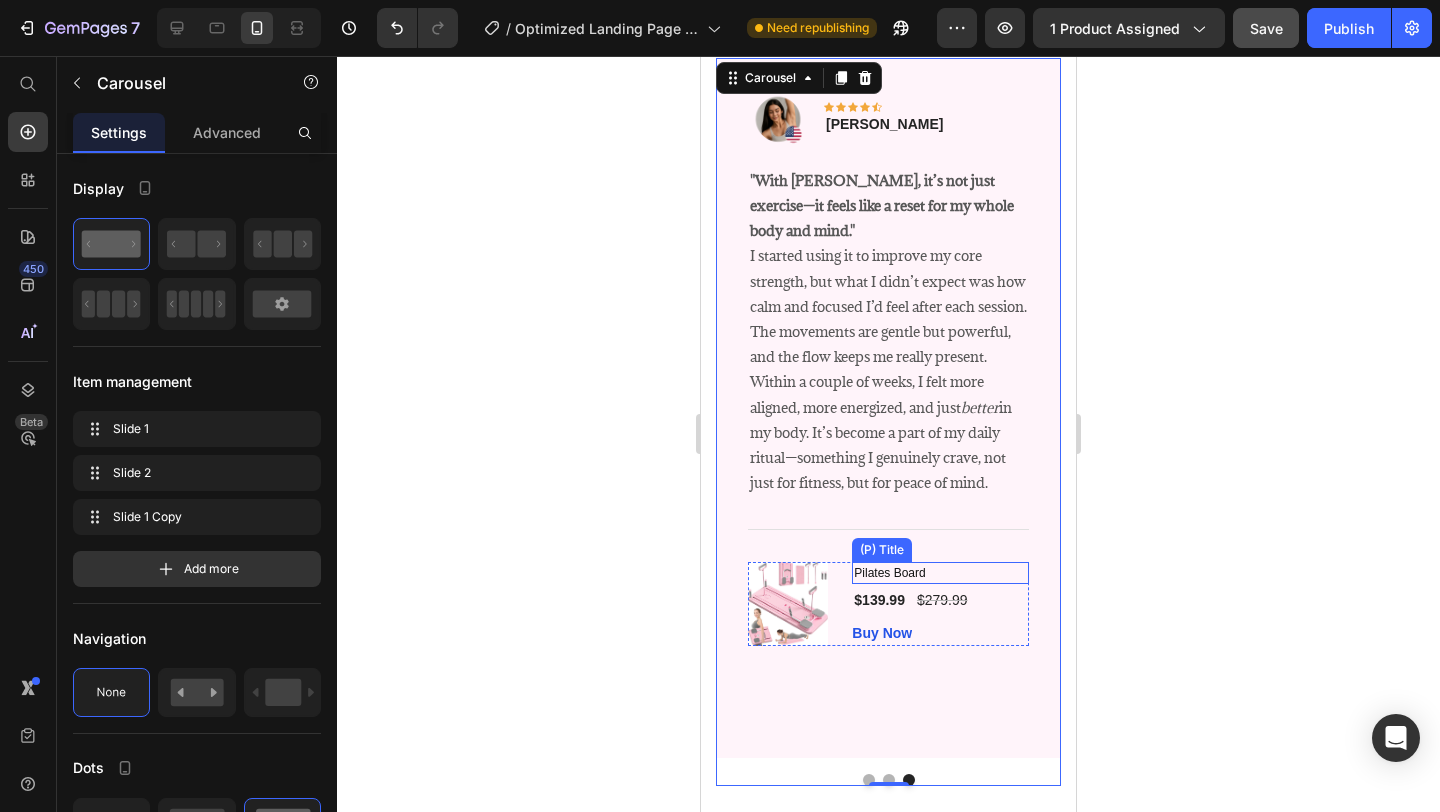 scroll, scrollTop: 3617, scrollLeft: 0, axis: vertical 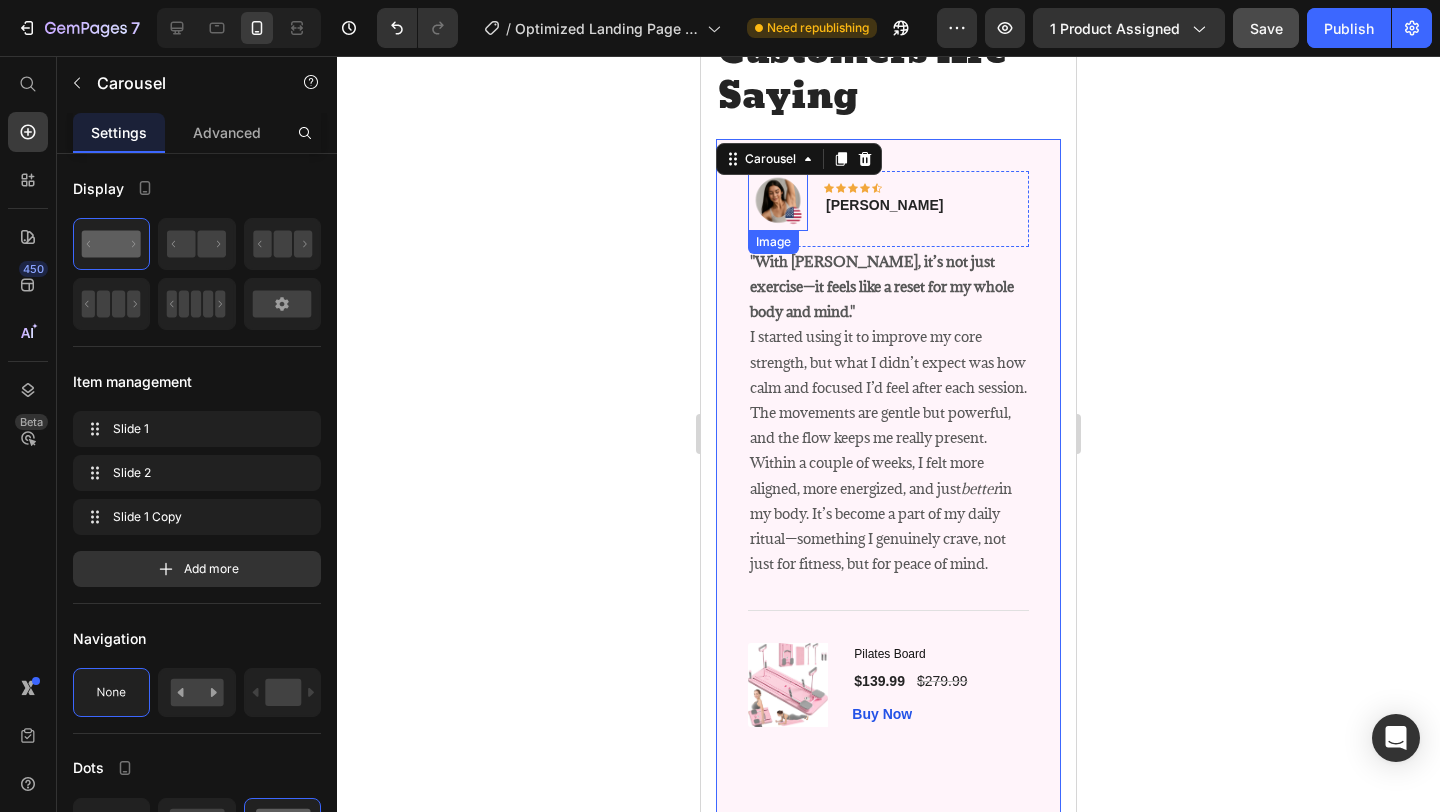 click at bounding box center (778, 201) 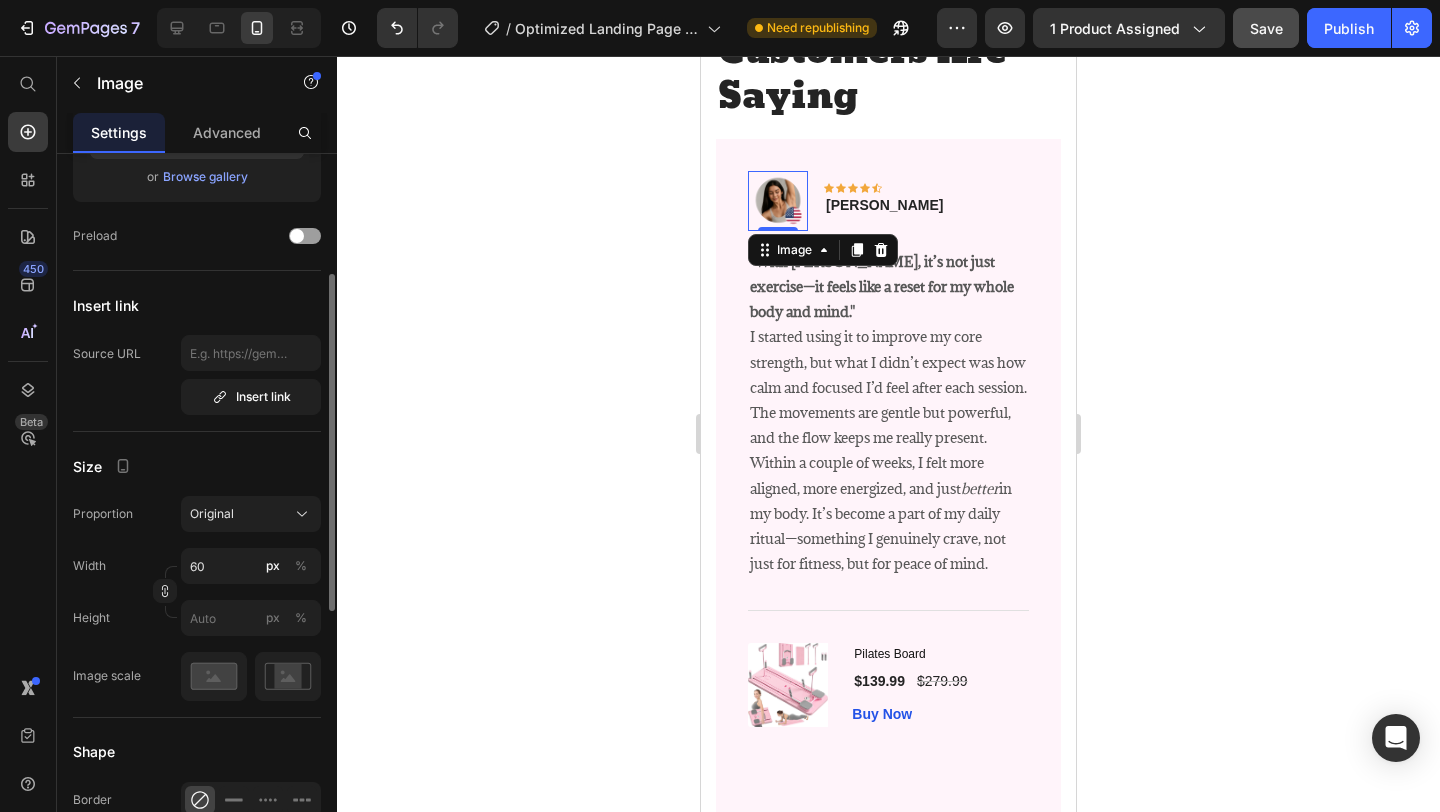 scroll, scrollTop: 284, scrollLeft: 0, axis: vertical 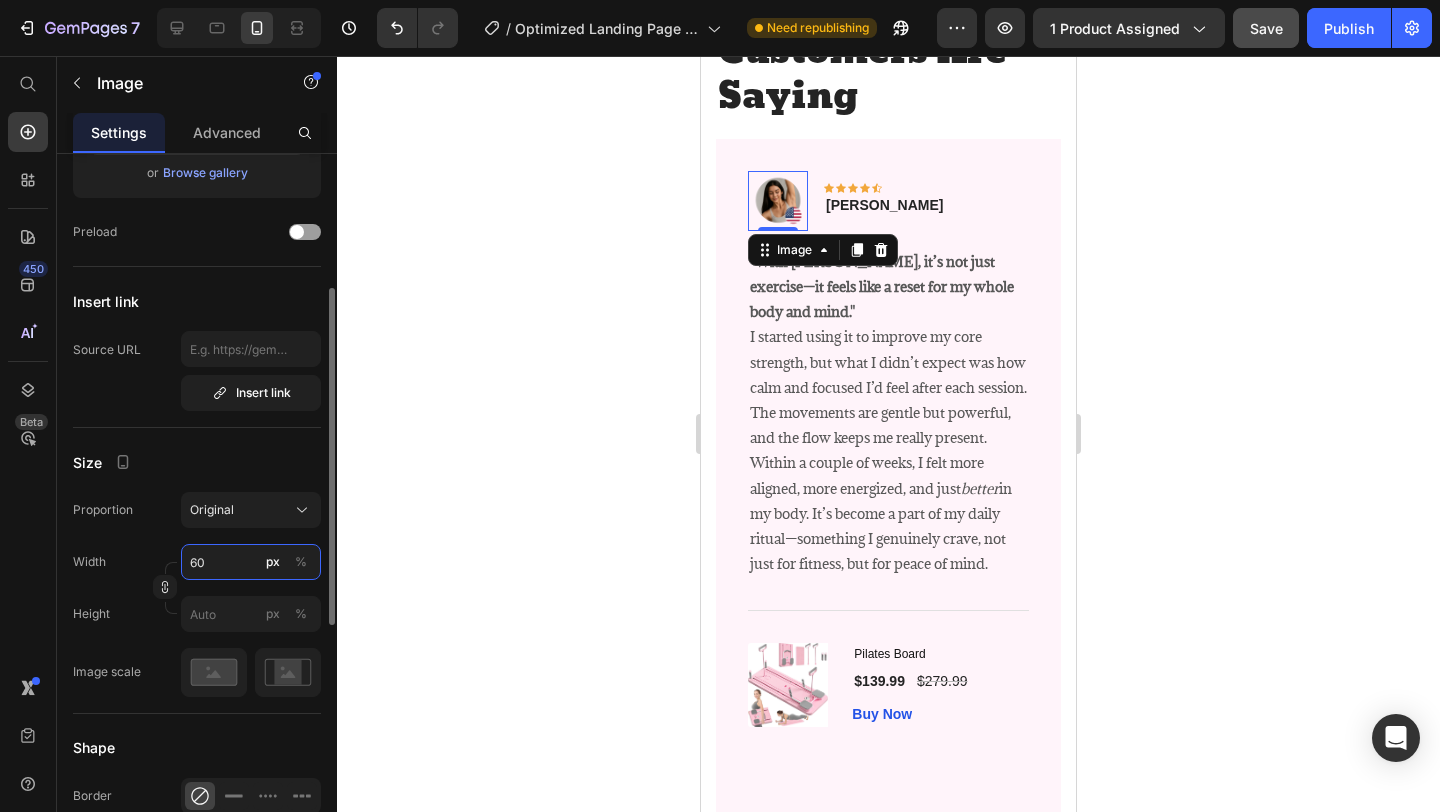 drag, startPoint x: 212, startPoint y: 565, endPoint x: 178, endPoint y: 565, distance: 34 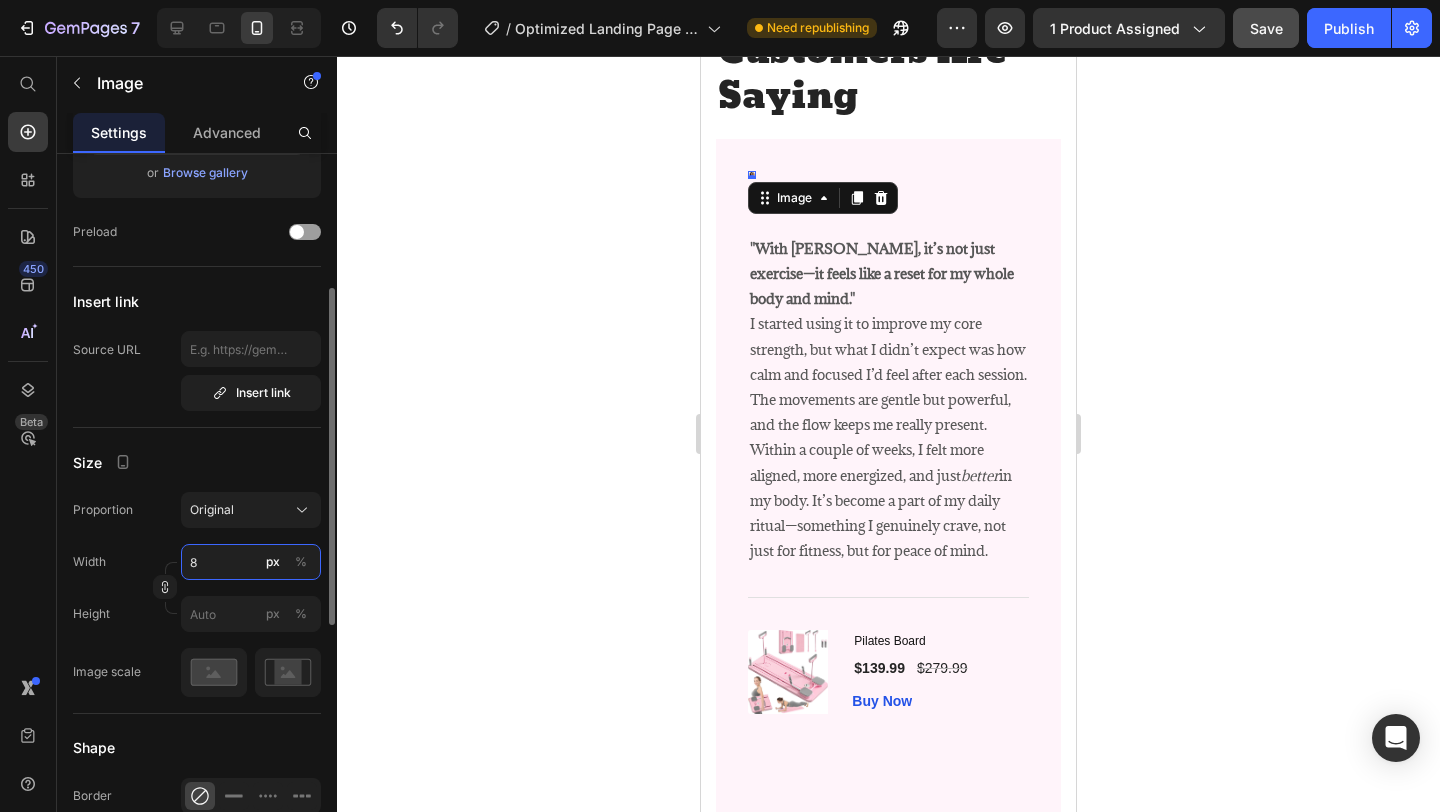 type on "80" 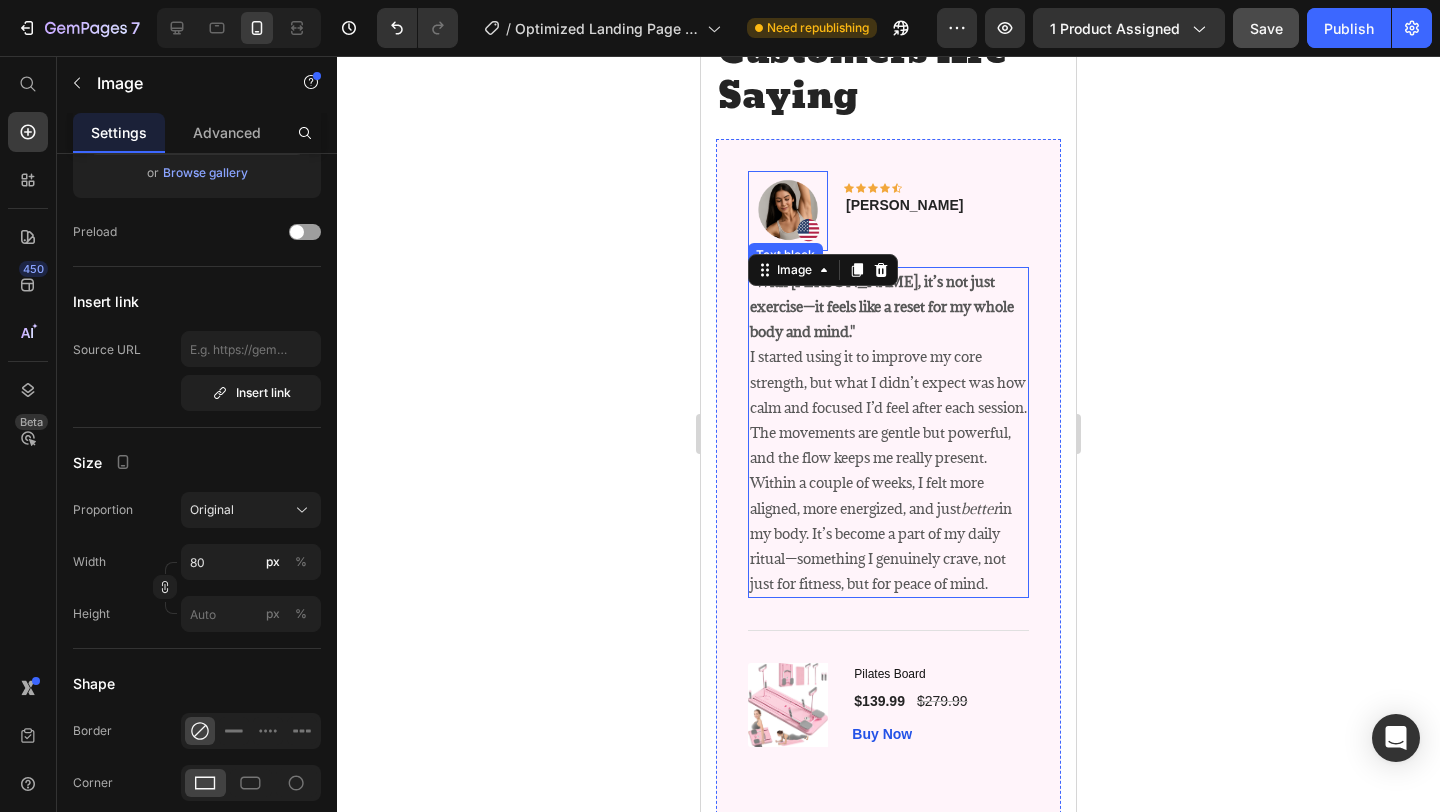 click on ""With [PERSON_NAME], it’s not just exercise—it feels like a reset for my whole body and mind." I started using it to improve my core strength, but what I didn’t expect was how calm and focused I’d feel after each session. The movements are gentle but powerful, and the flow keeps me really present. Within a couple of weeks, I felt more aligned, more energized, and just  better  in my body. It’s become a part of my daily ritual—something I genuinely crave, not just for fitness, but for peace of mind." at bounding box center (888, 433) 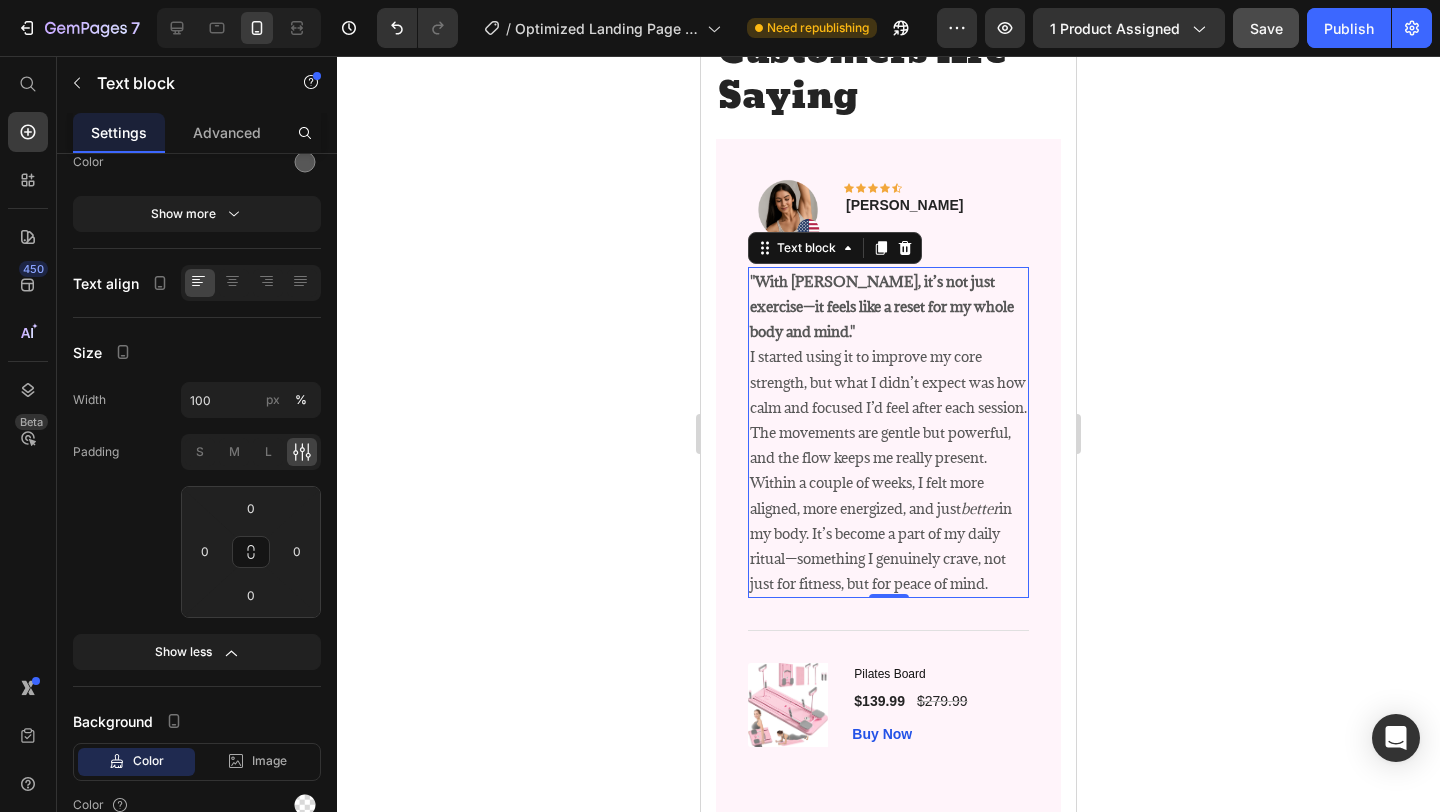scroll, scrollTop: 0, scrollLeft: 0, axis: both 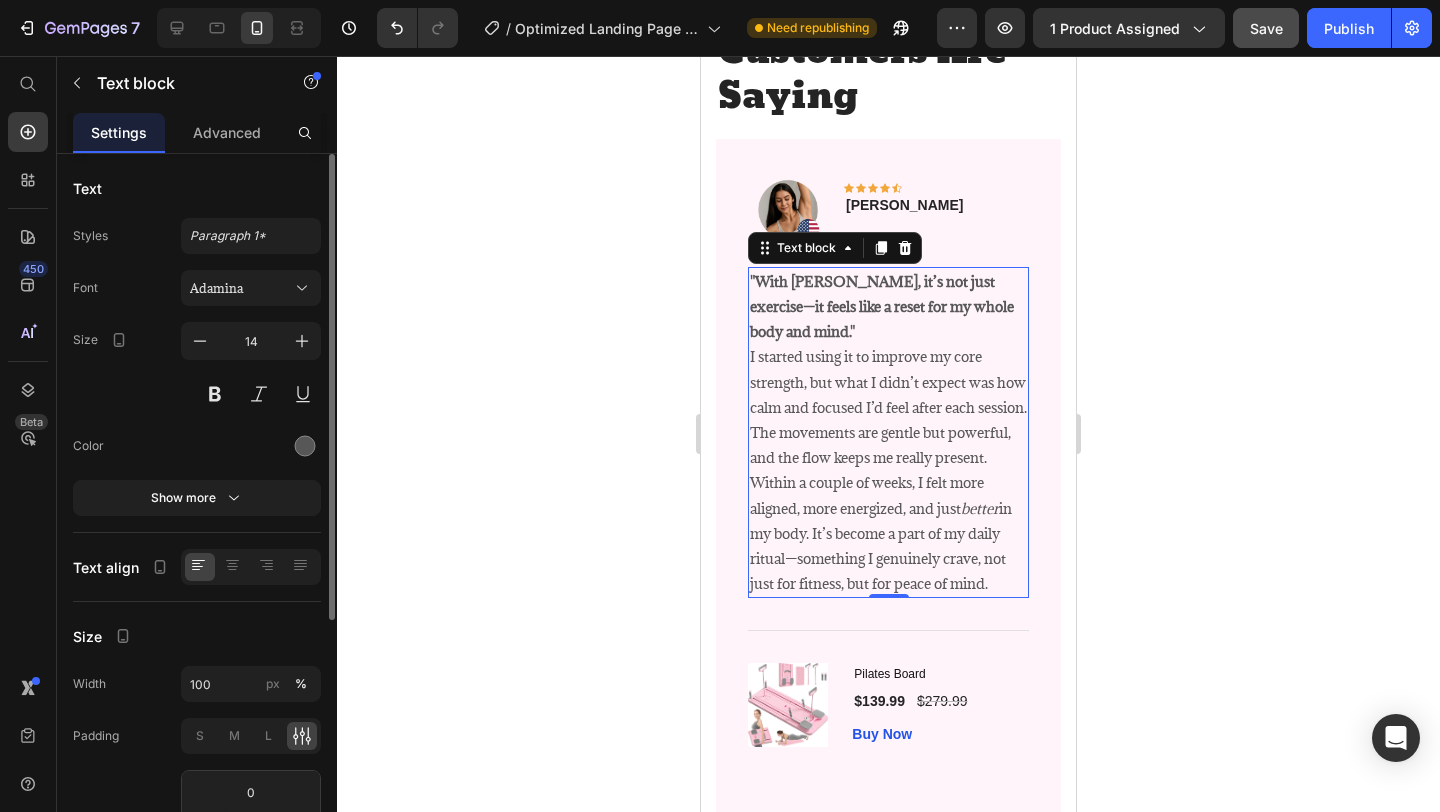 click 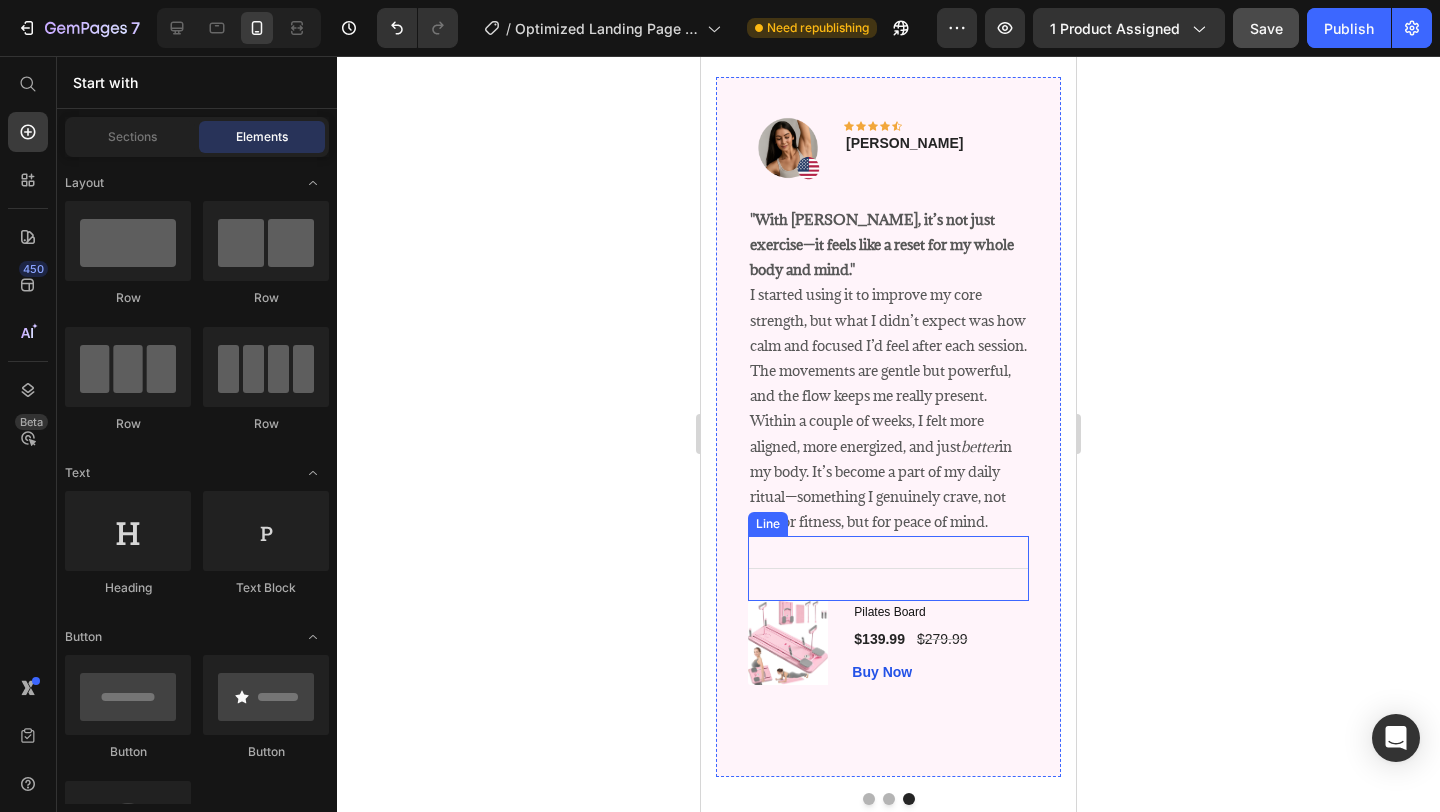 scroll, scrollTop: 3680, scrollLeft: 0, axis: vertical 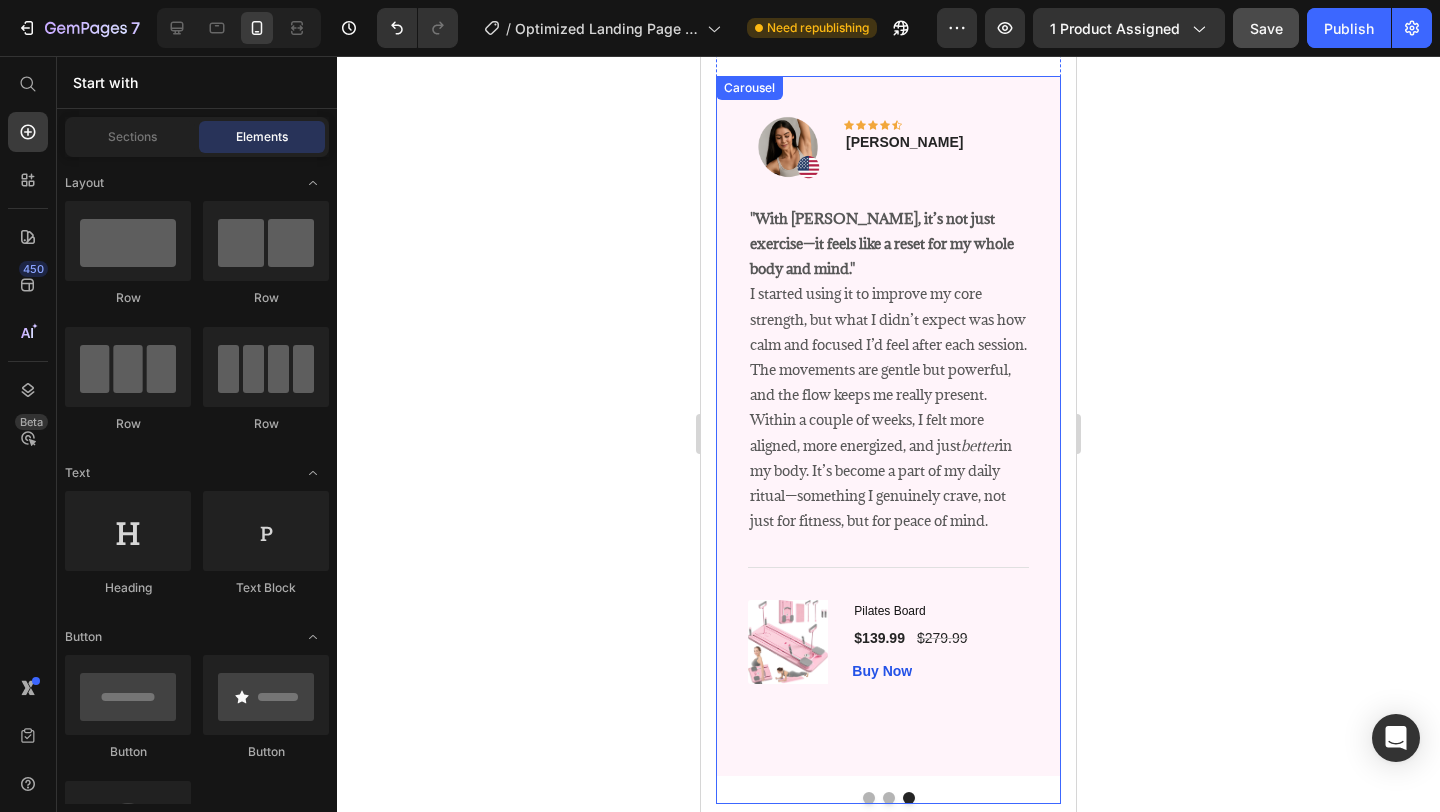 click at bounding box center (889, 798) 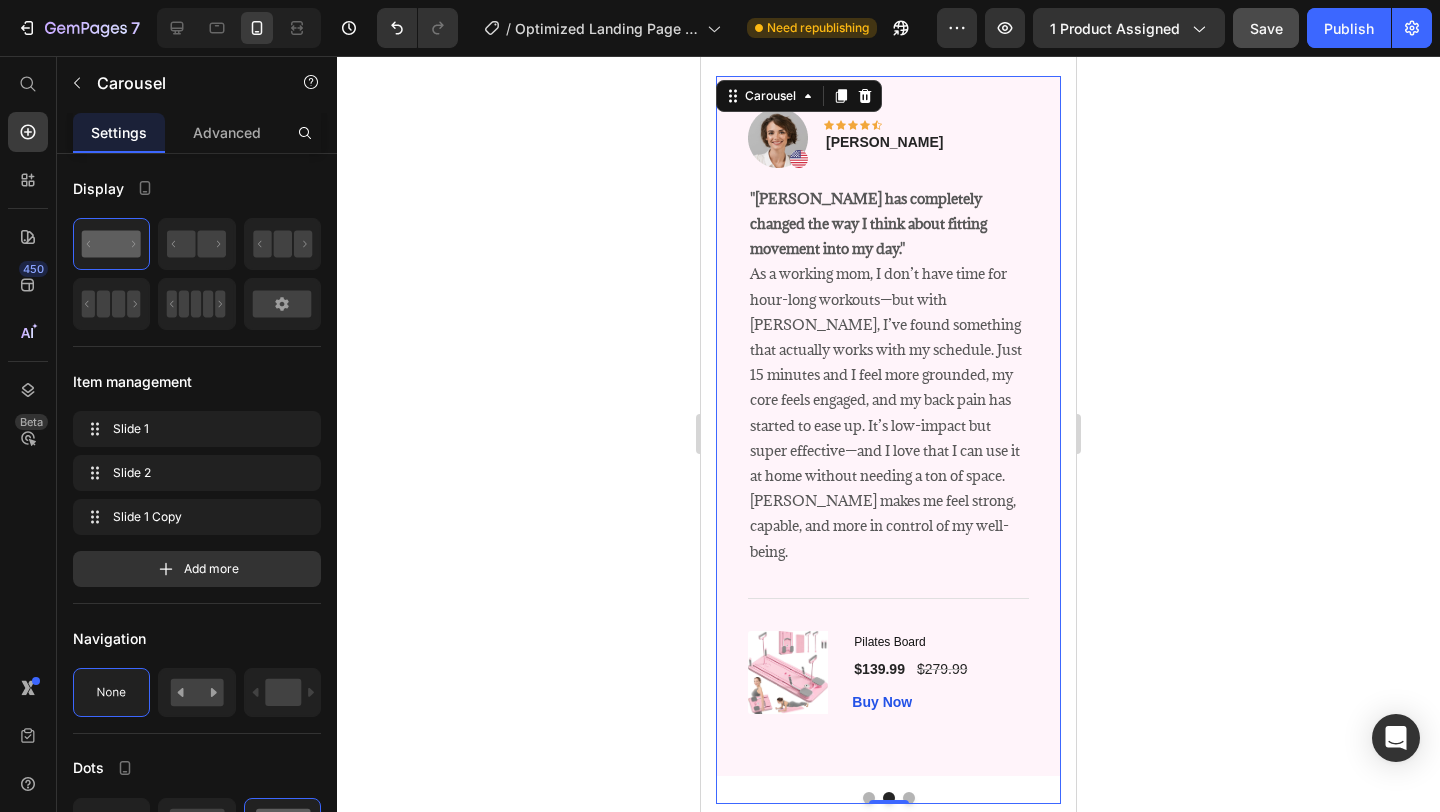 click at bounding box center [909, 798] 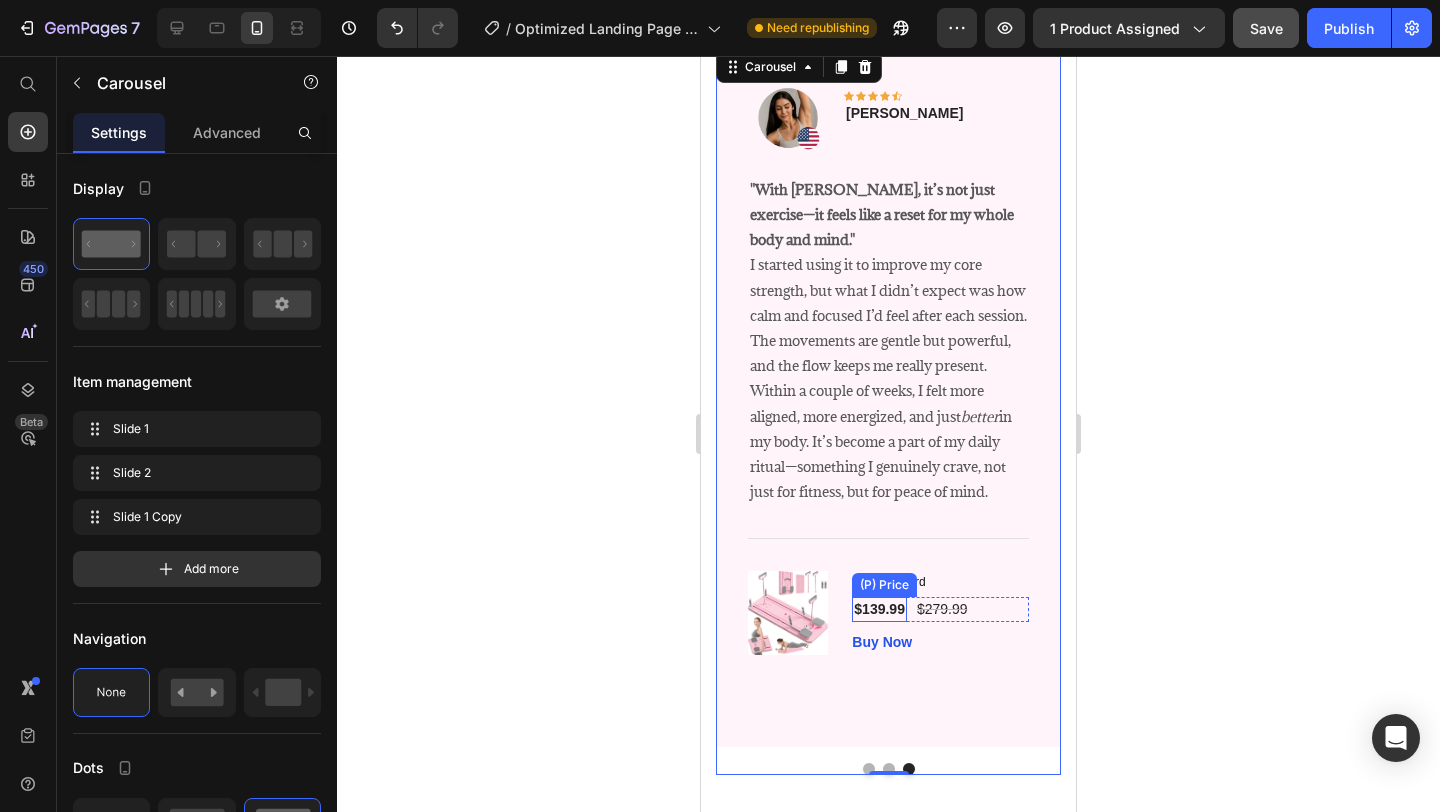 scroll, scrollTop: 3710, scrollLeft: 0, axis: vertical 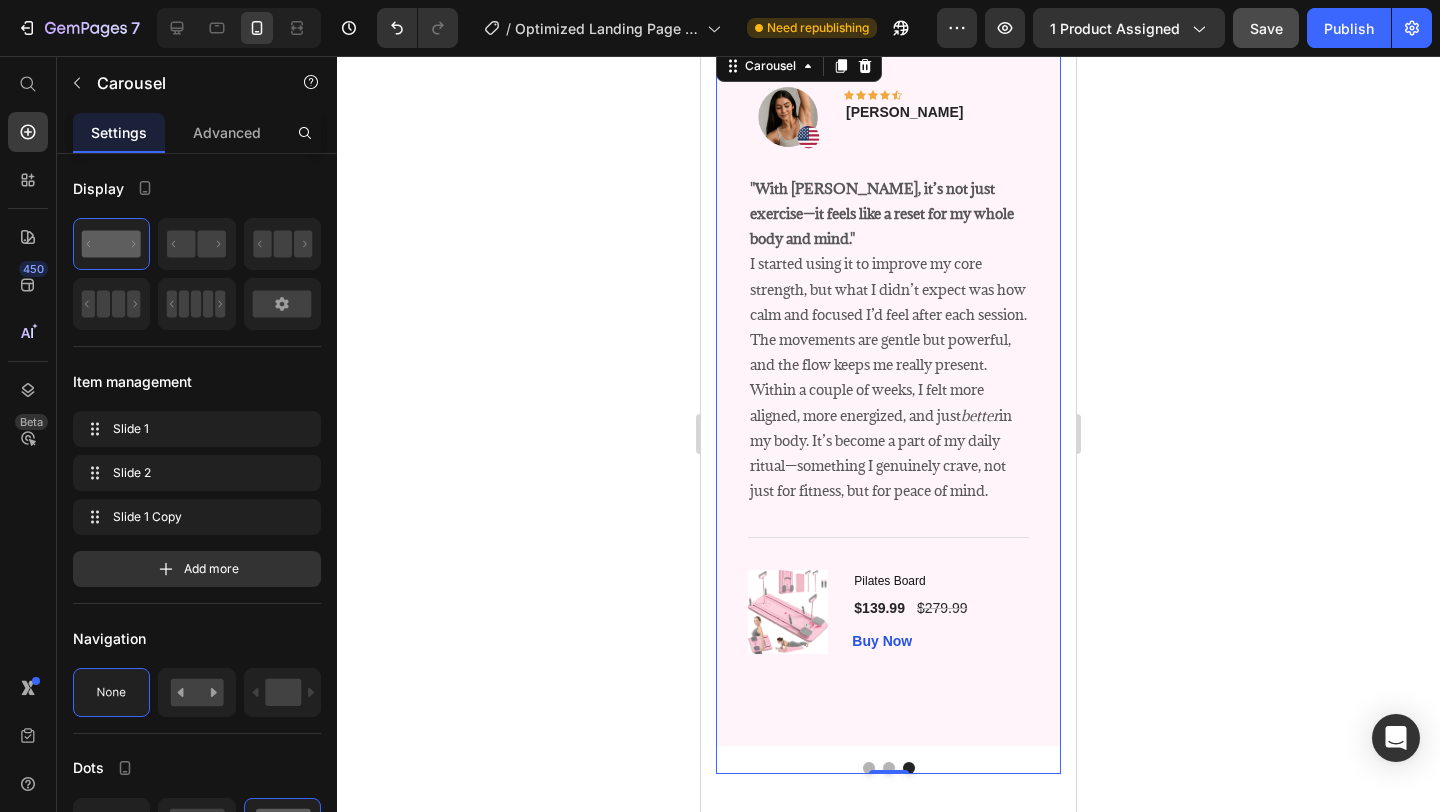 click at bounding box center [889, 768] 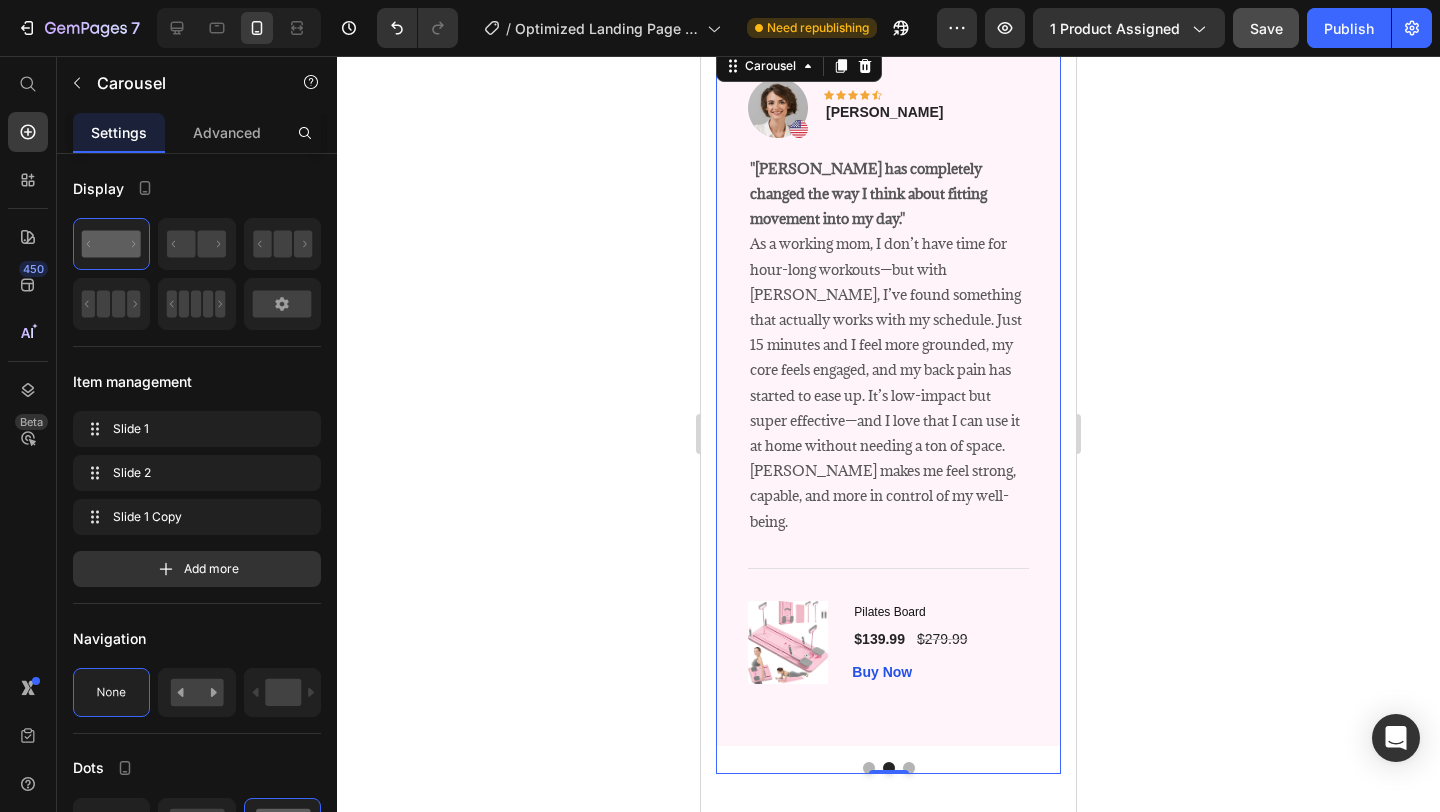 click at bounding box center (909, 768) 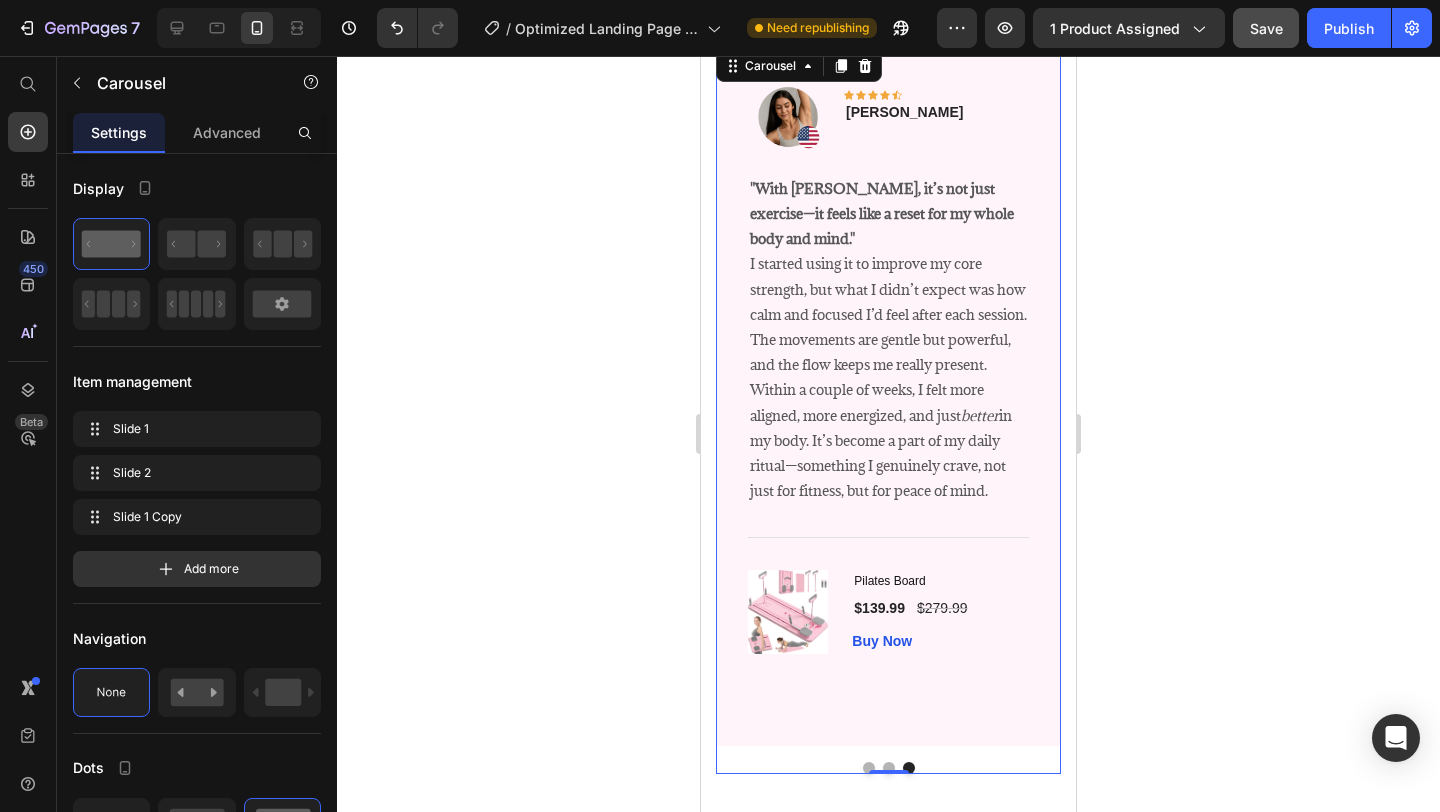 click at bounding box center (889, 768) 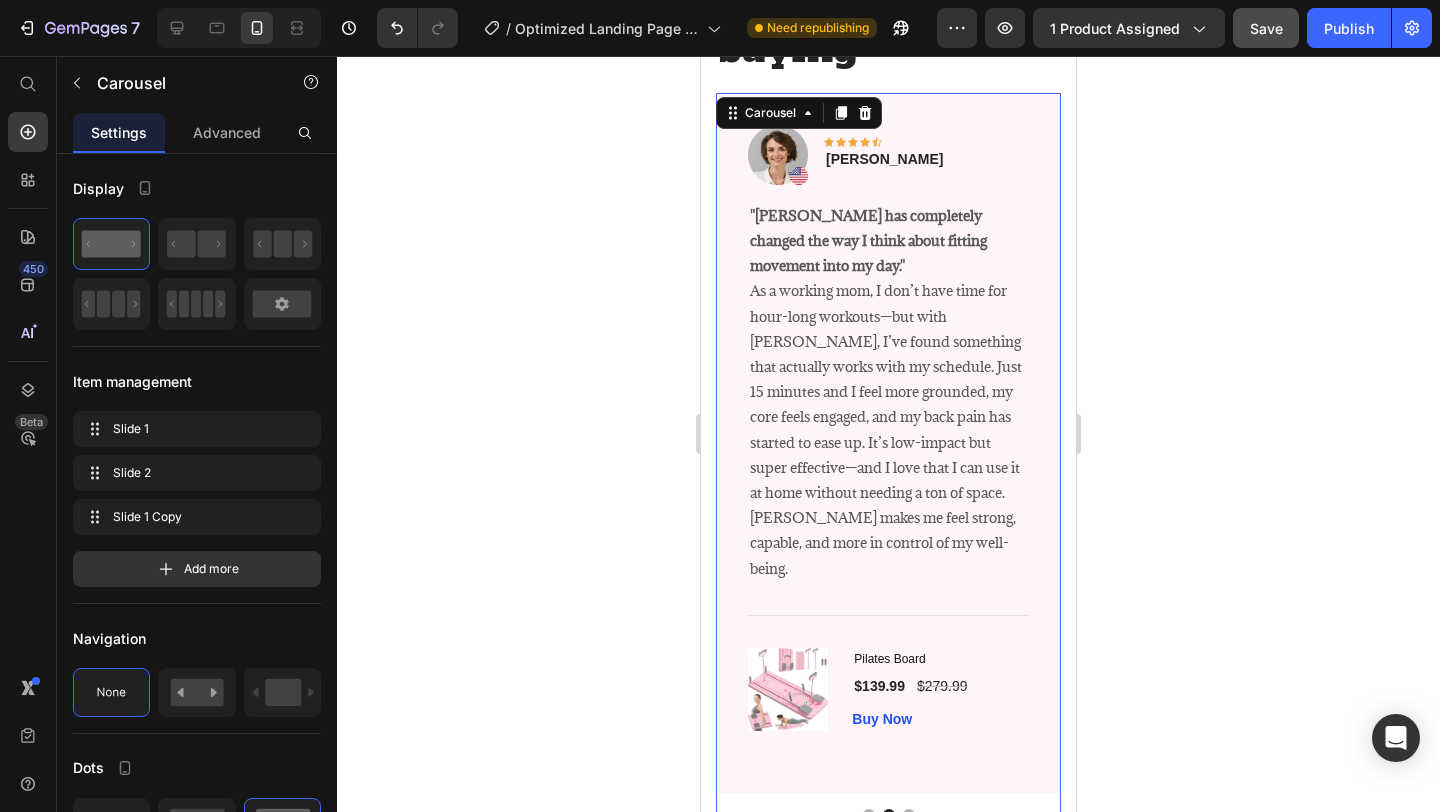 scroll, scrollTop: 3649, scrollLeft: 0, axis: vertical 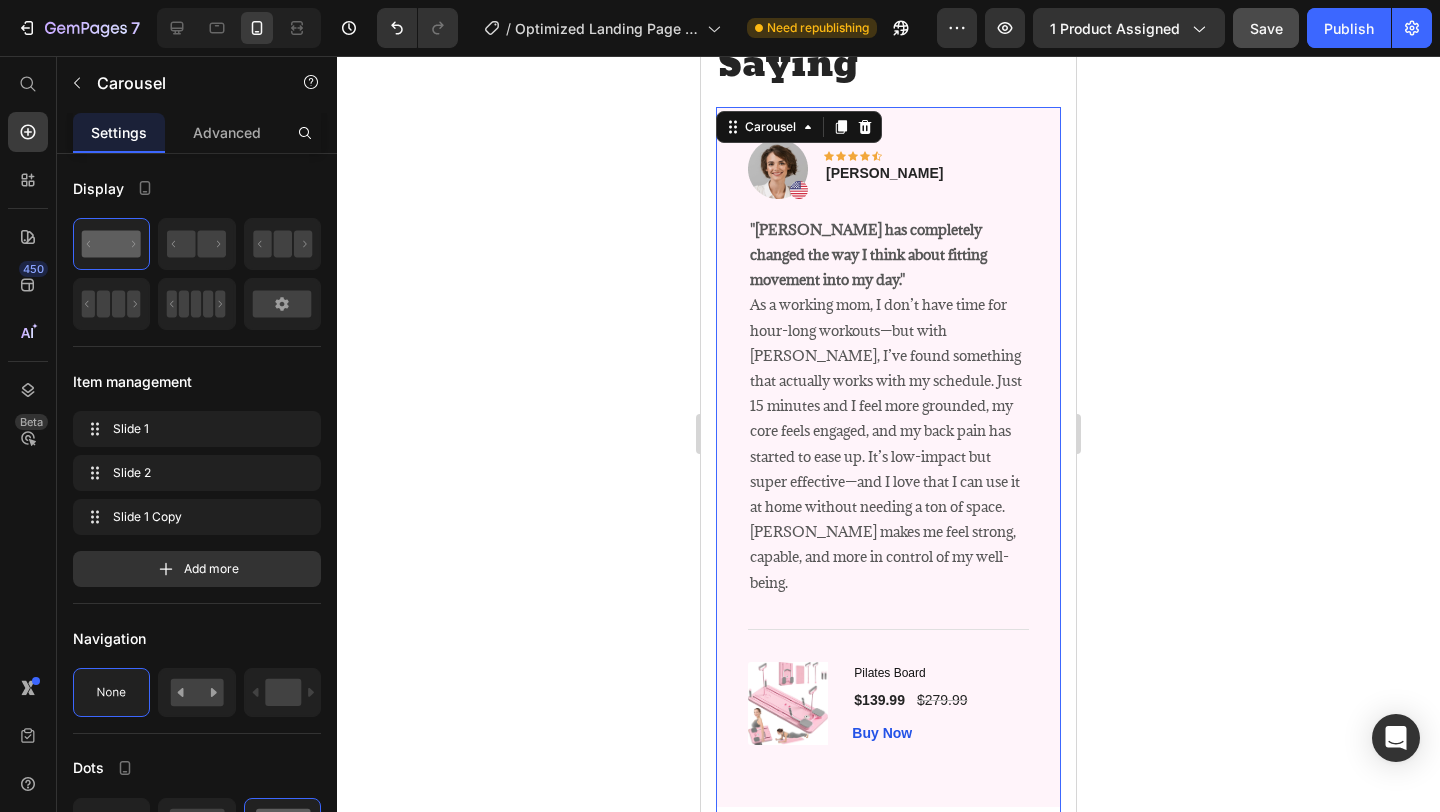 click at bounding box center [909, 829] 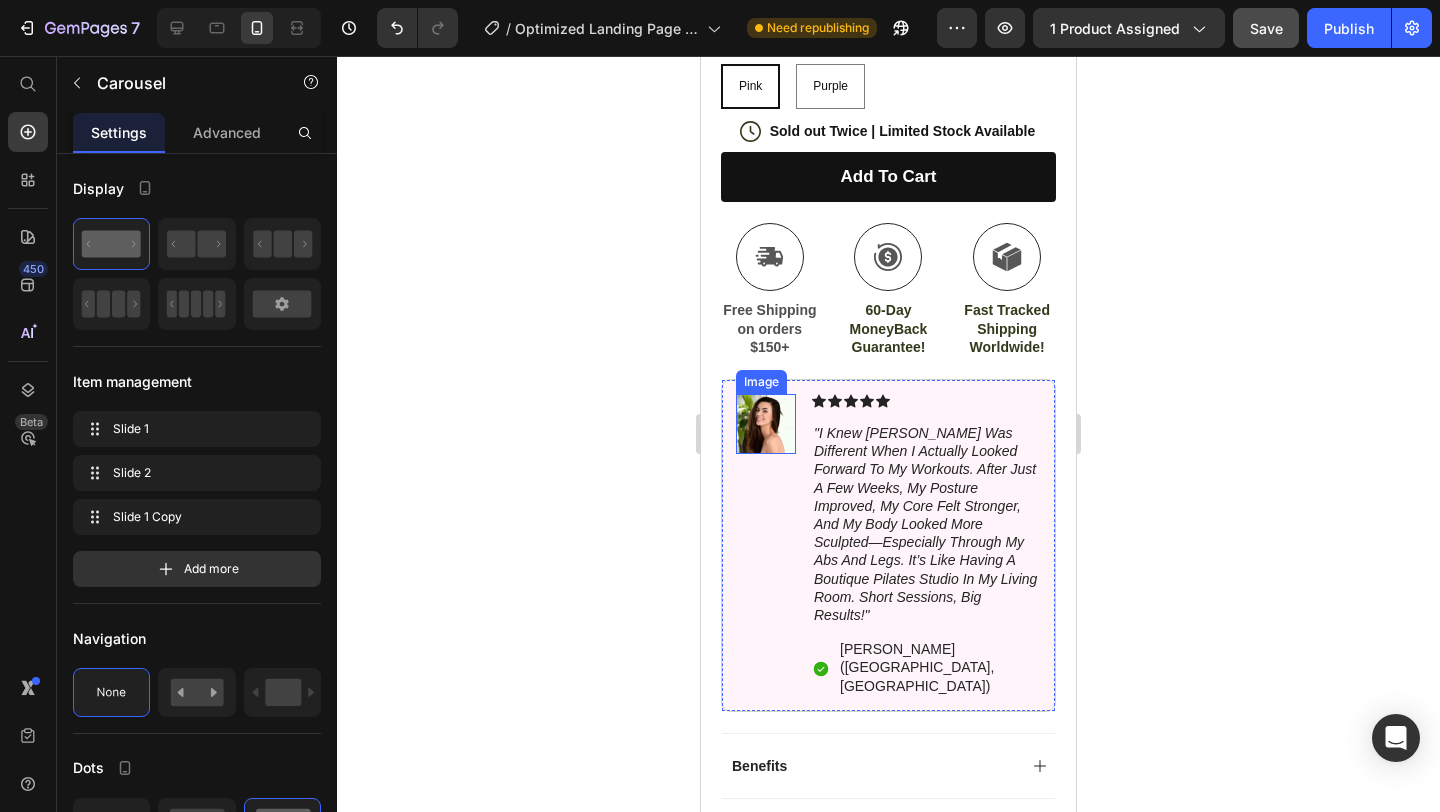 scroll, scrollTop: 839, scrollLeft: 0, axis: vertical 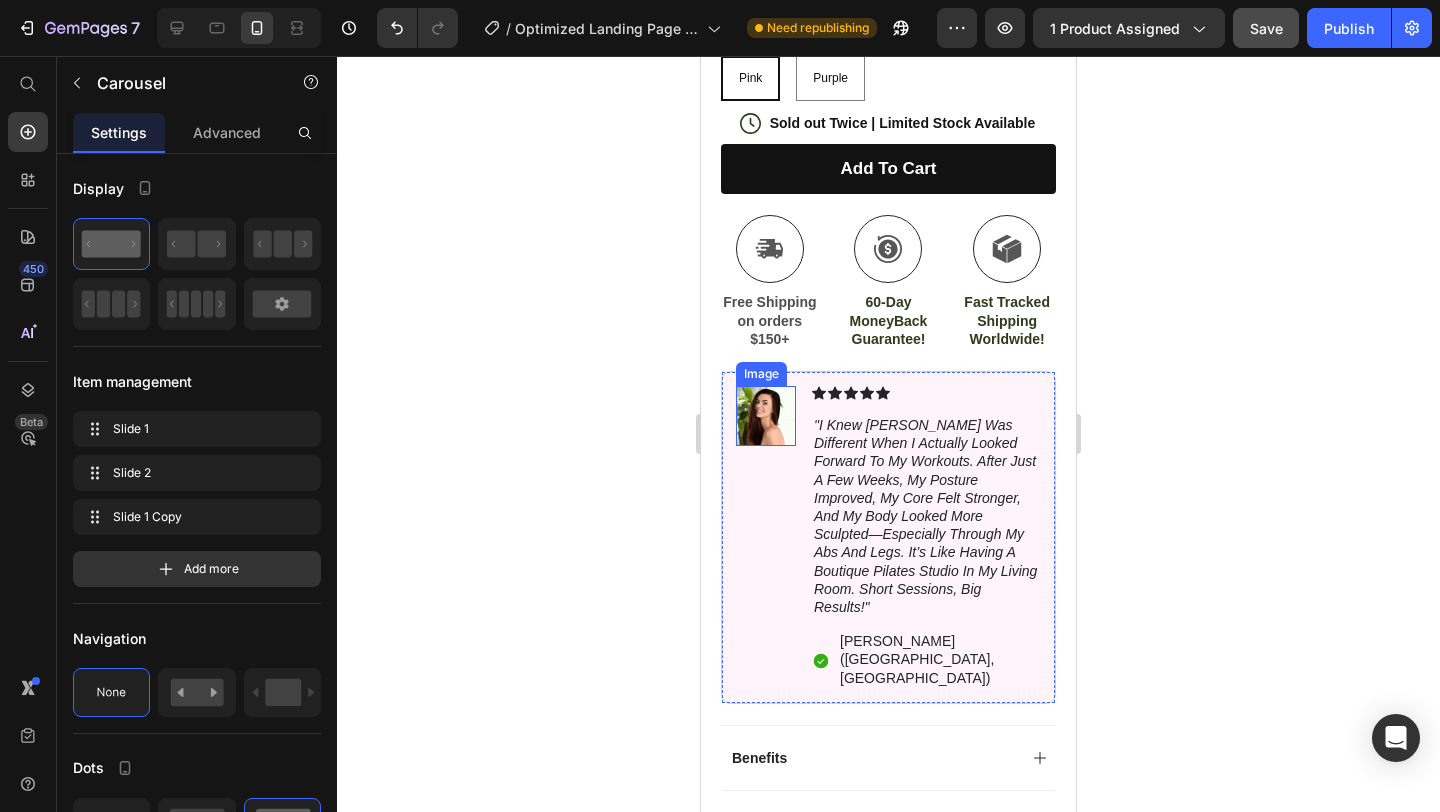 click at bounding box center (766, 416) 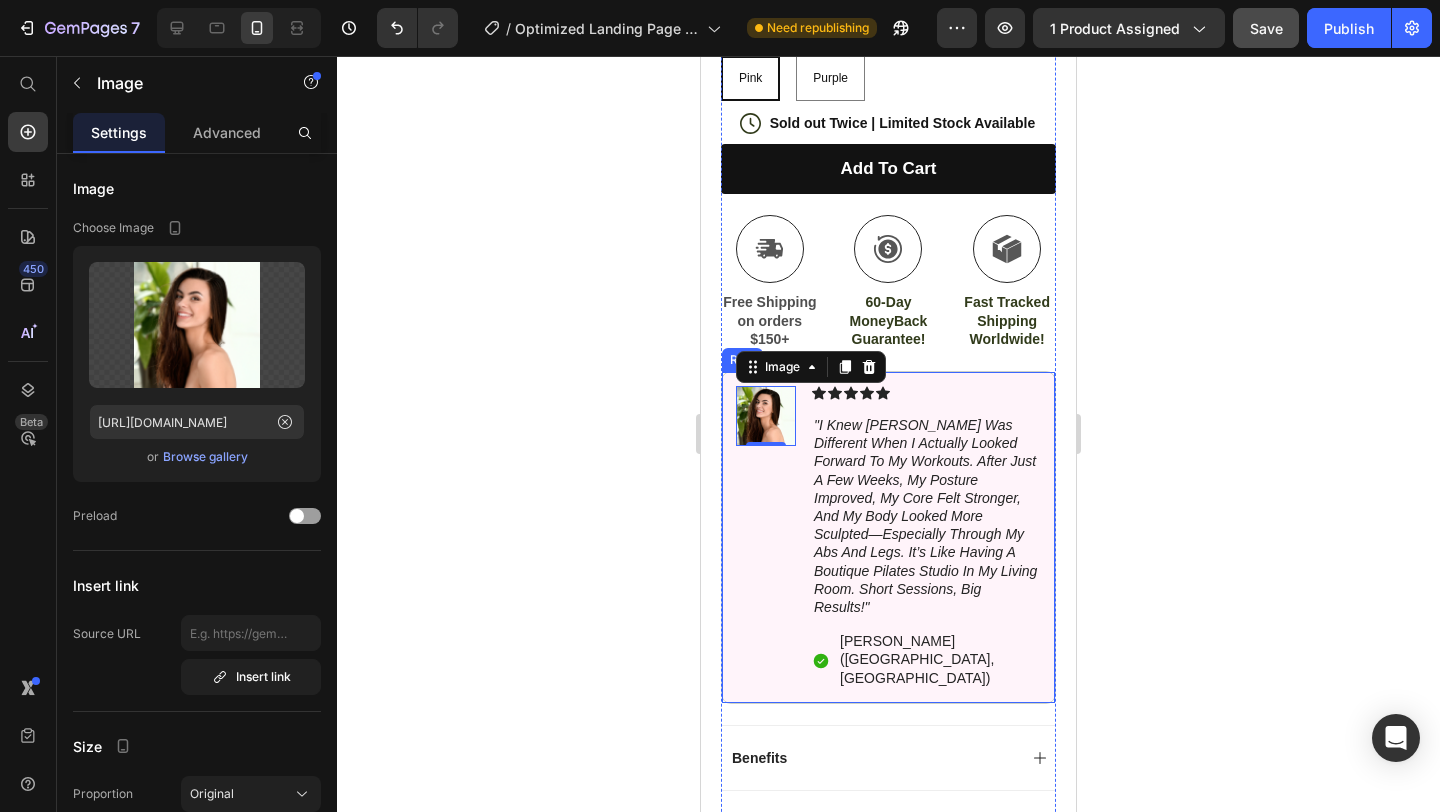 click on "Image   0" at bounding box center (766, 537) 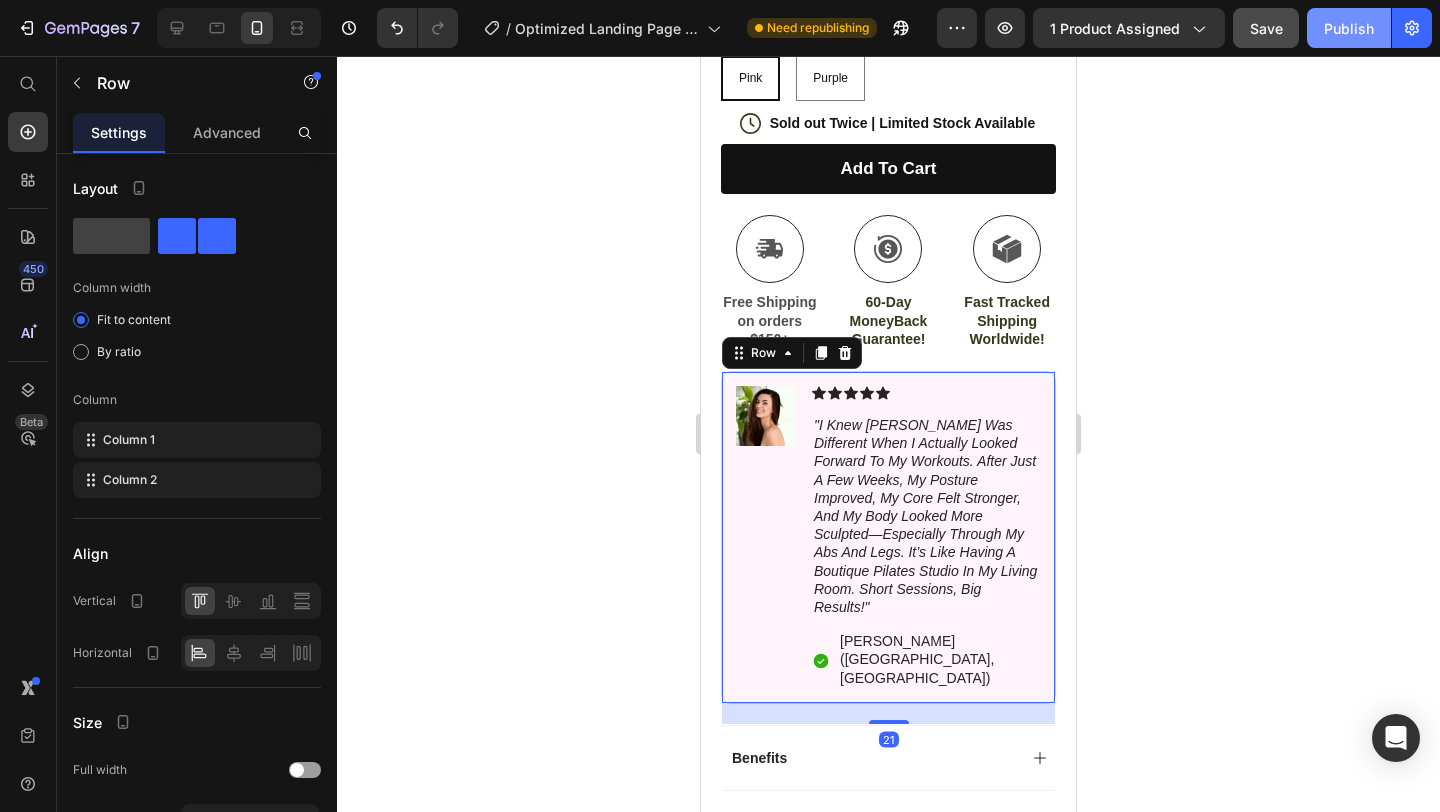 click on "Publish" at bounding box center [1349, 28] 